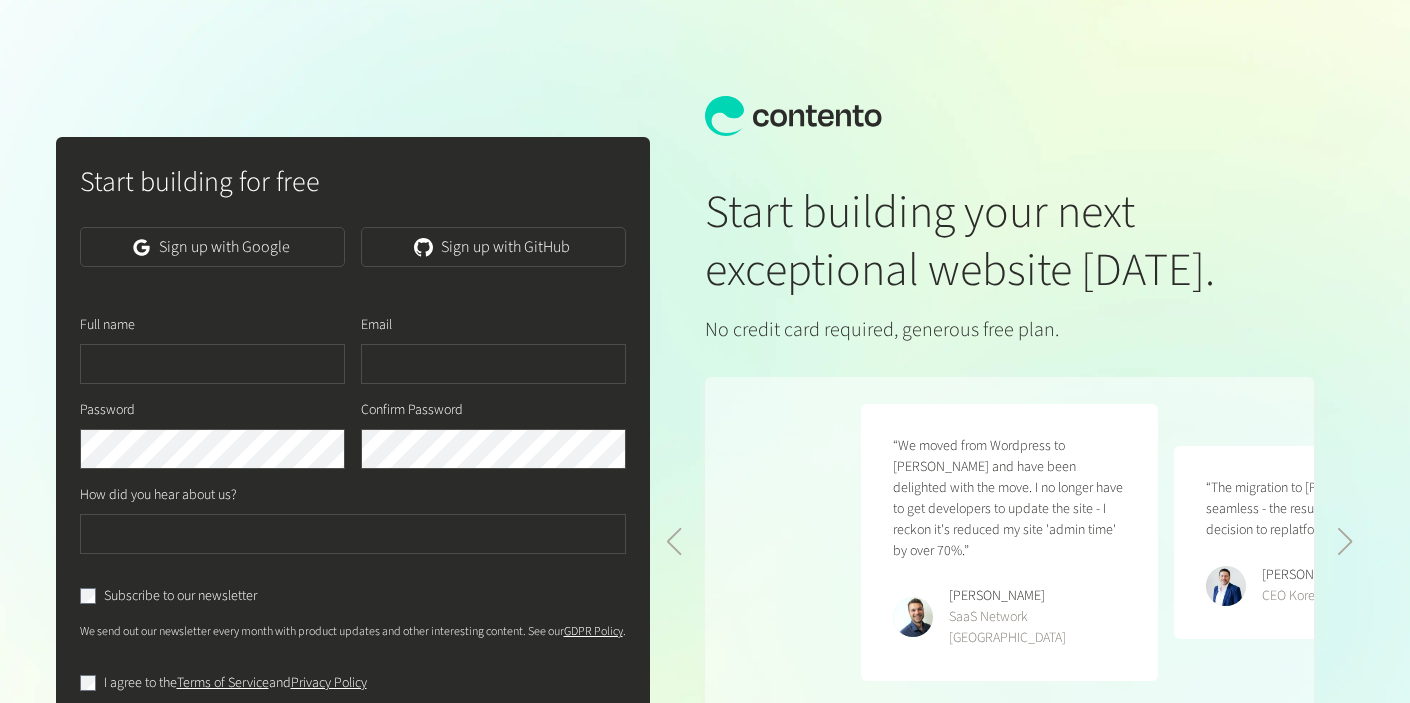 scroll, scrollTop: 0, scrollLeft: 0, axis: both 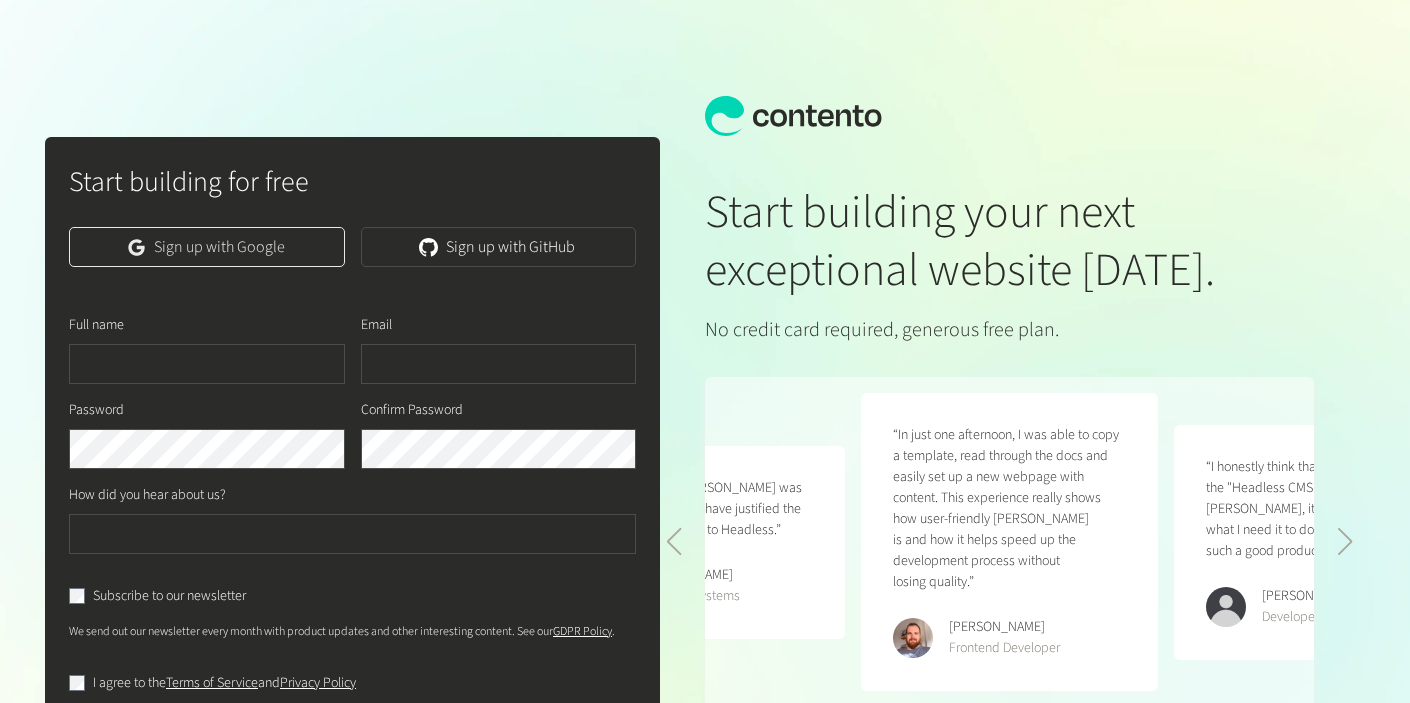 click on "Sign up with Google" 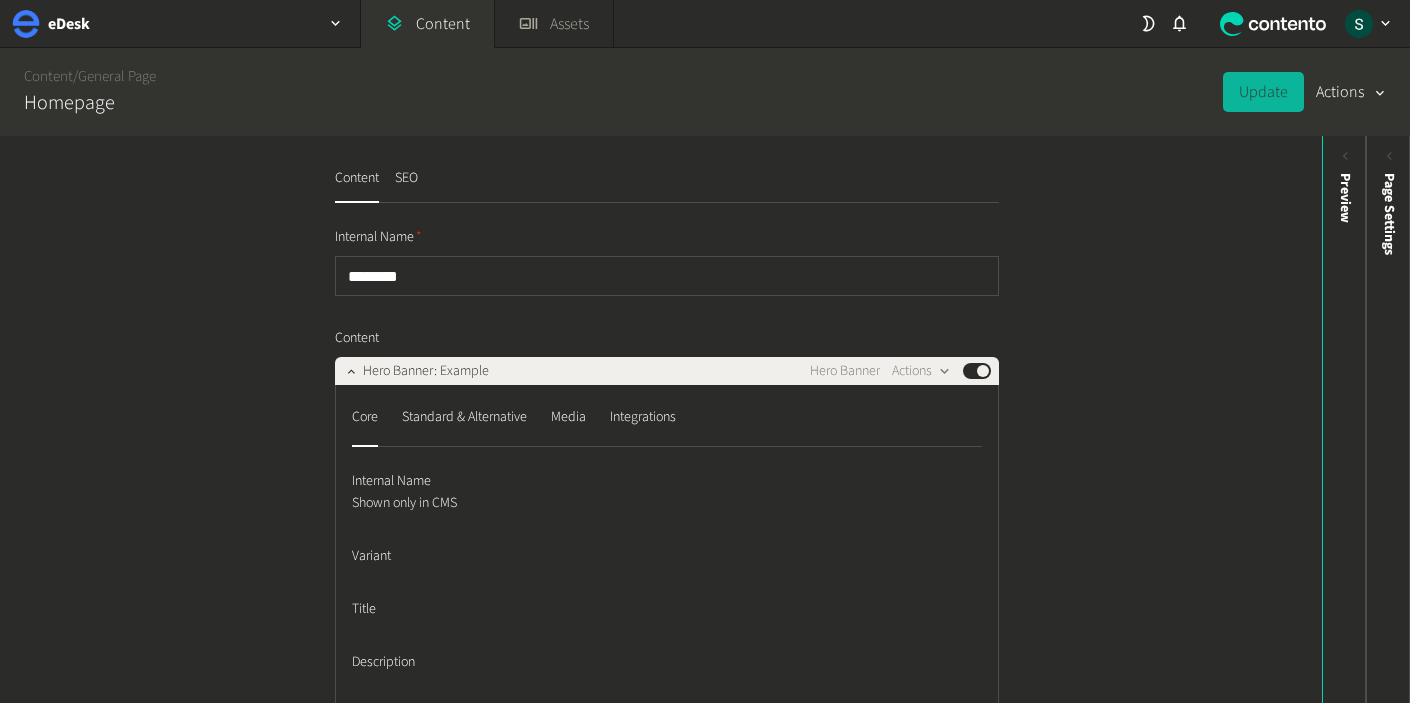 scroll, scrollTop: 0, scrollLeft: 0, axis: both 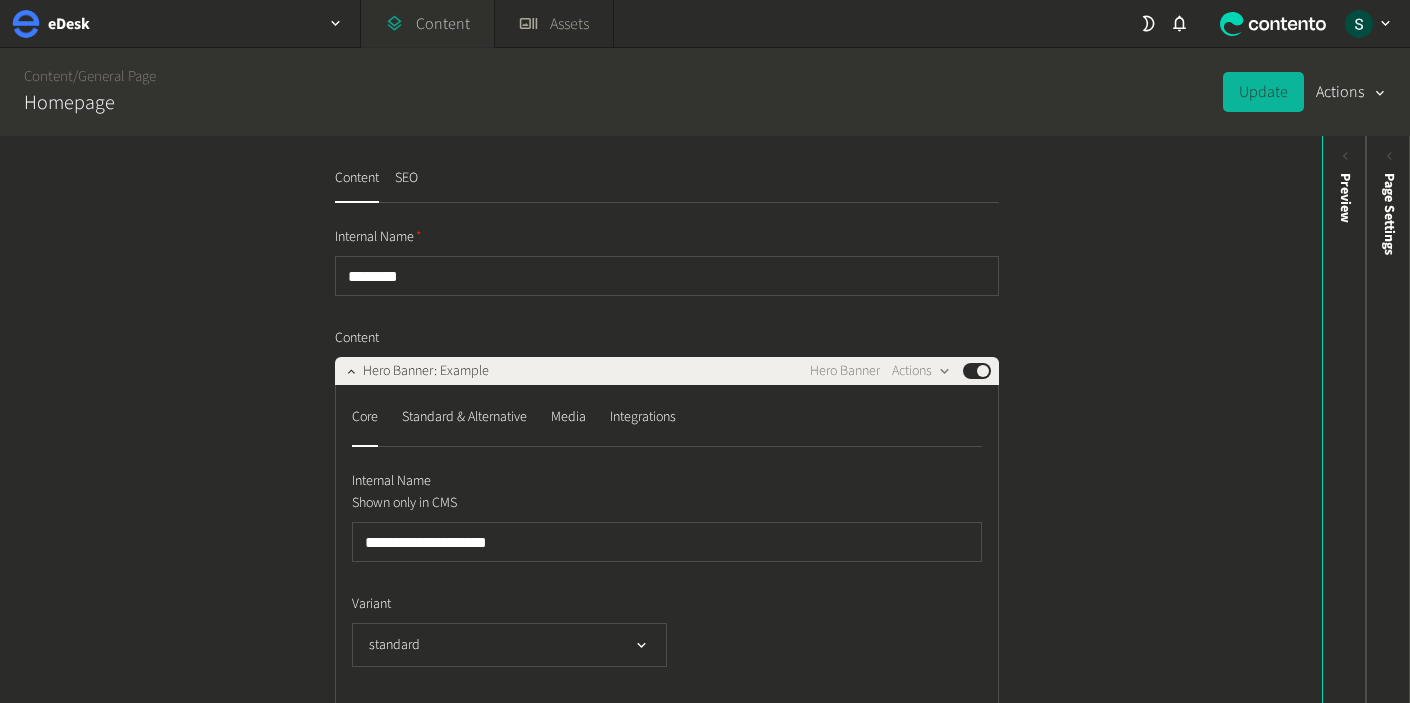 click on "Content" 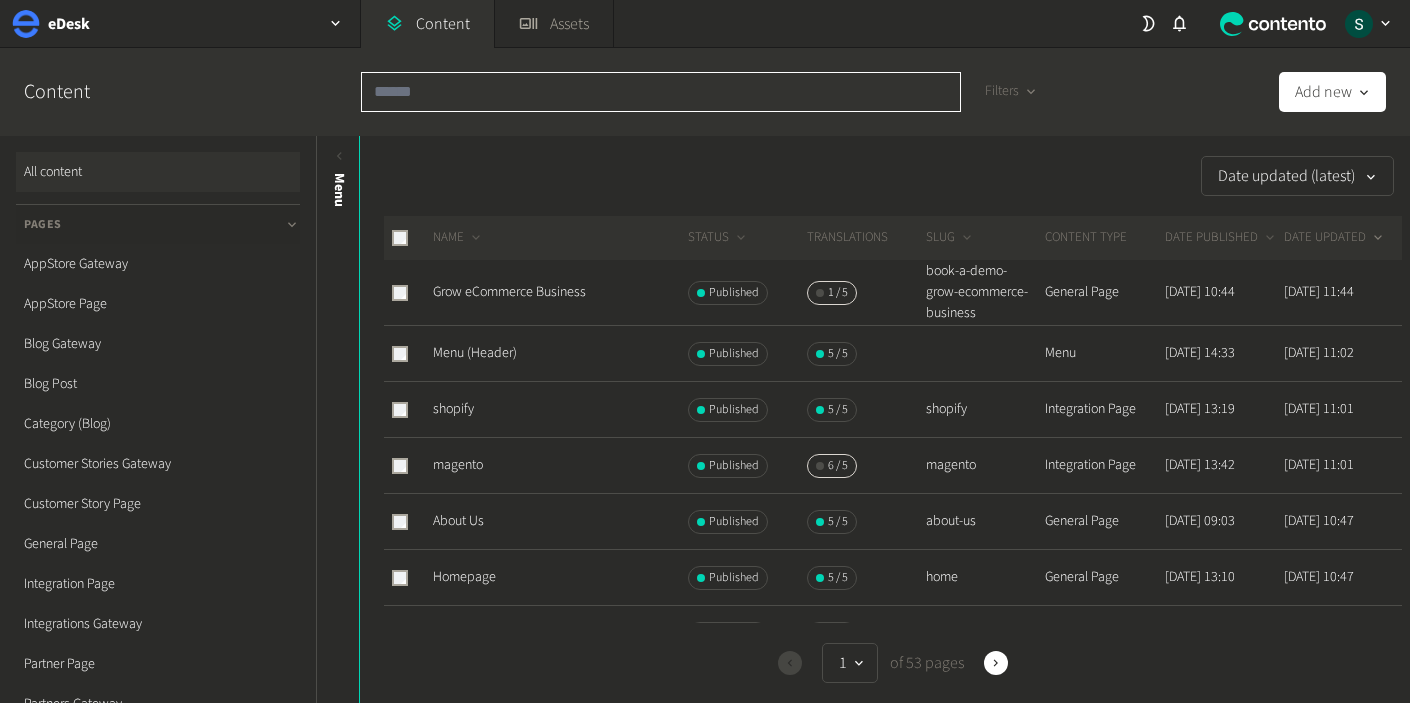 click 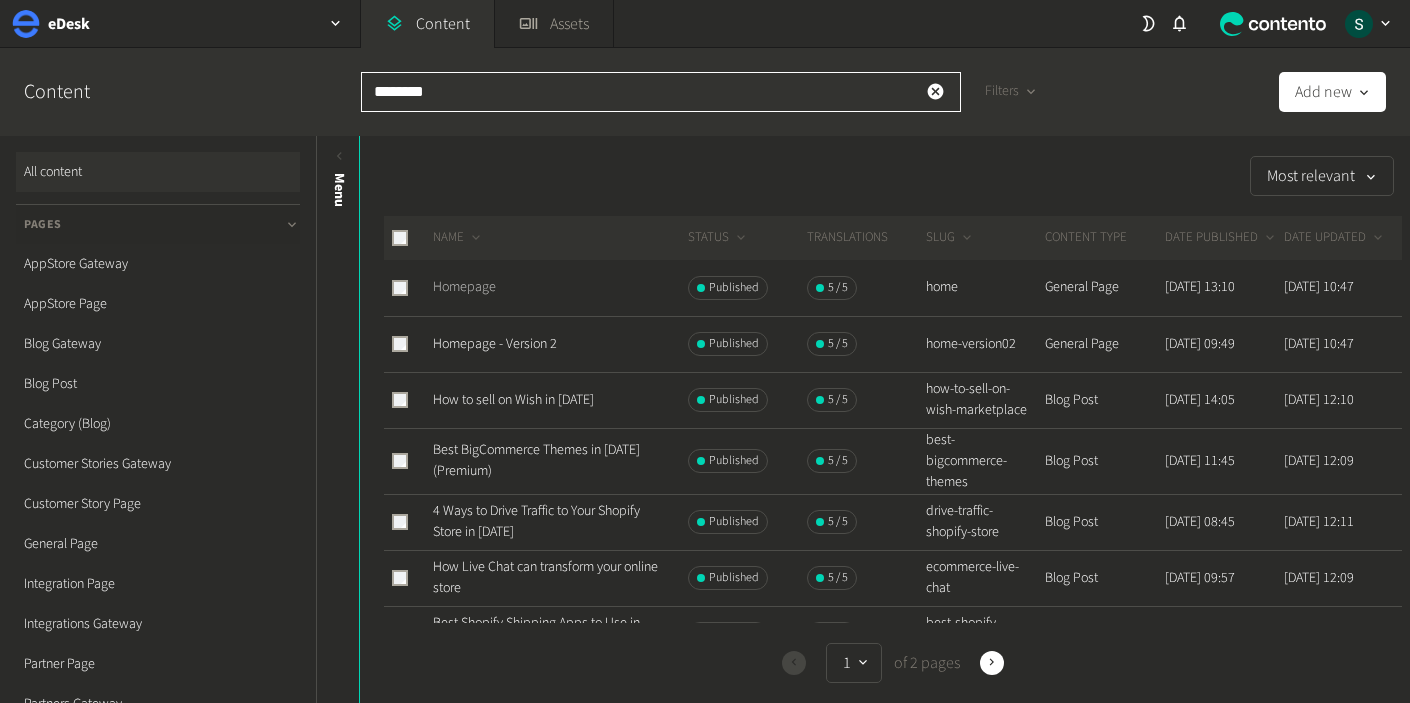 type on "********" 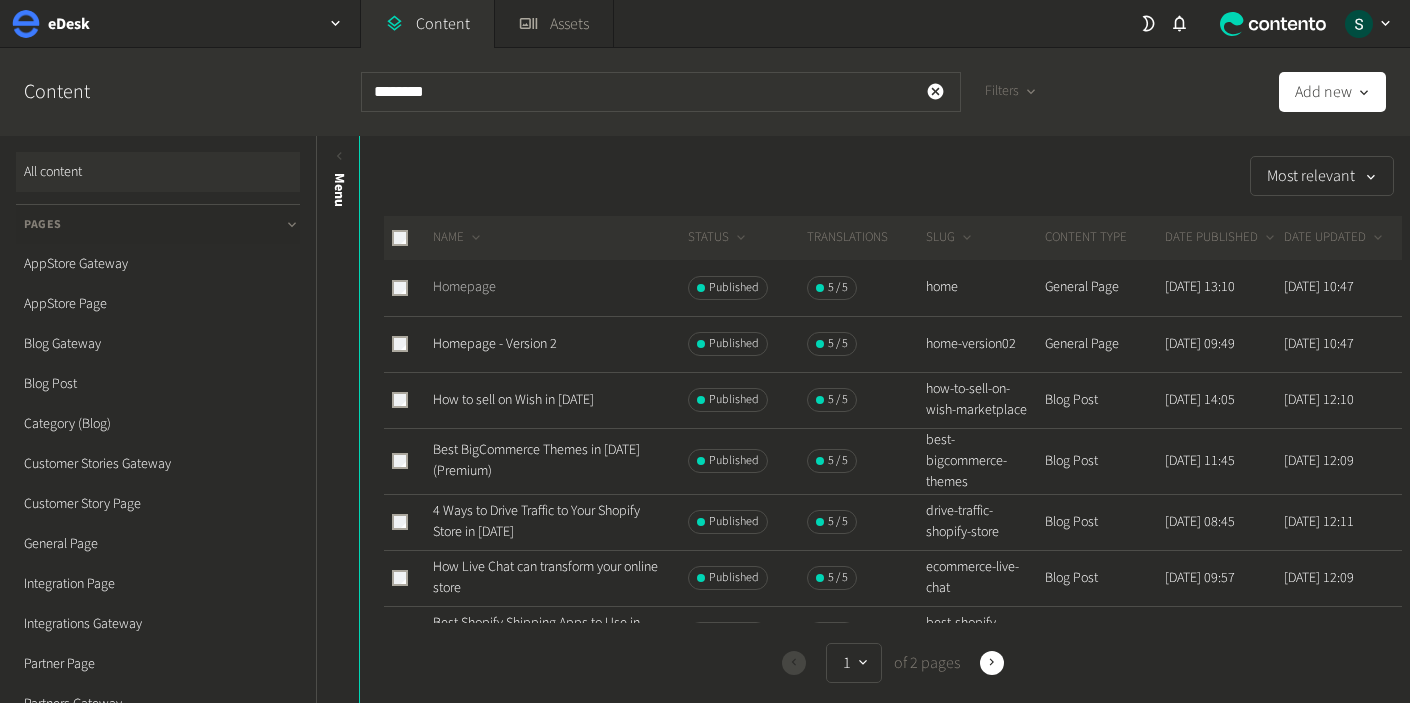 click on "Homepage" 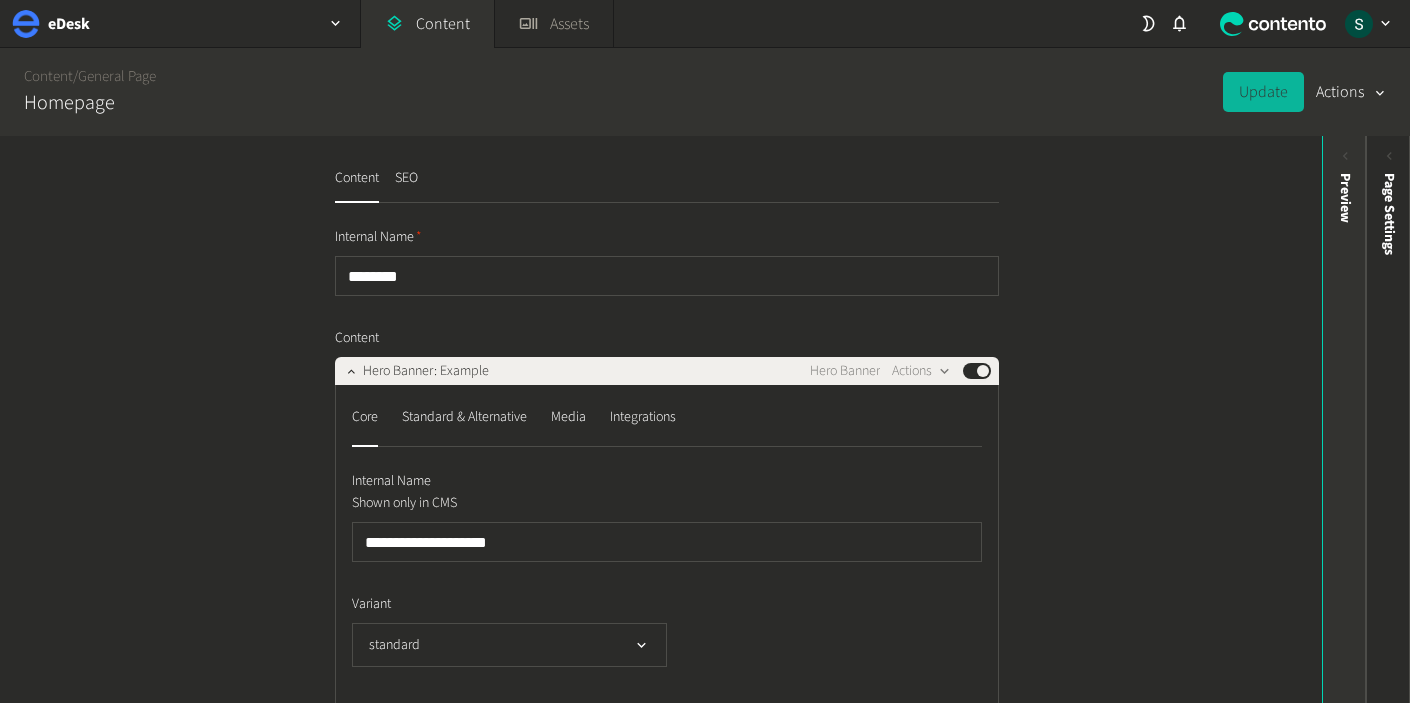 click on "Preview" 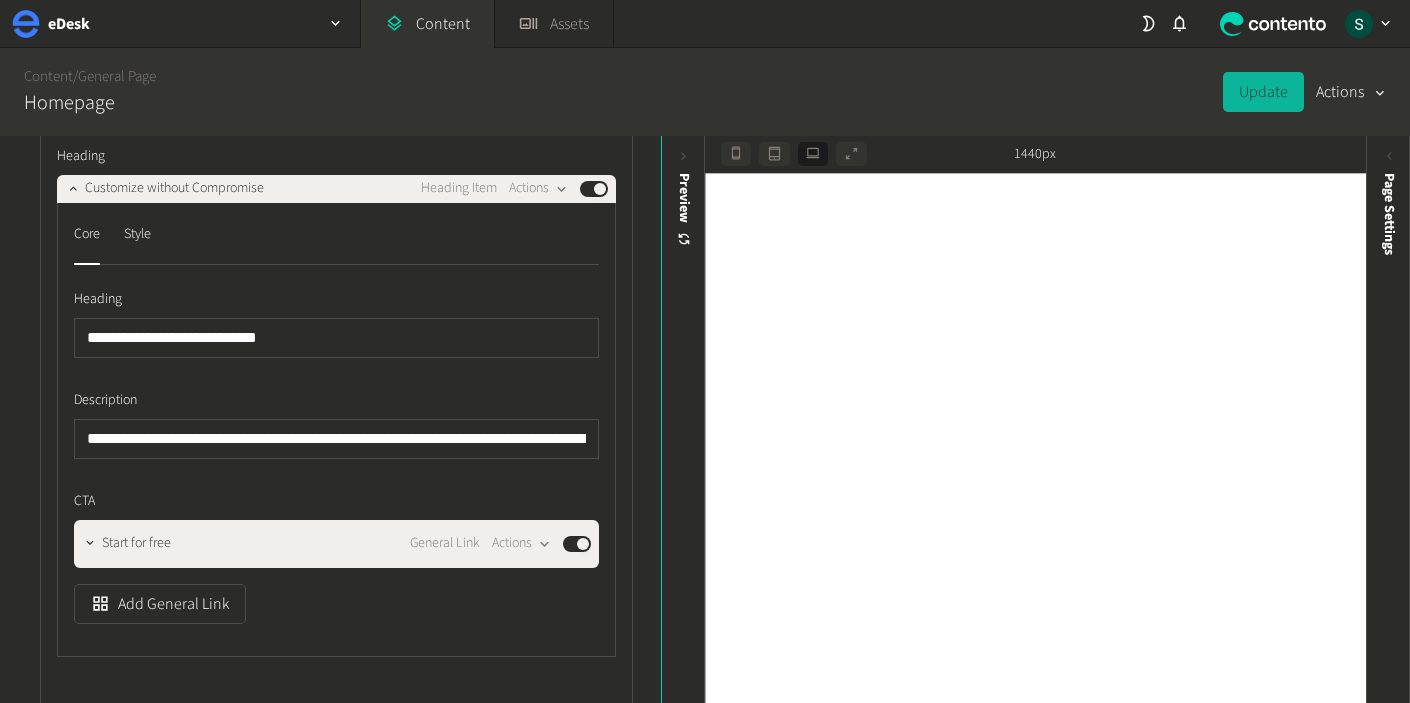 scroll, scrollTop: 10113, scrollLeft: 0, axis: vertical 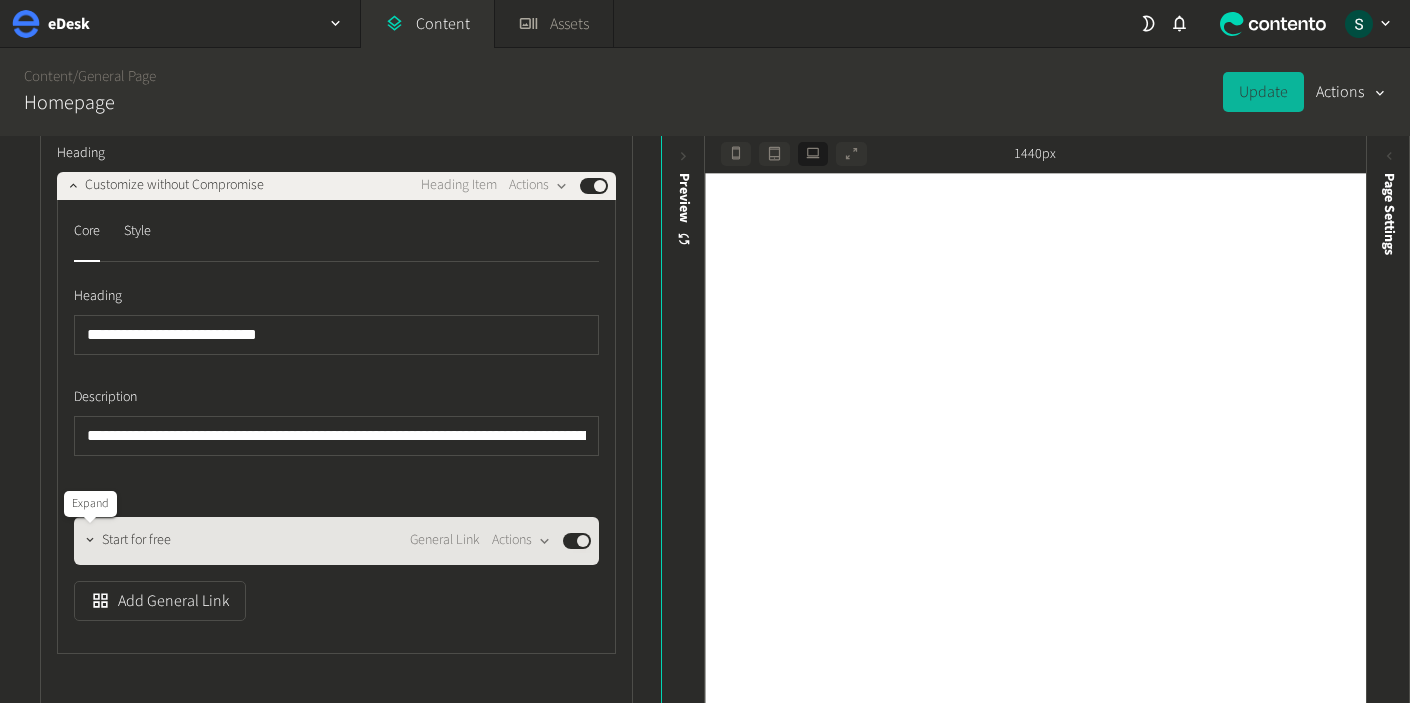 click 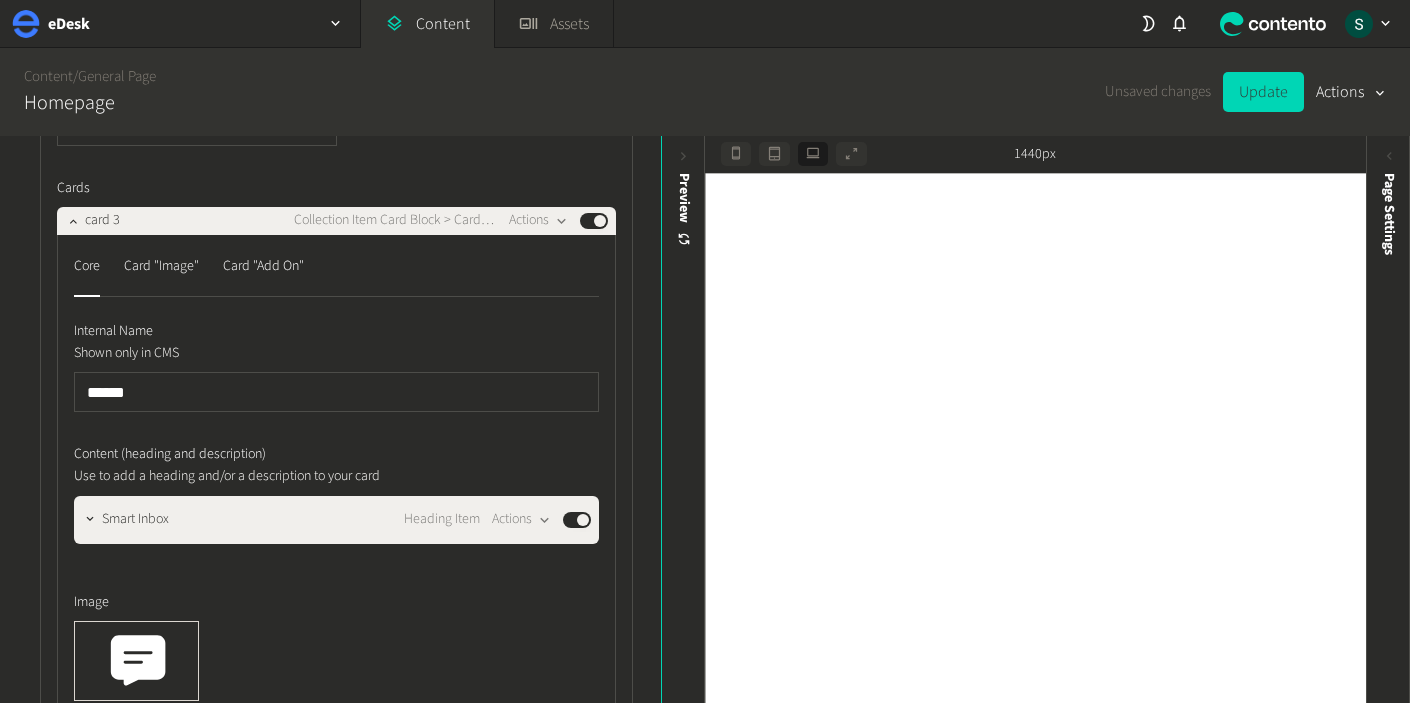 scroll, scrollTop: 11205, scrollLeft: 0, axis: vertical 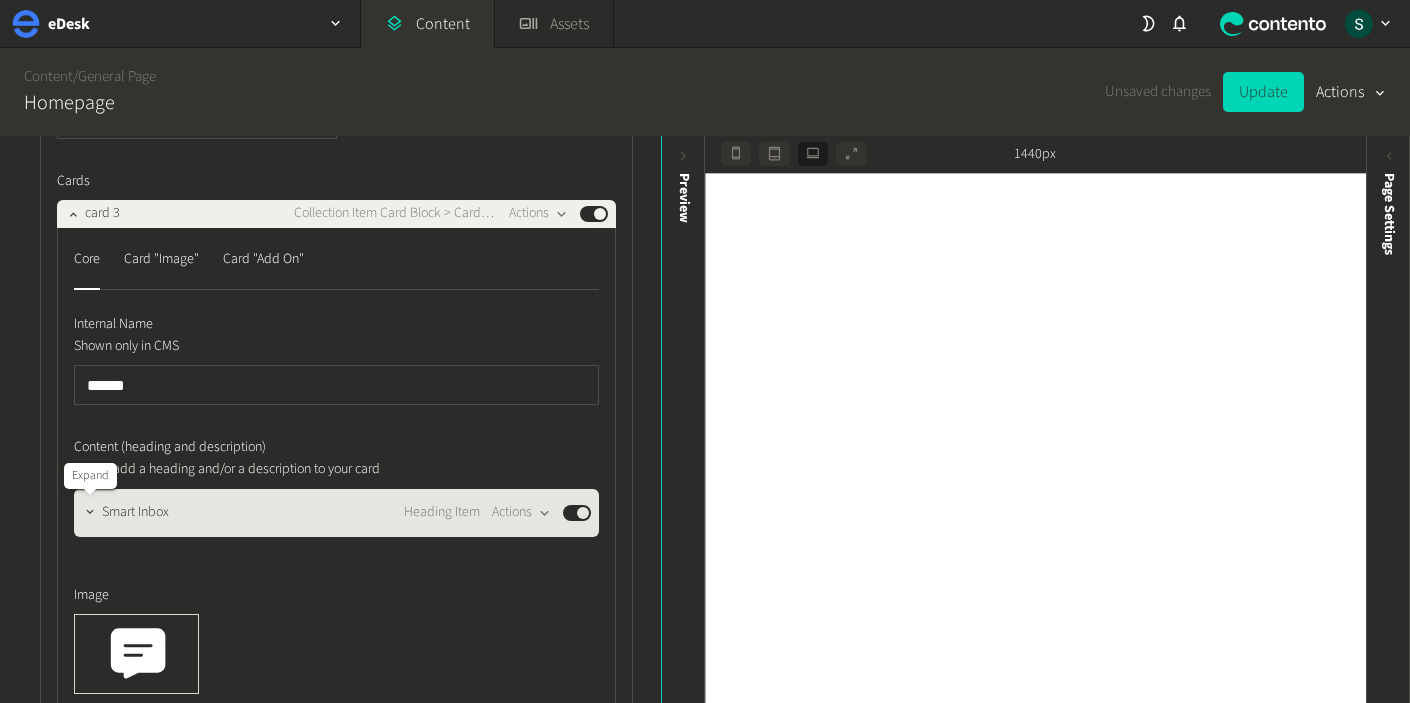 click 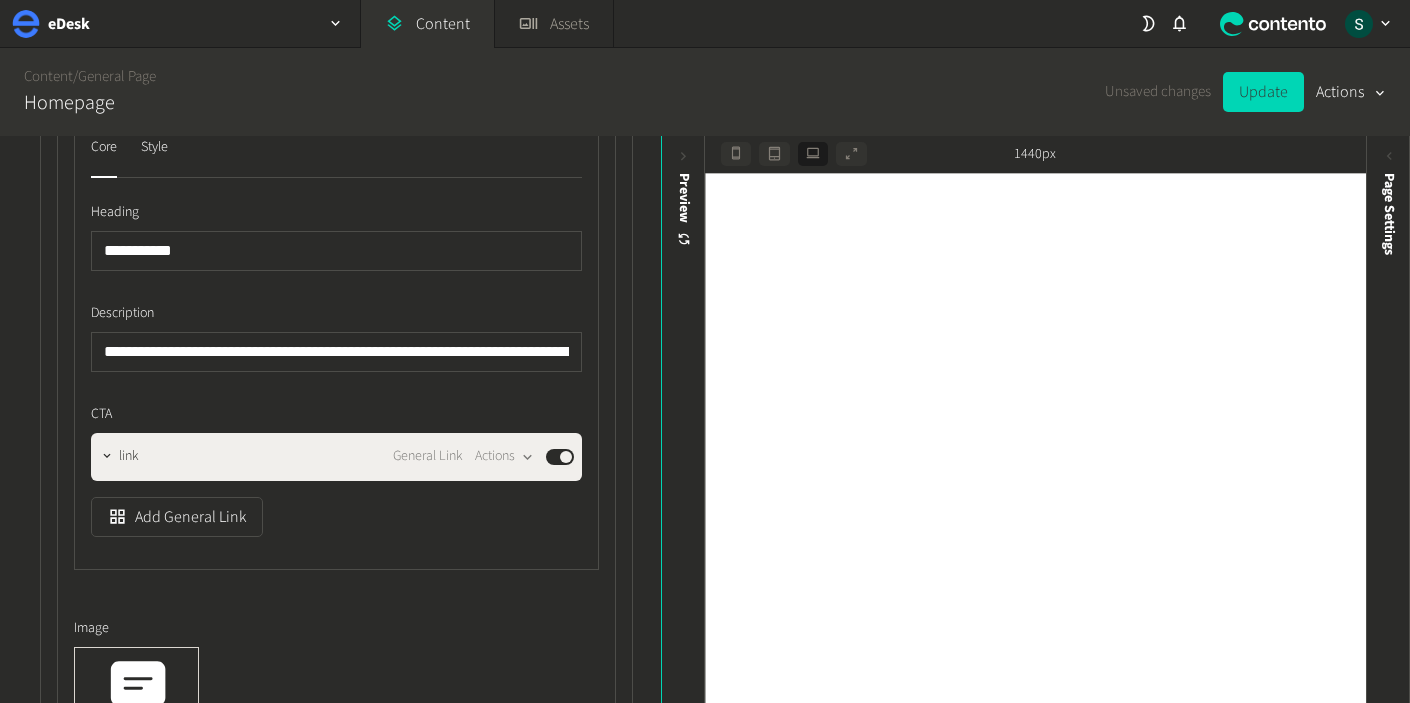 scroll, scrollTop: 11625, scrollLeft: 0, axis: vertical 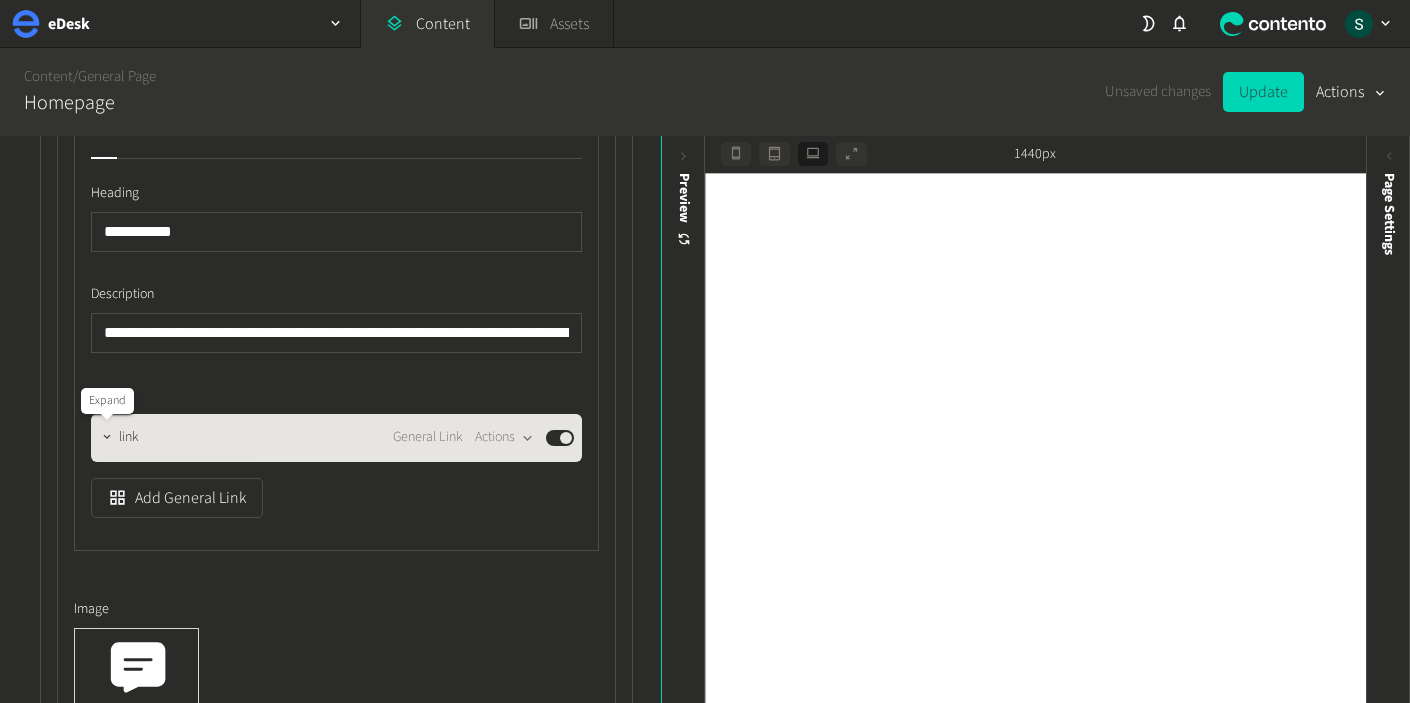 click 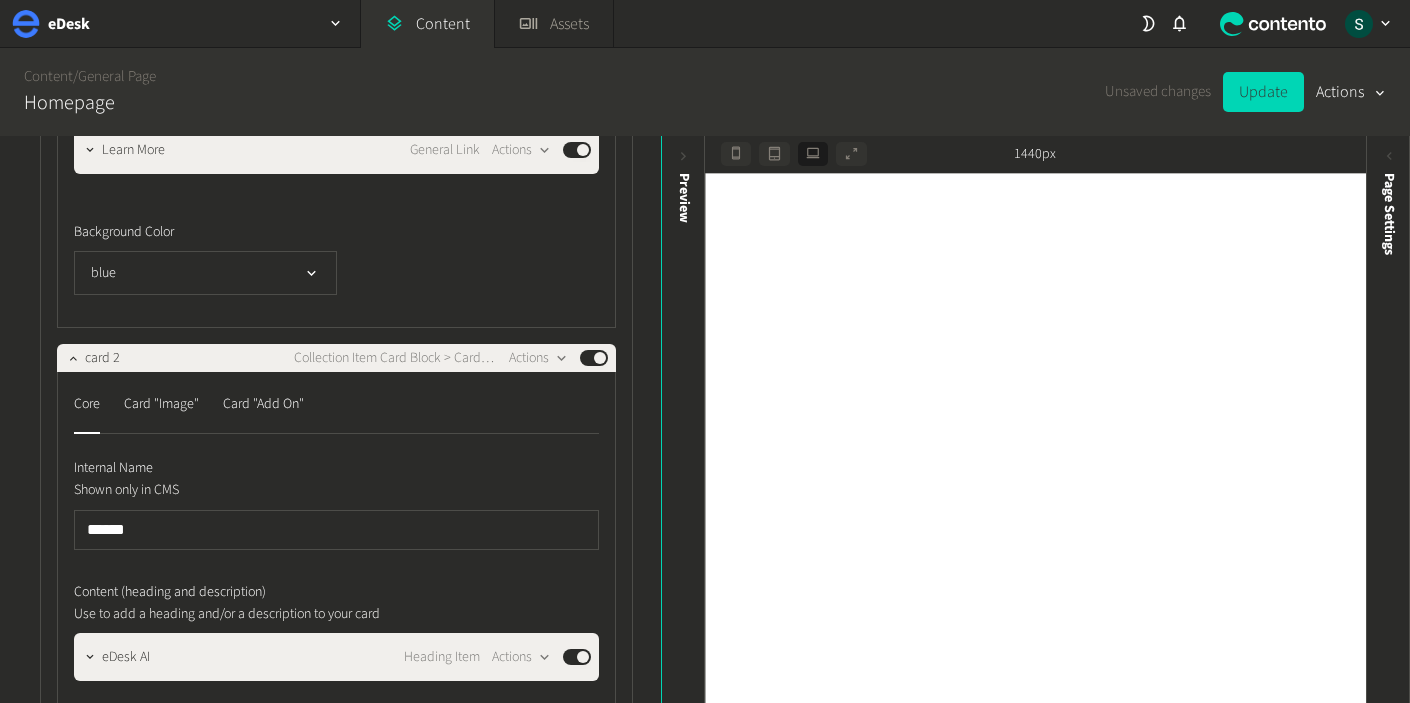 scroll, scrollTop: 12668, scrollLeft: 0, axis: vertical 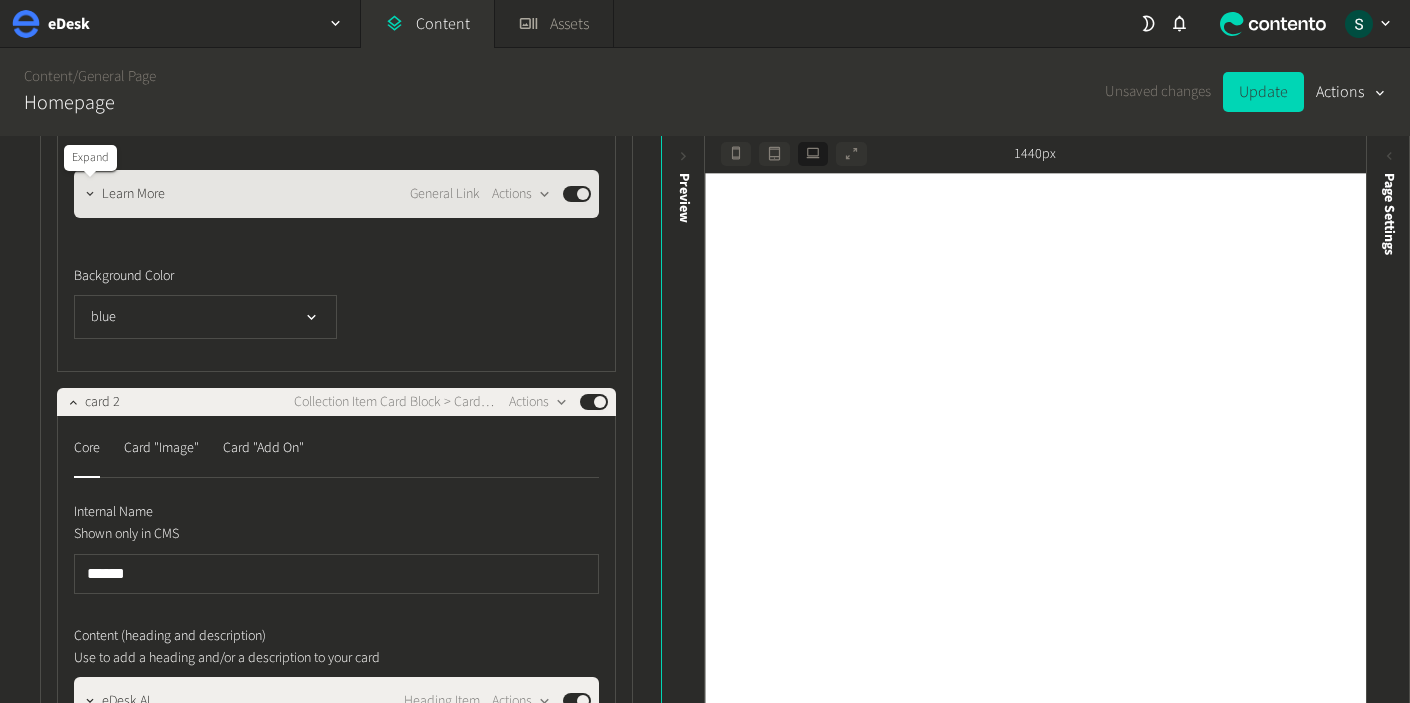 click 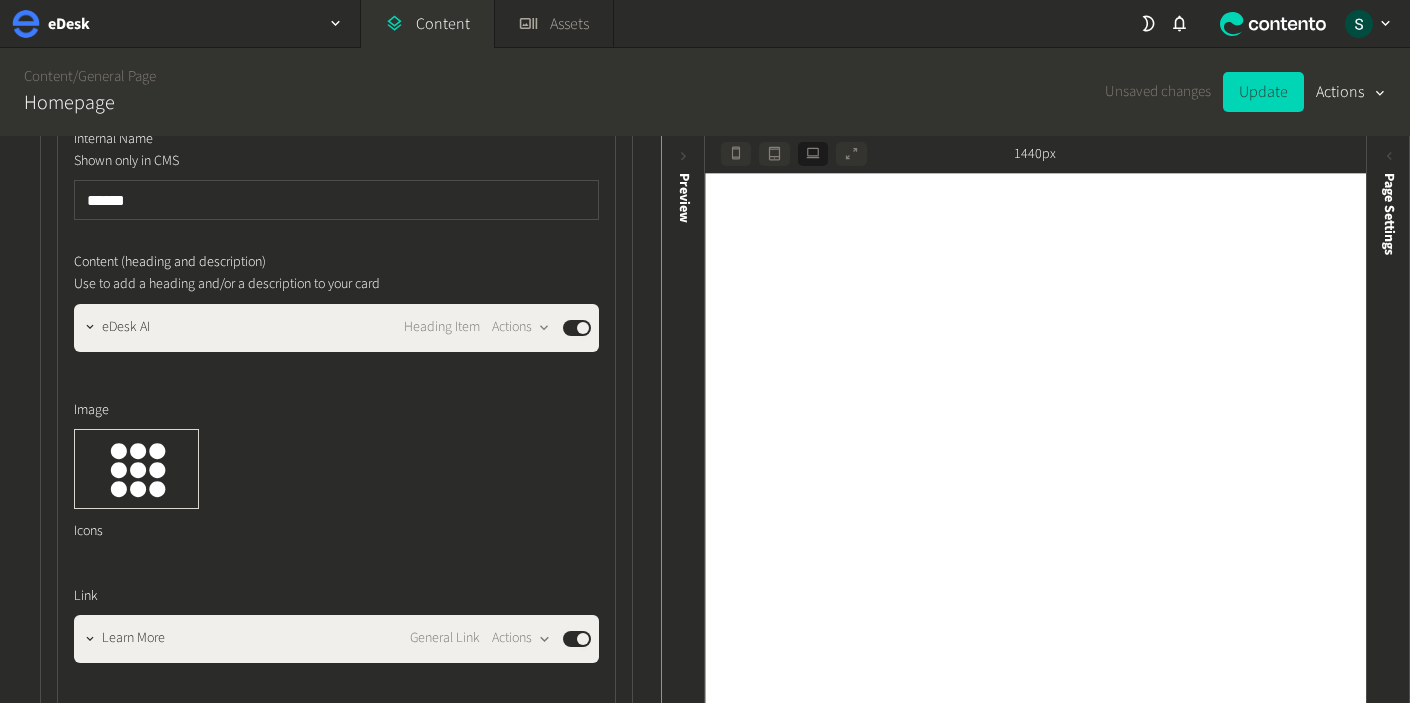 scroll, scrollTop: 13442, scrollLeft: 0, axis: vertical 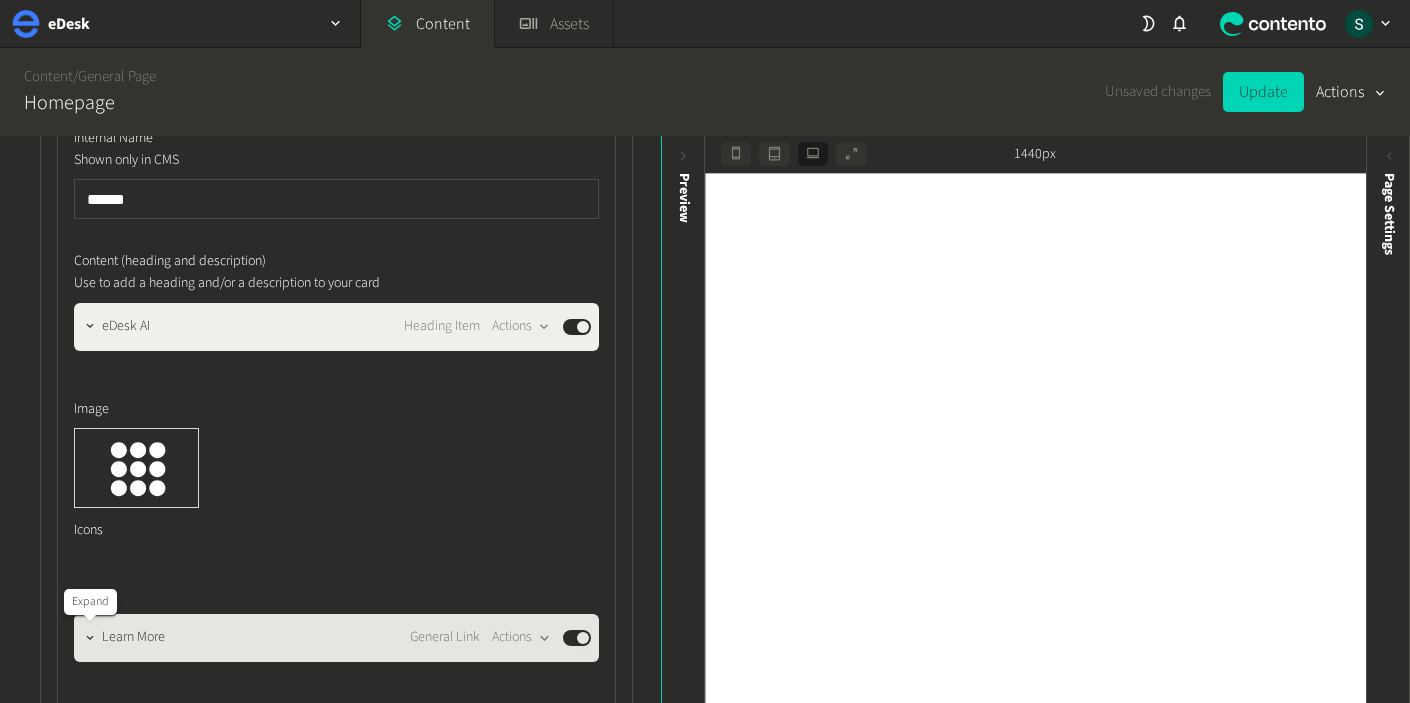 click 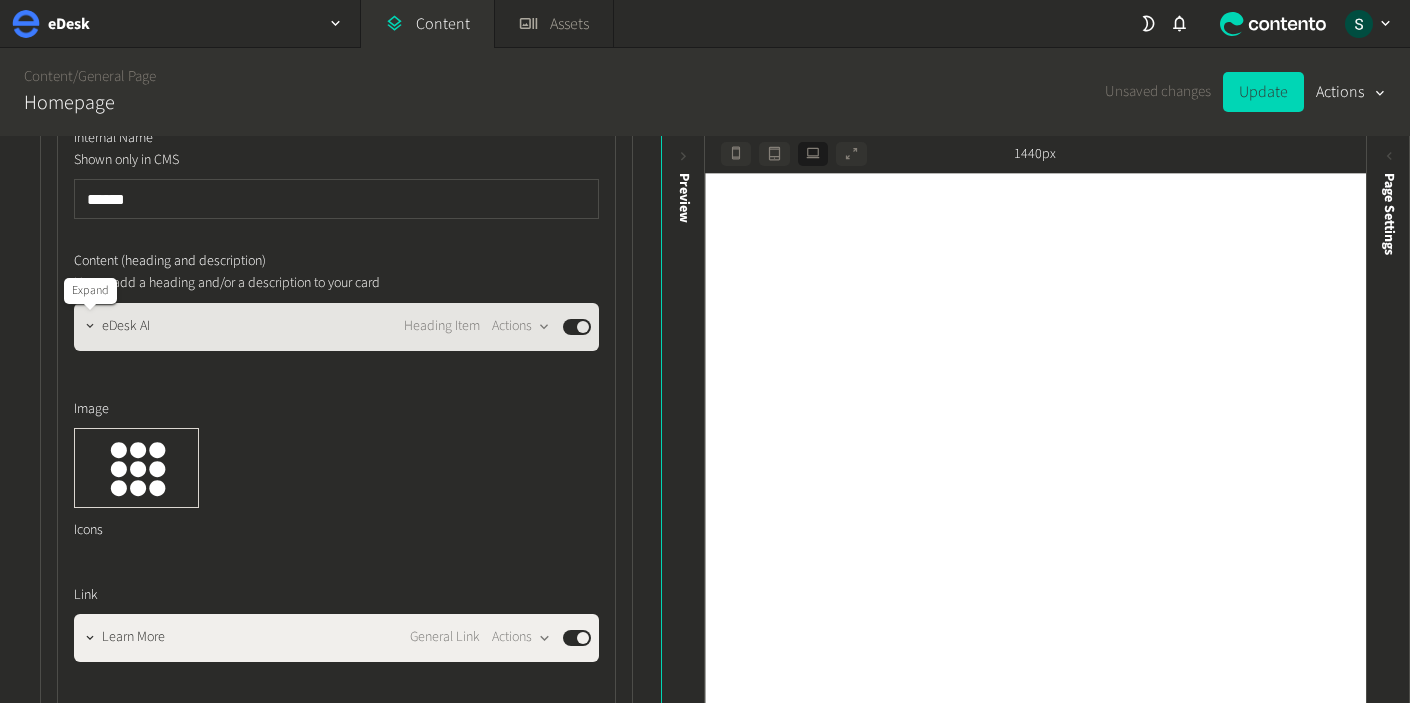 click 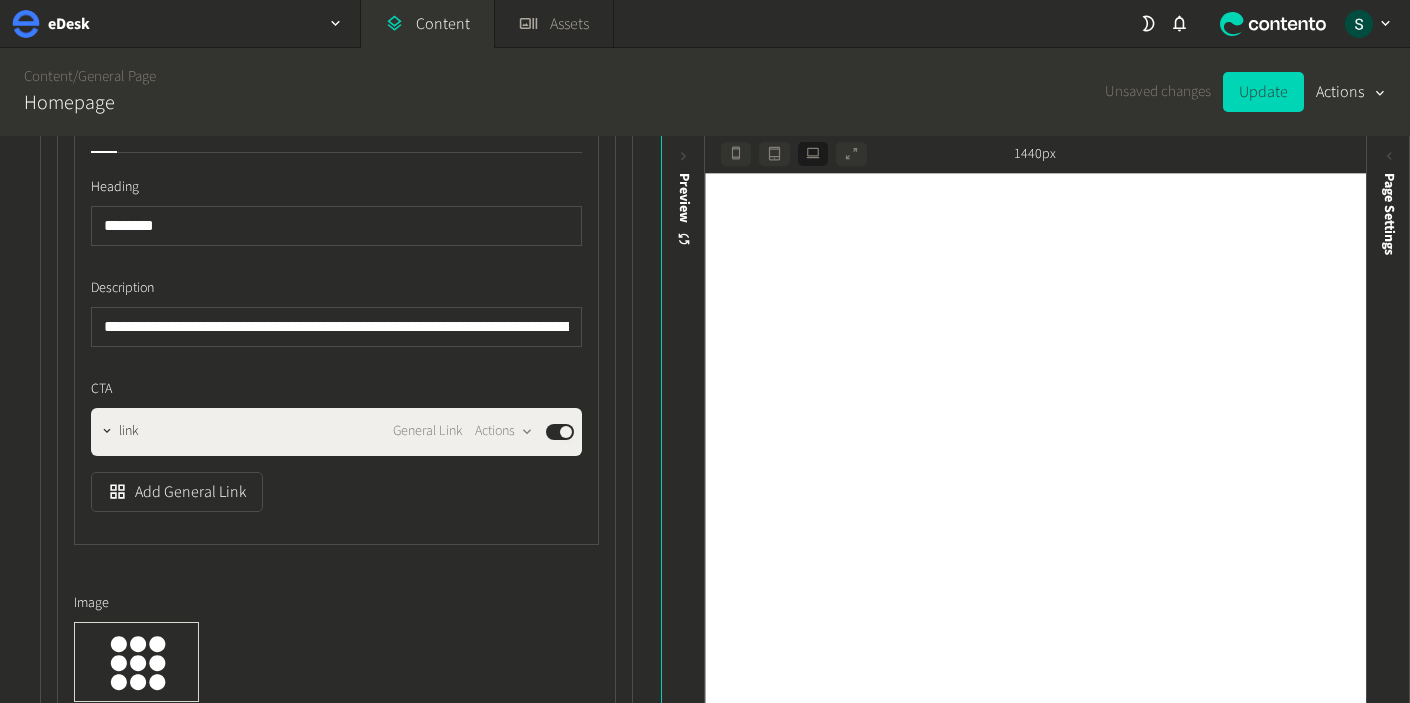 scroll, scrollTop: 13712, scrollLeft: 0, axis: vertical 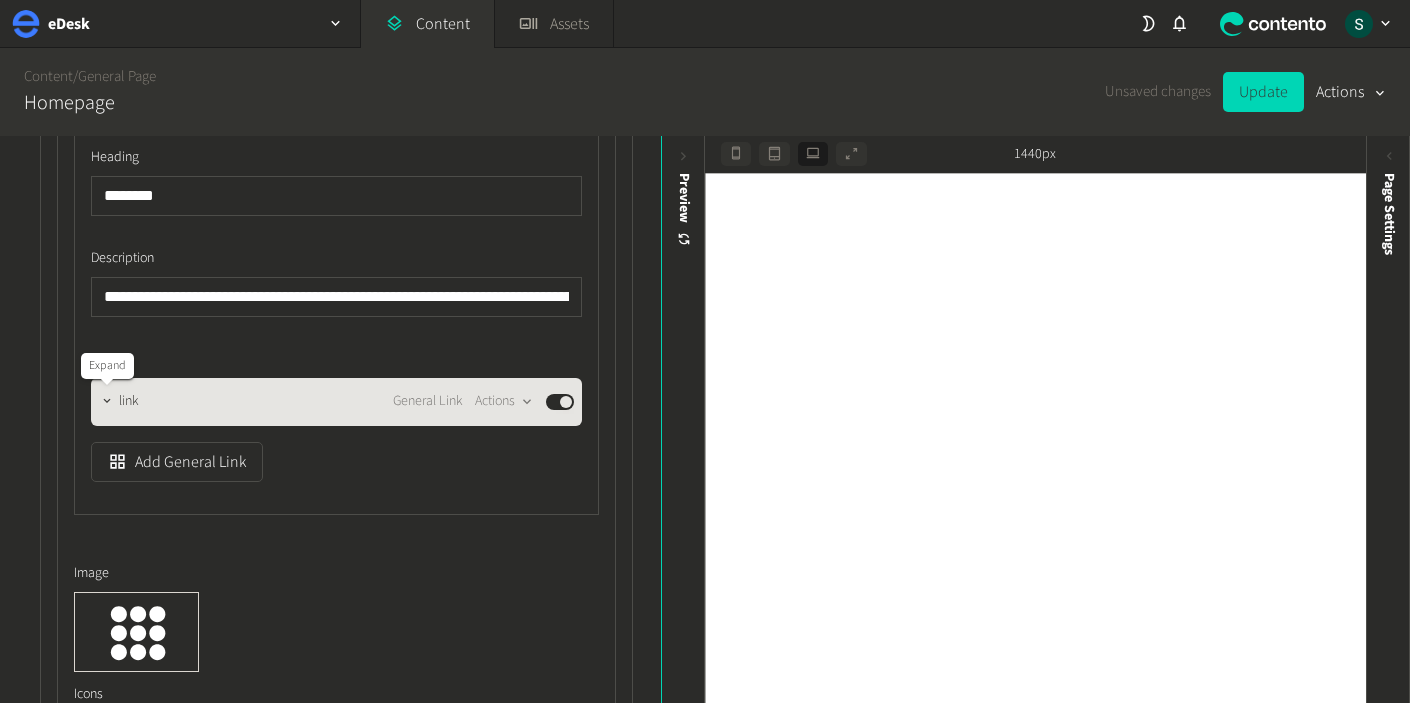 click 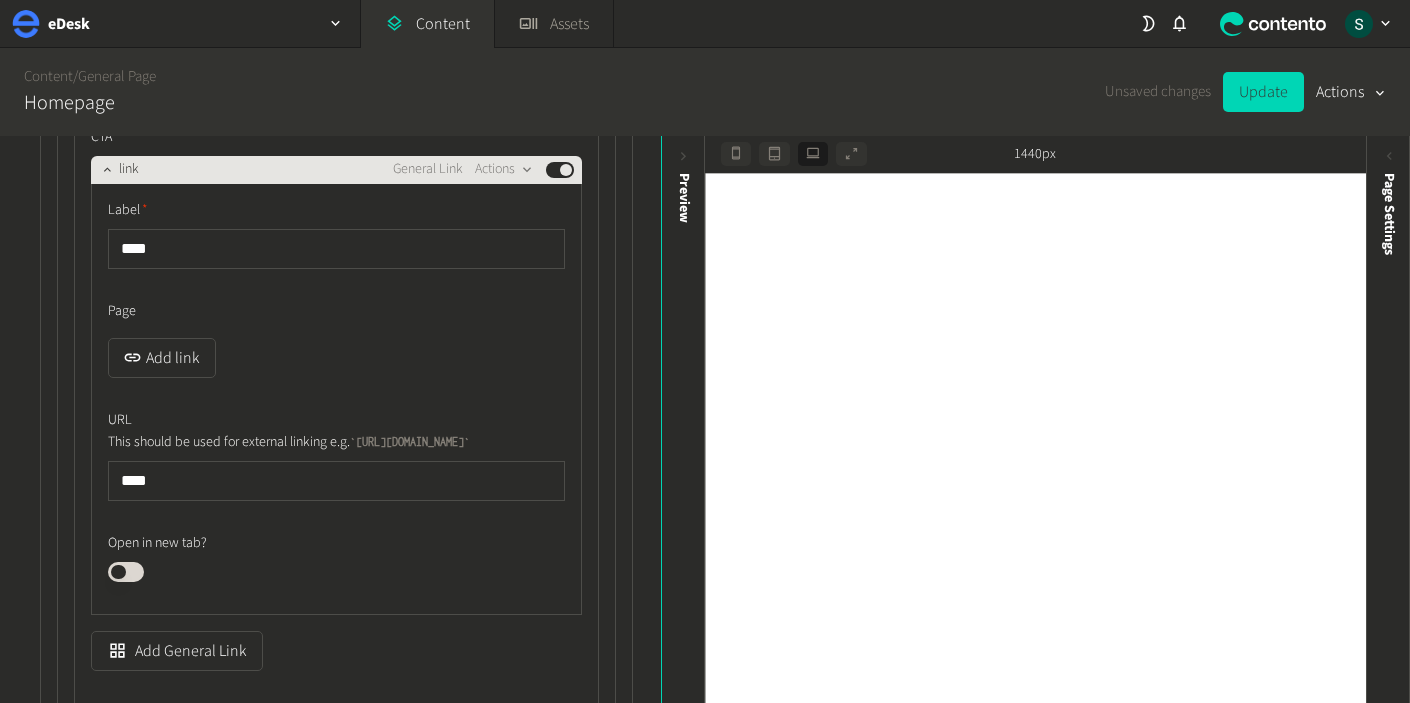 scroll, scrollTop: 13933, scrollLeft: 0, axis: vertical 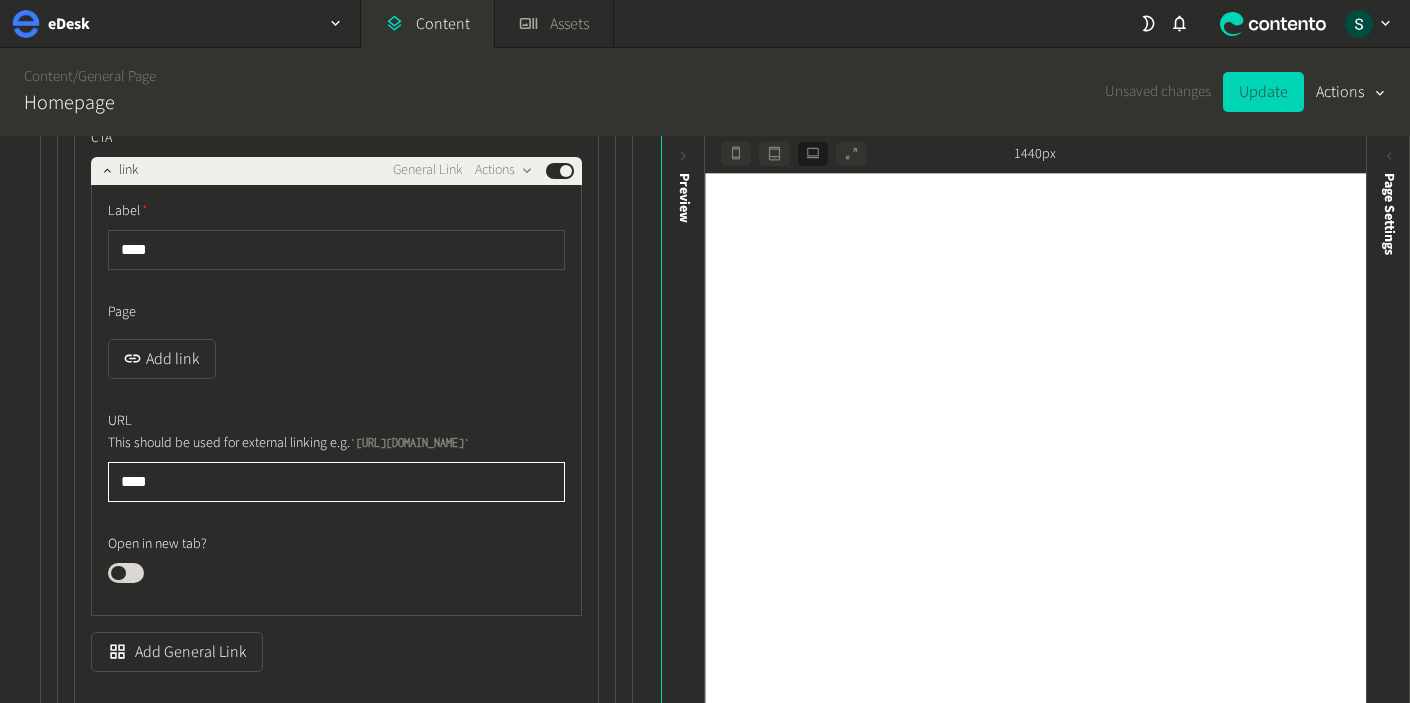 drag, startPoint x: 162, startPoint y: 482, endPoint x: 103, endPoint y: 471, distance: 60.016663 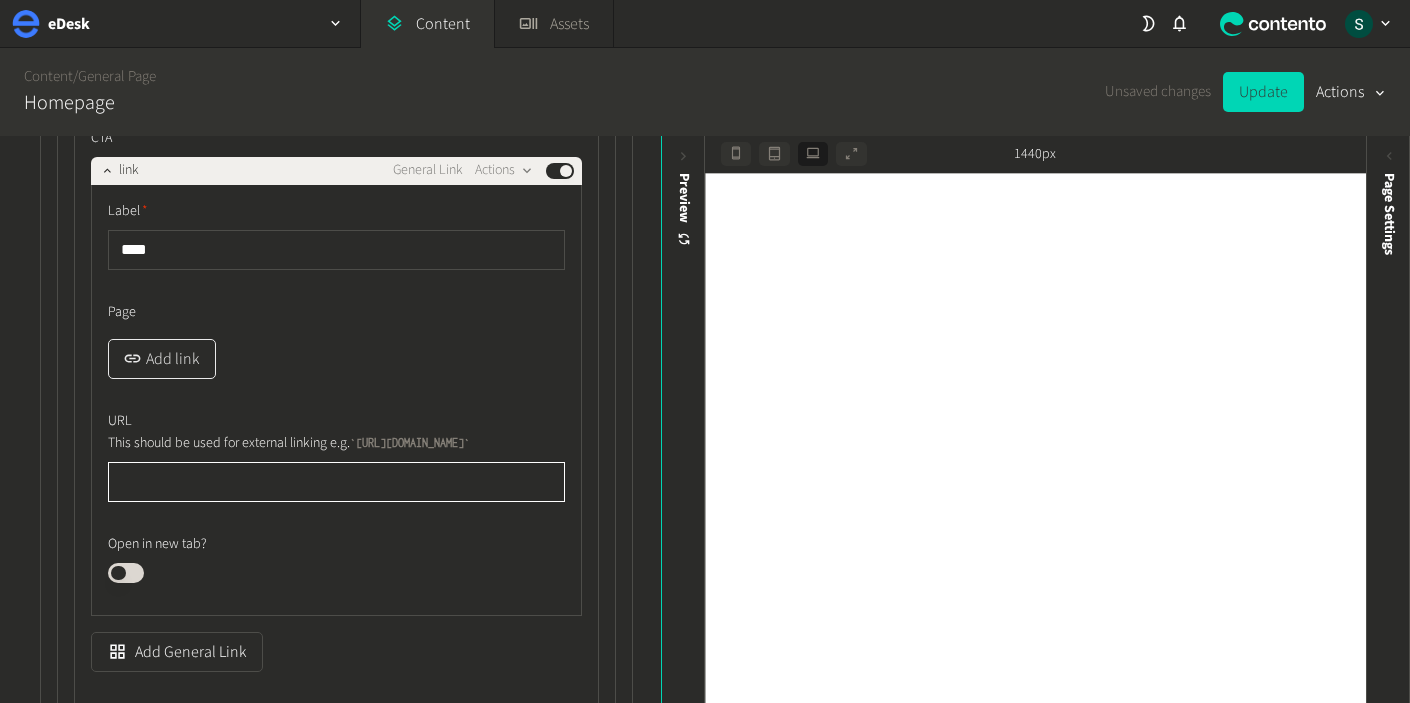type 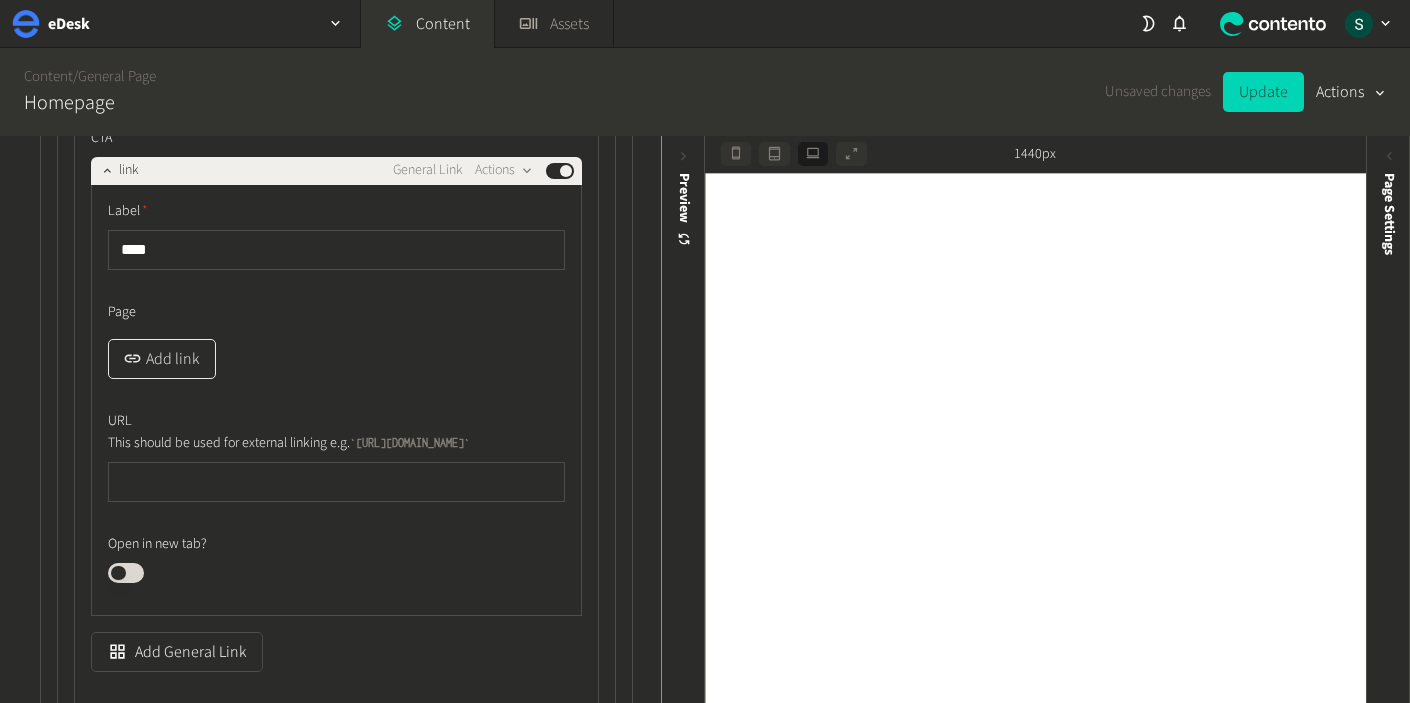 click on "Add link" 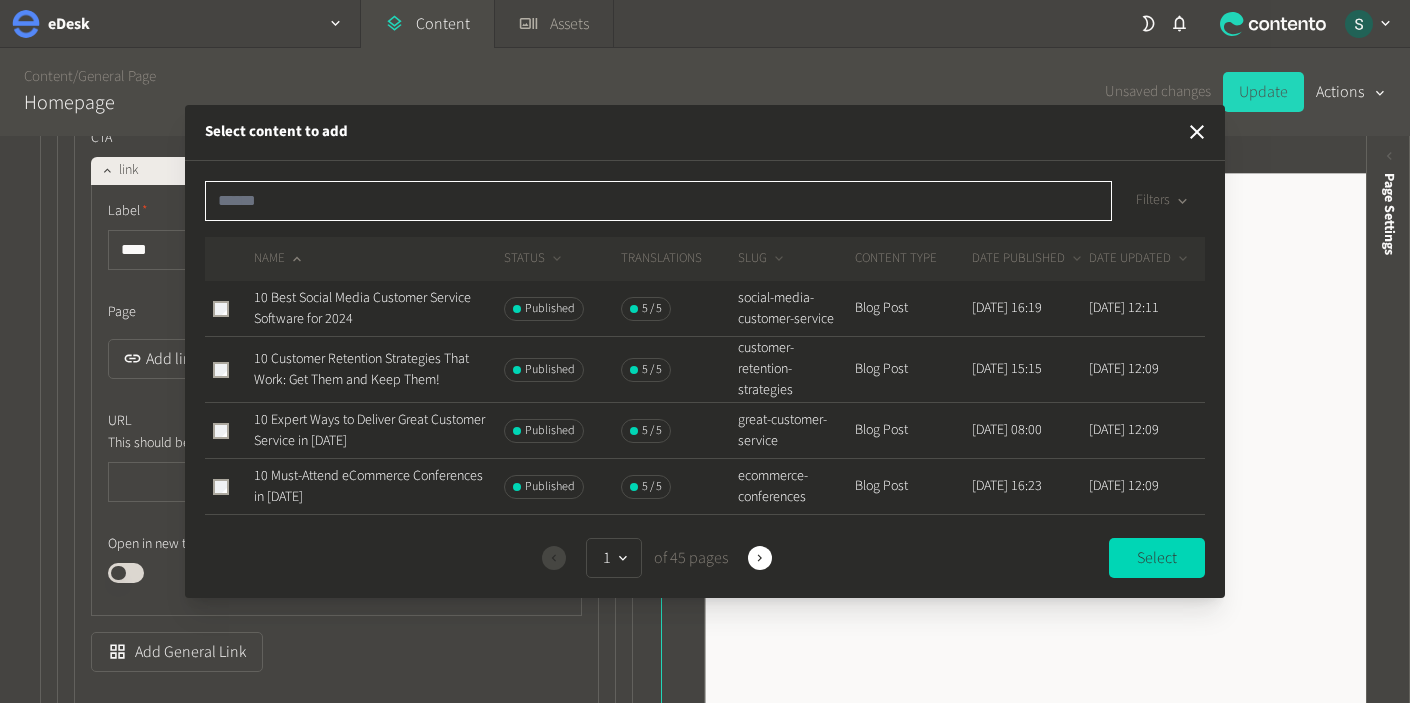 click at bounding box center [658, 201] 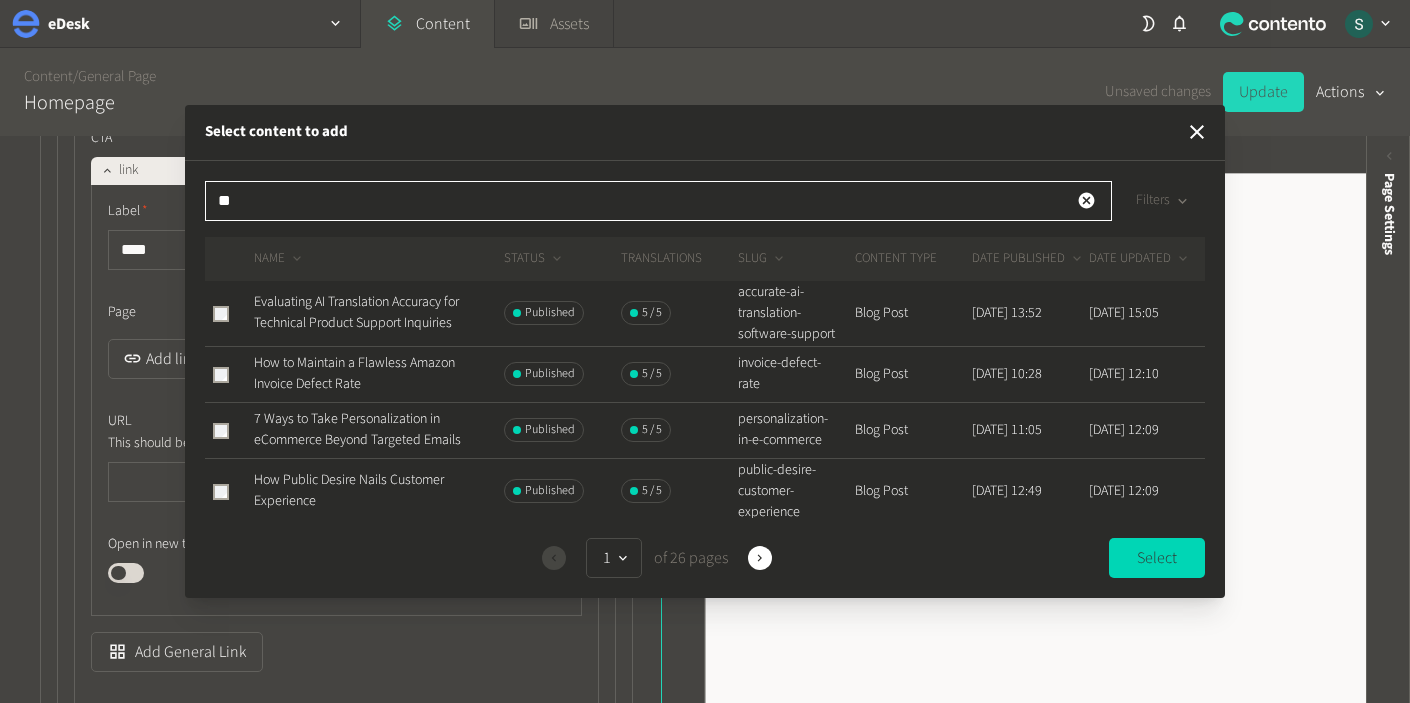 click at bounding box center [1182, 201] 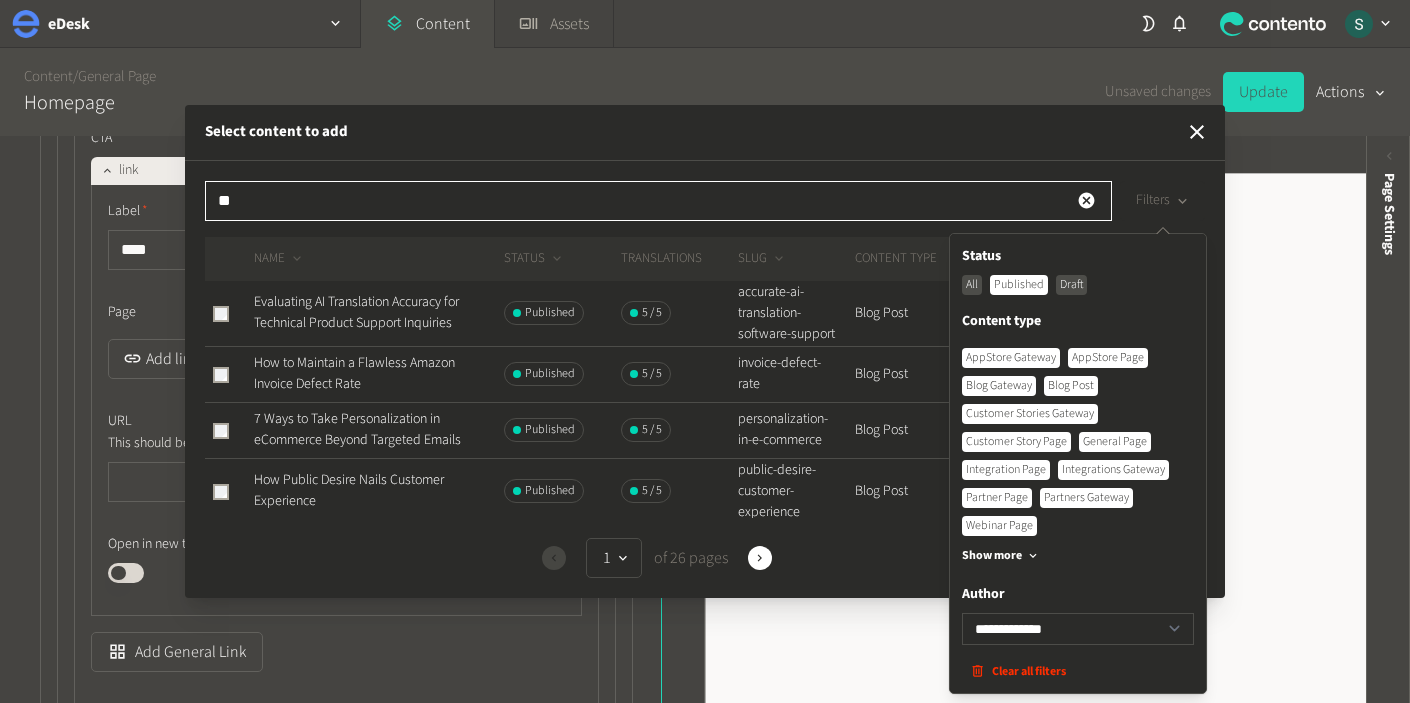 type on "**" 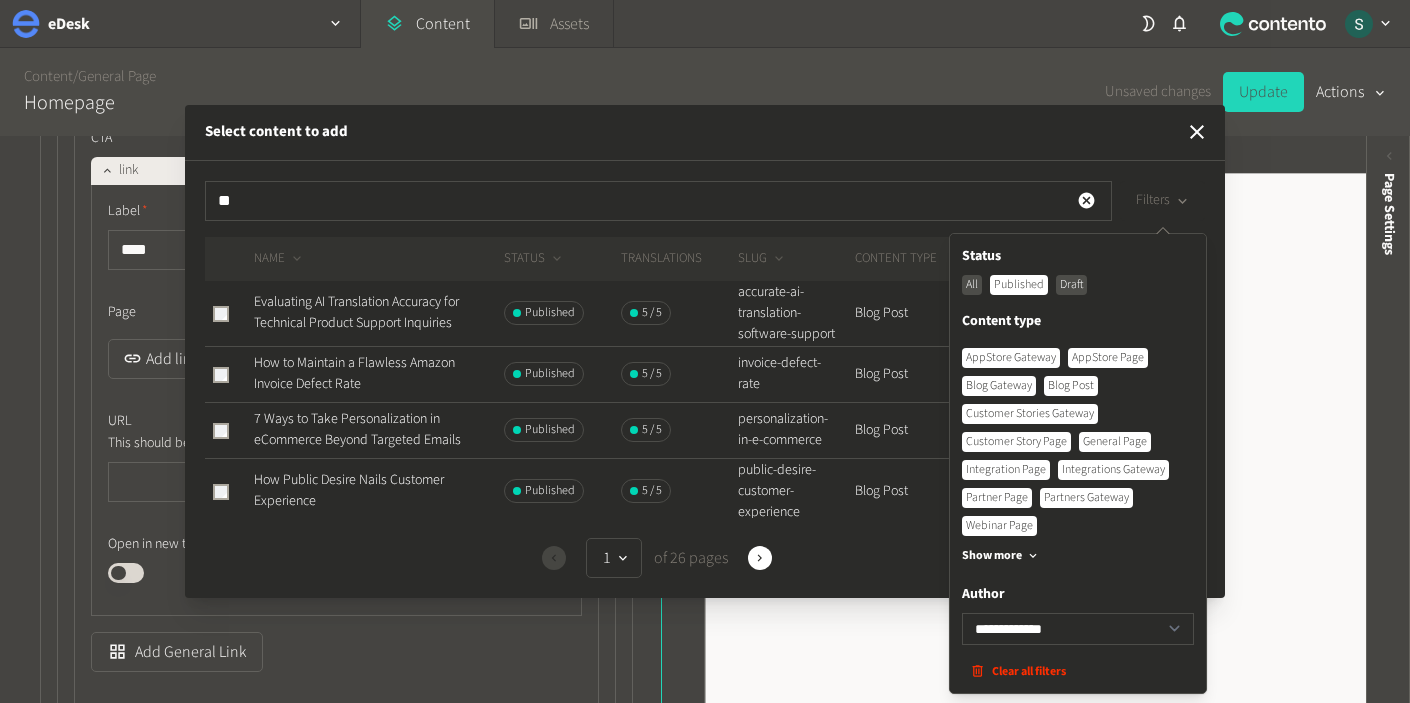 click on "Published" 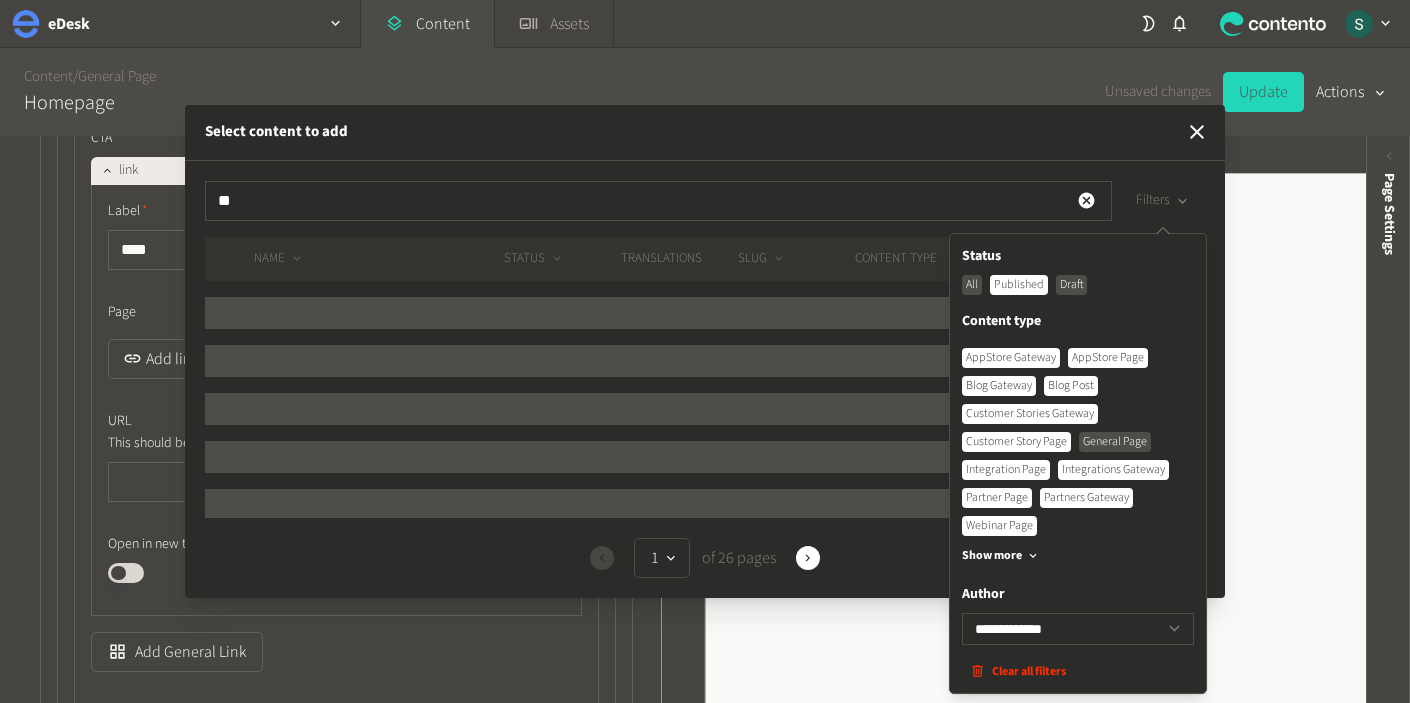 click on "**********" at bounding box center (705, 379) 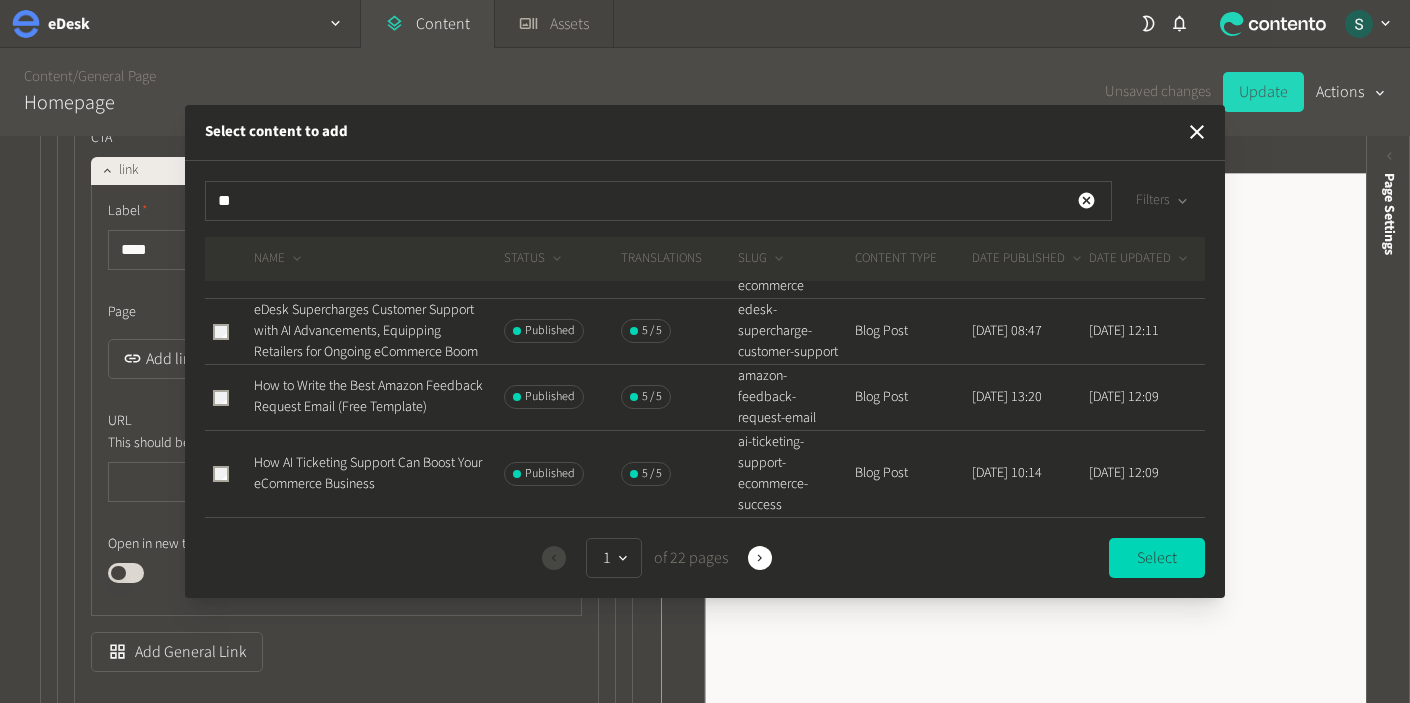 scroll, scrollTop: 0, scrollLeft: 0, axis: both 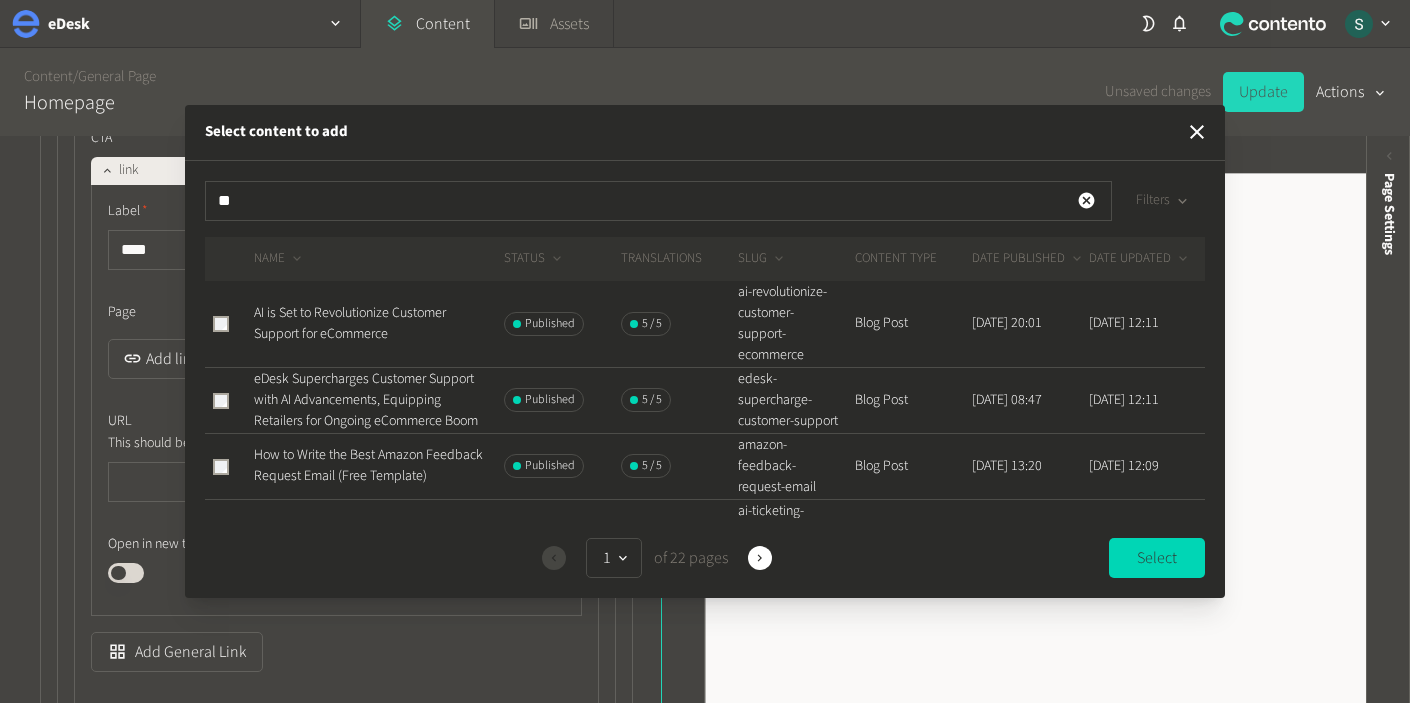 click on "Filters" 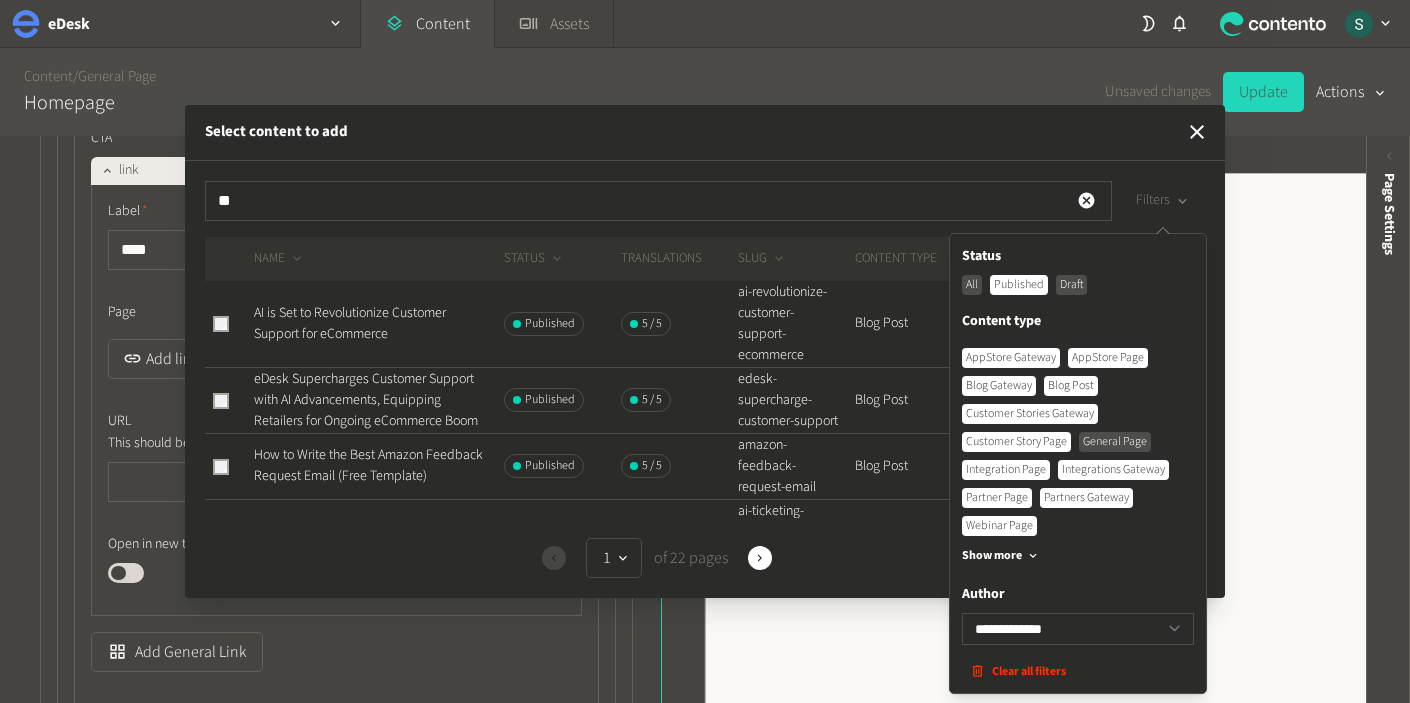 click on "General Page" at bounding box center [1115, 442] 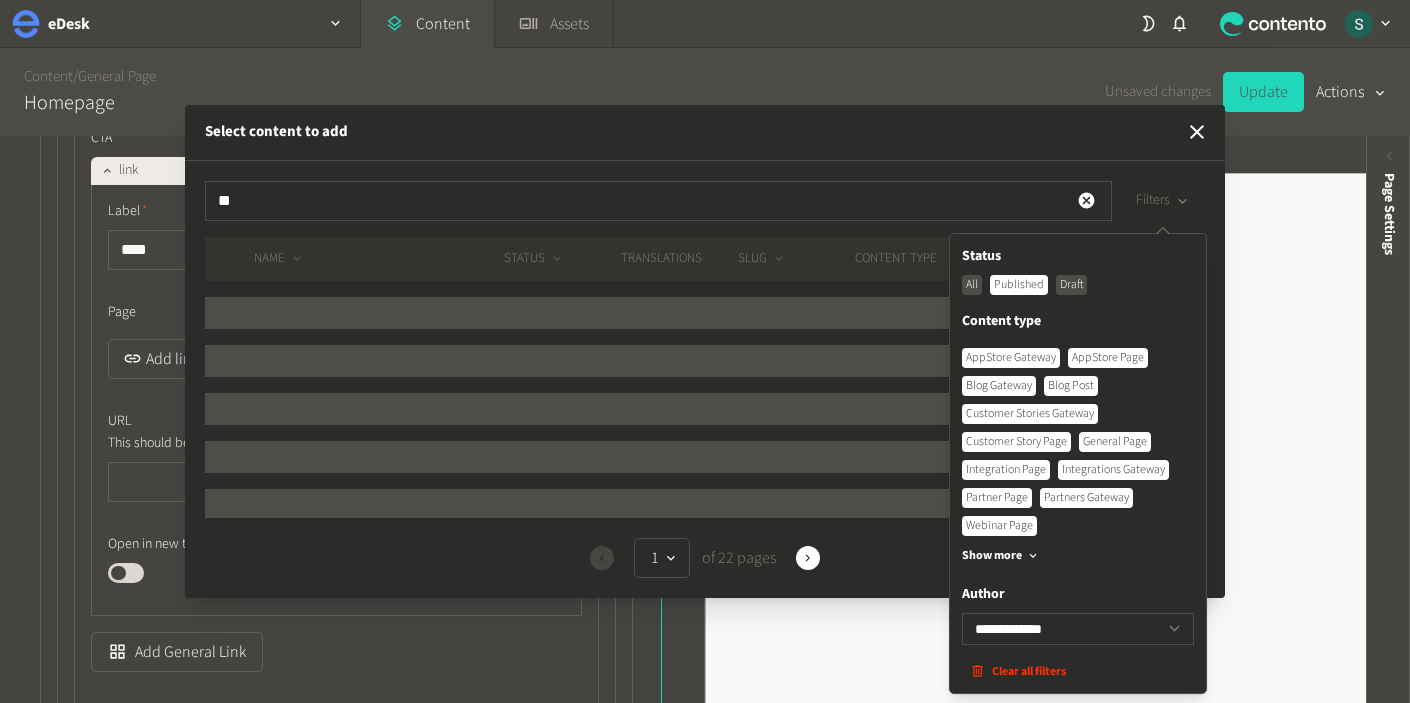 click on "AppStore Gateway" at bounding box center [1011, 358] 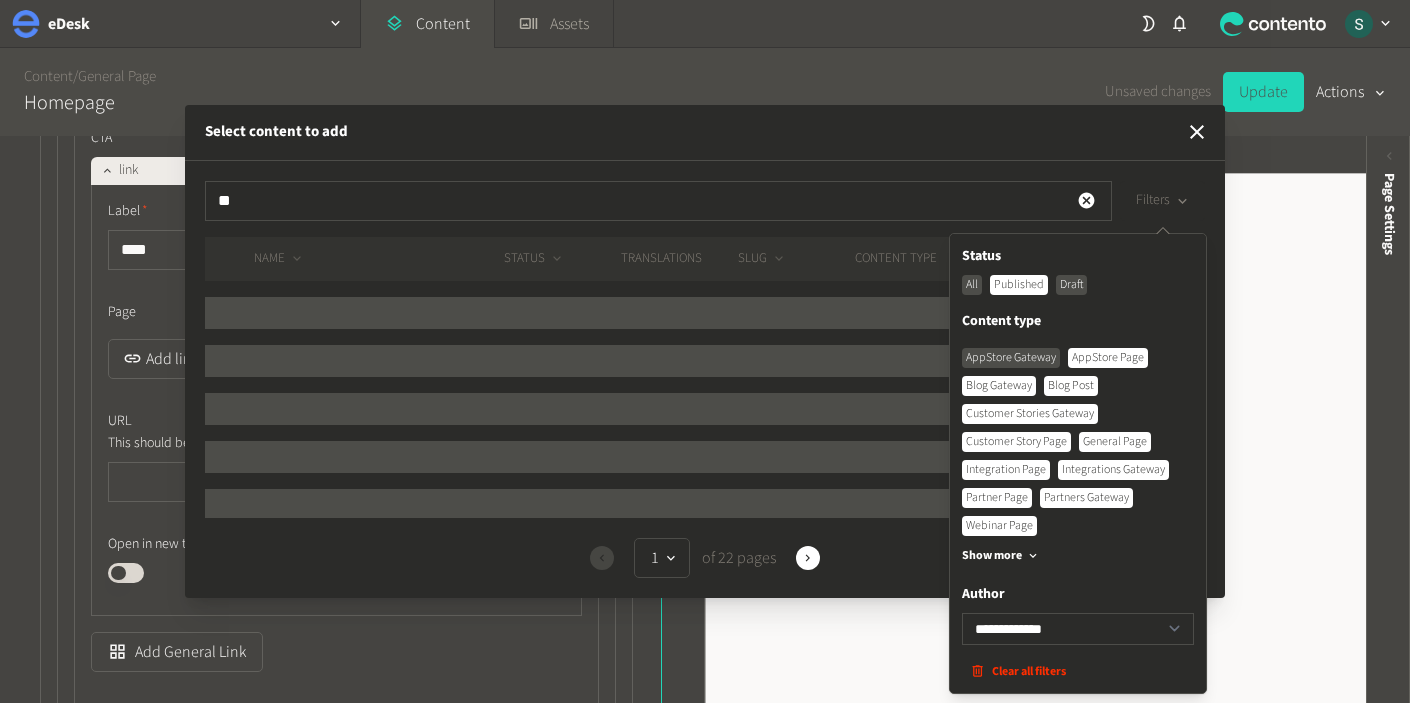 click on "AppStore Page" at bounding box center (1108, 358) 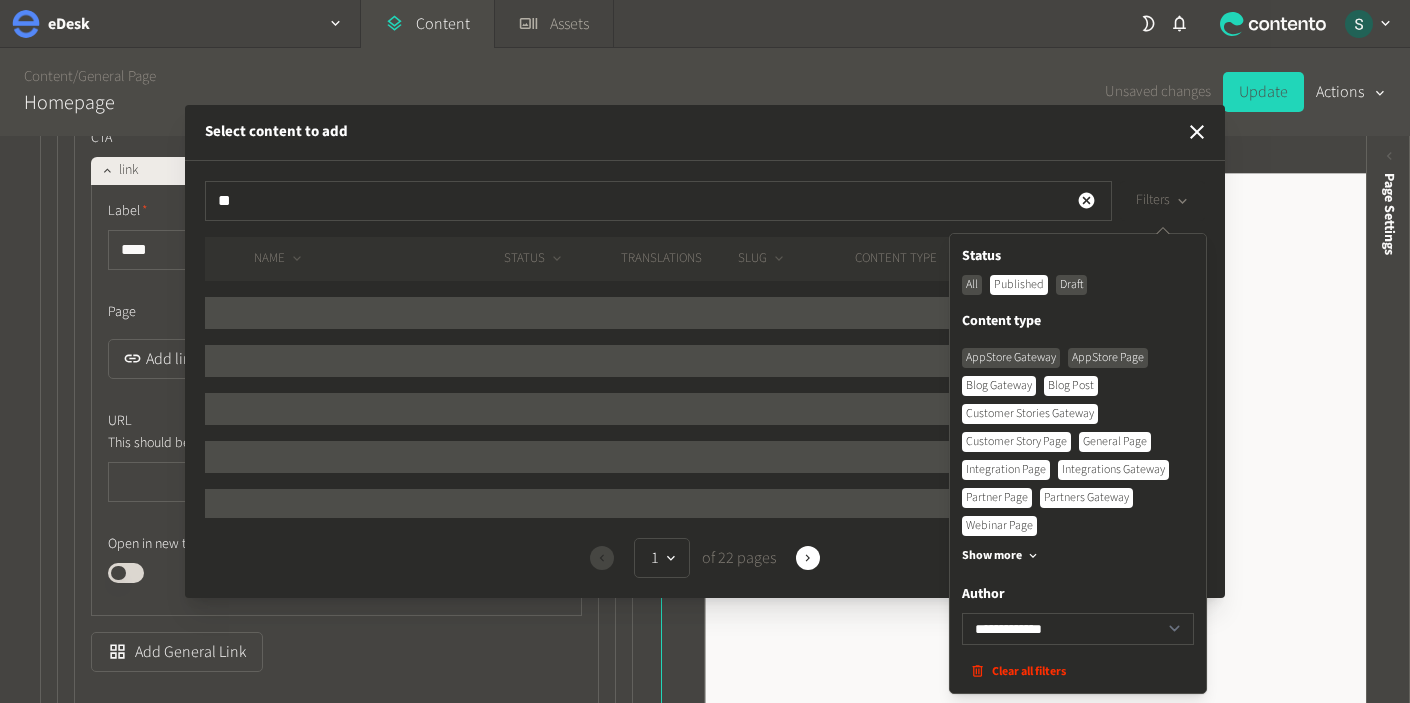 click on "Blog Post" at bounding box center [1071, 386] 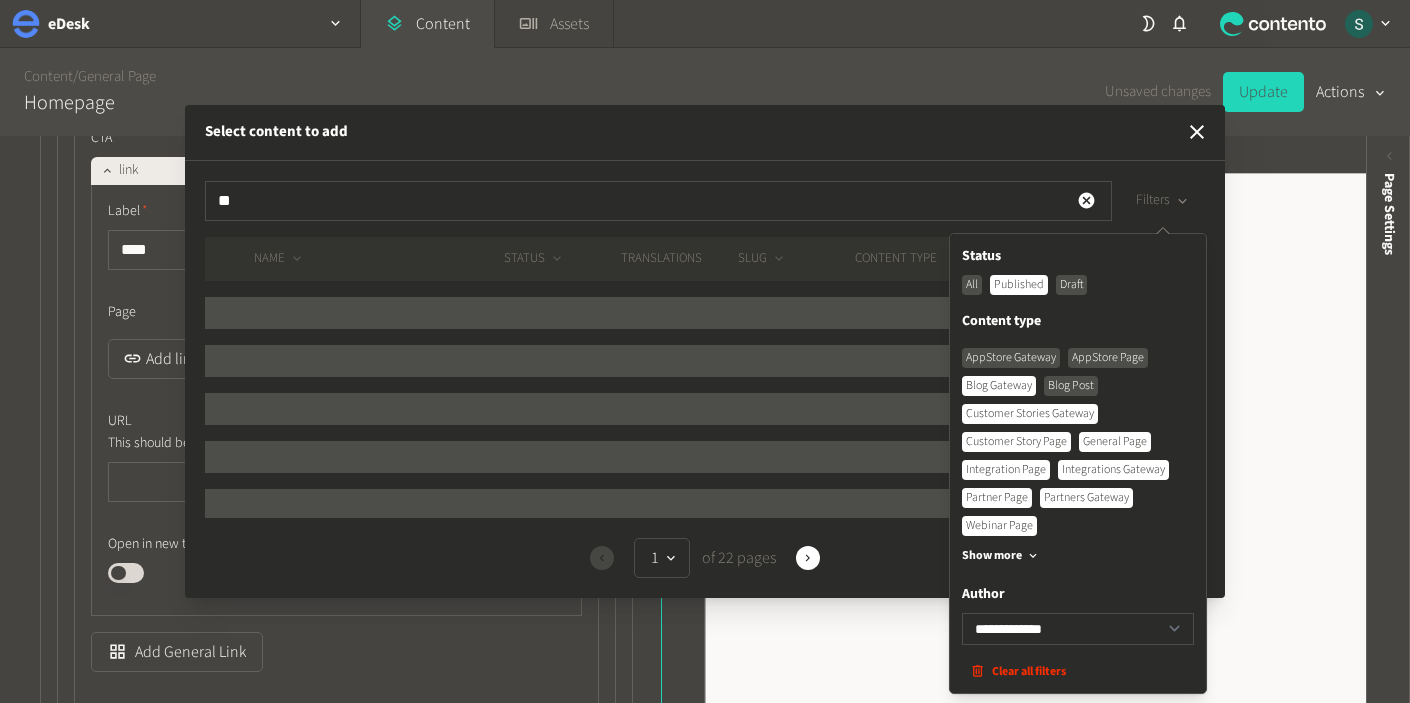 click on "Blog Gateway" at bounding box center (999, 386) 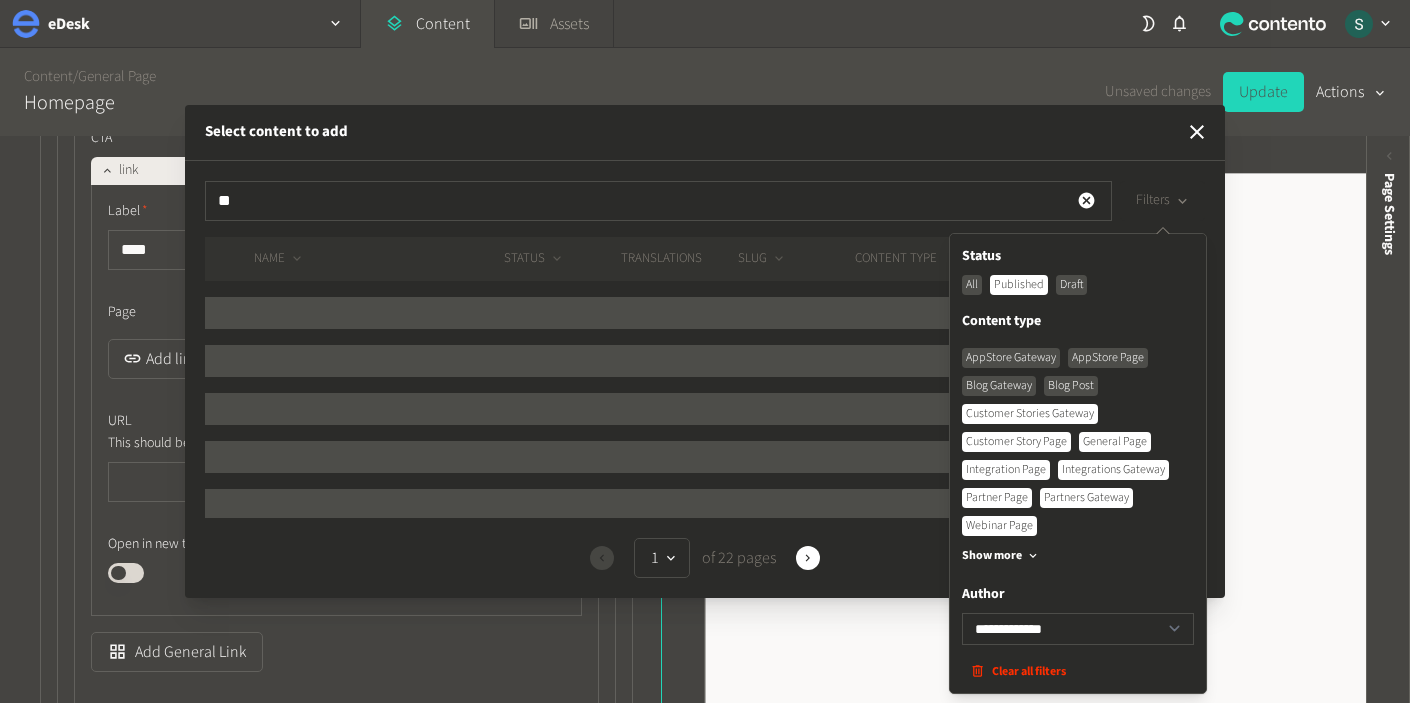 click on "Customer Stories Gateway" at bounding box center [1030, 414] 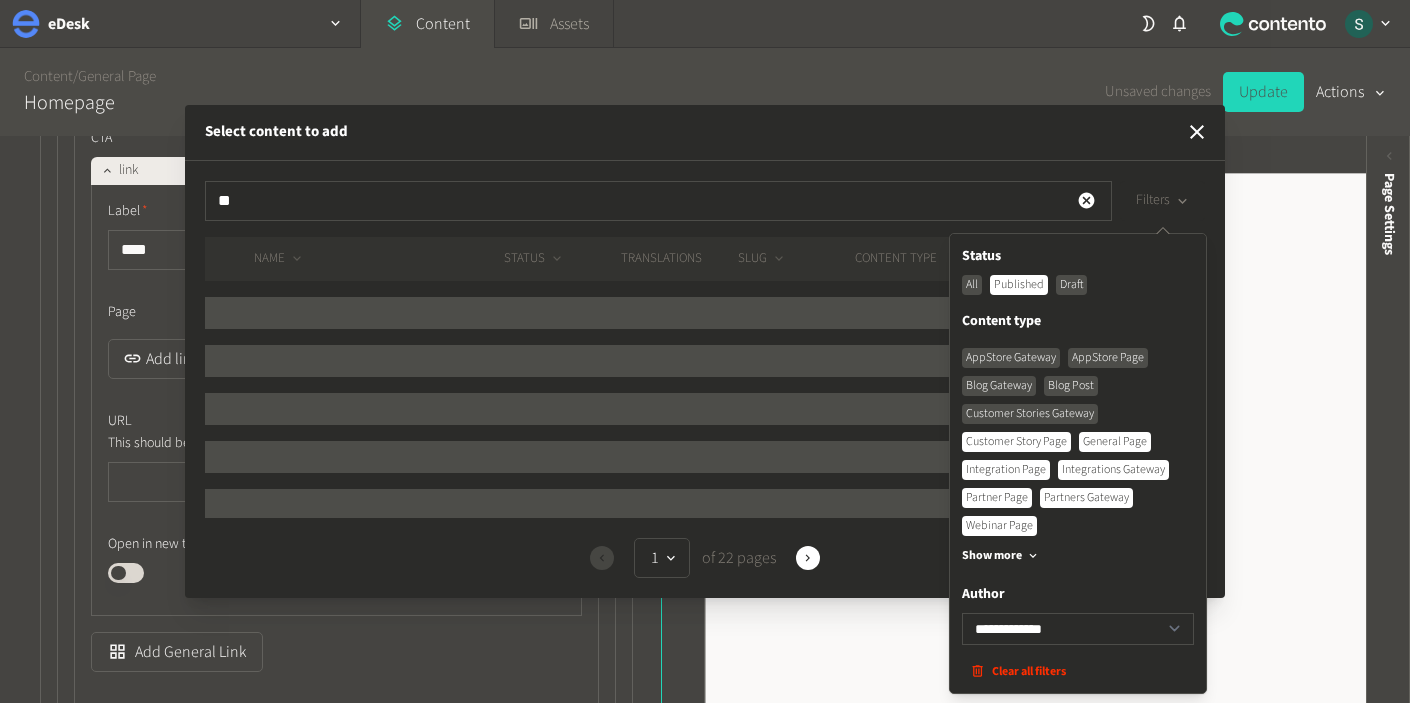 click on "Customer Story Page" at bounding box center (1016, 442) 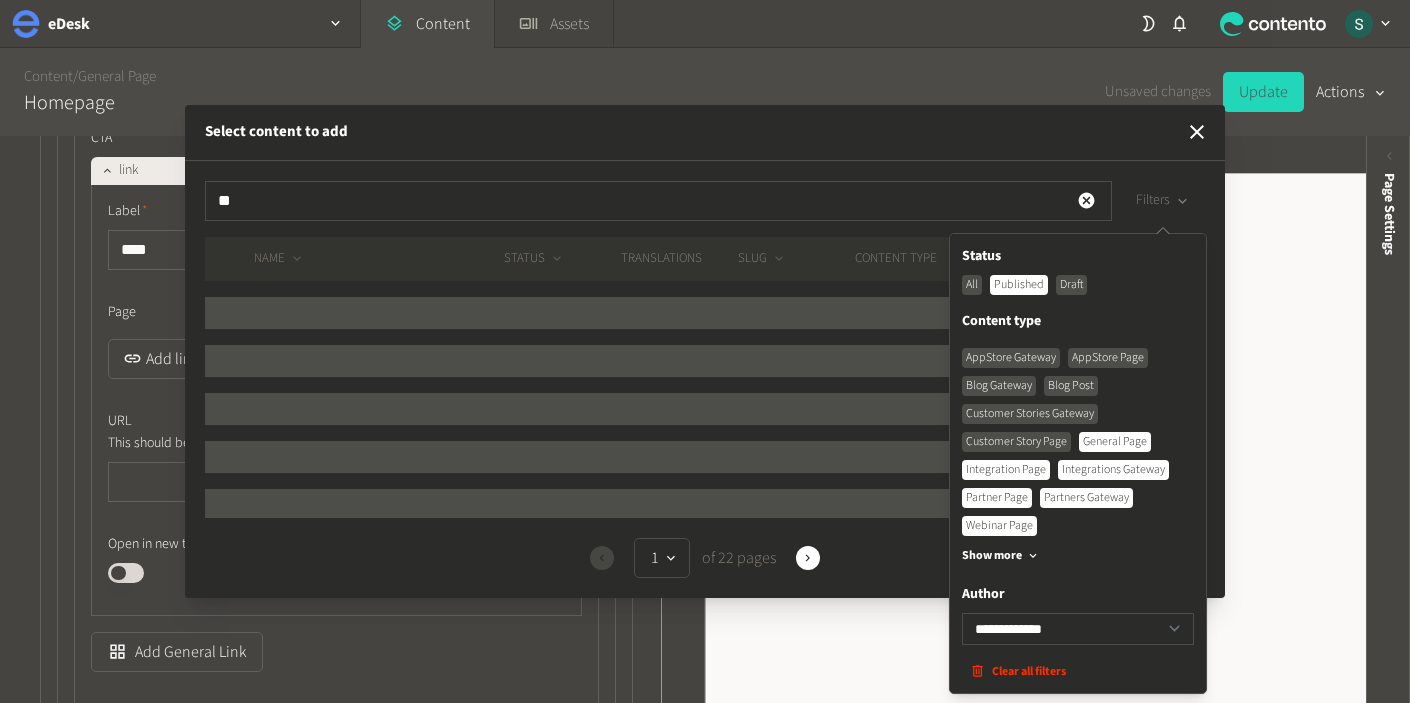 click on "General Page" at bounding box center [1115, 442] 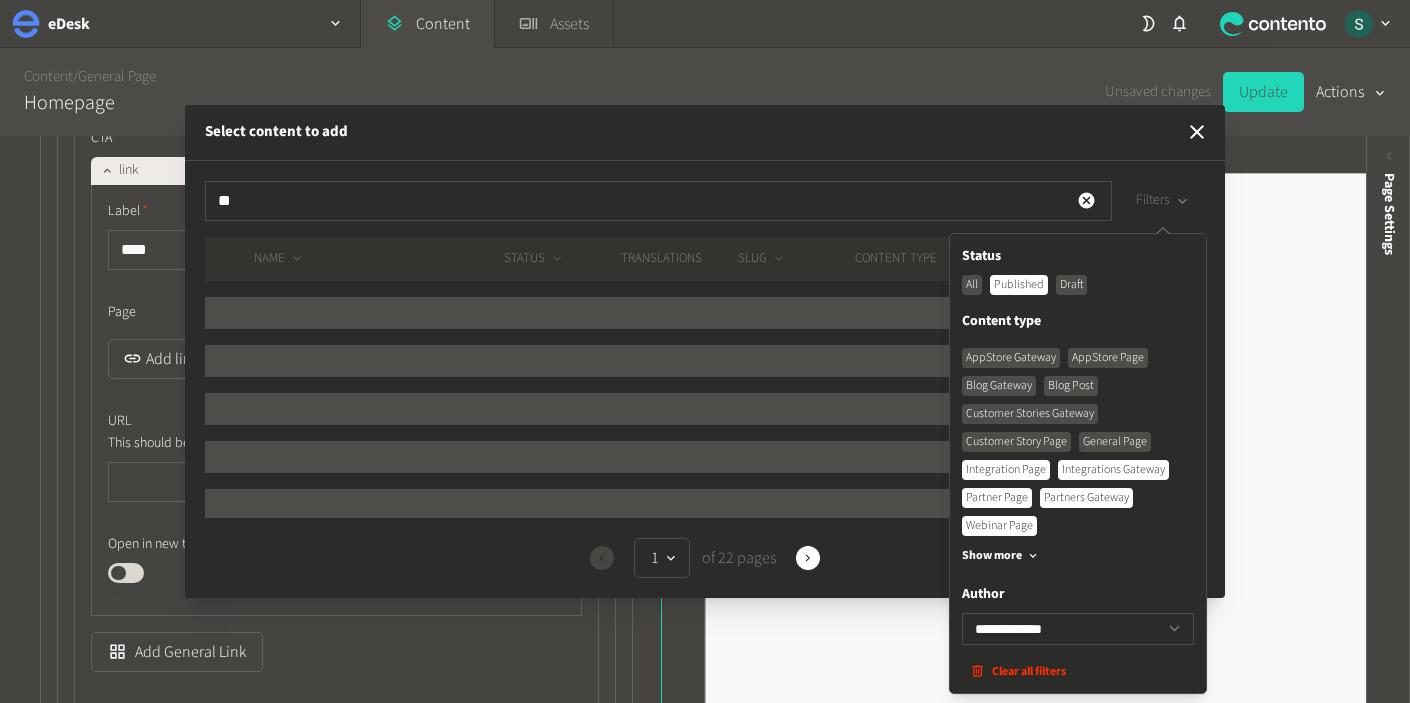 click on "Integrations Gateway" at bounding box center [1113, 470] 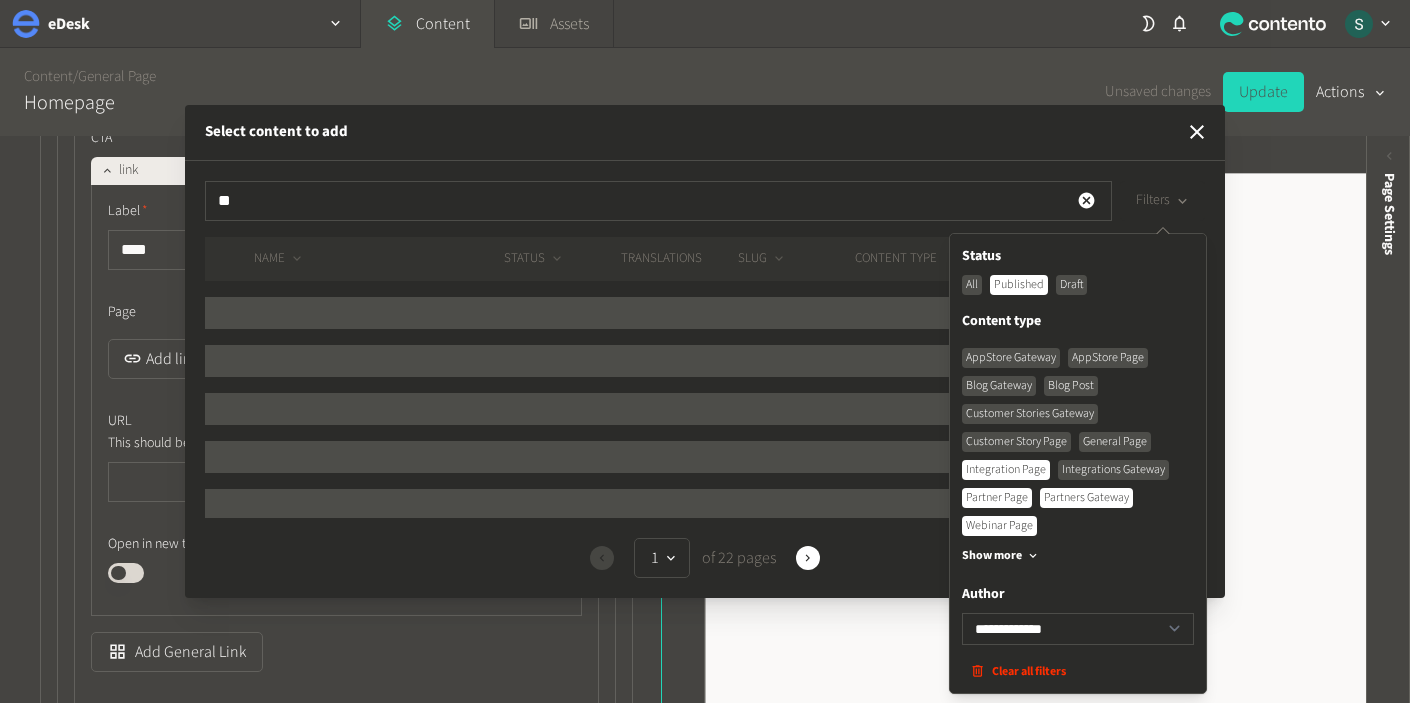 click on "General Page" at bounding box center (1115, 442) 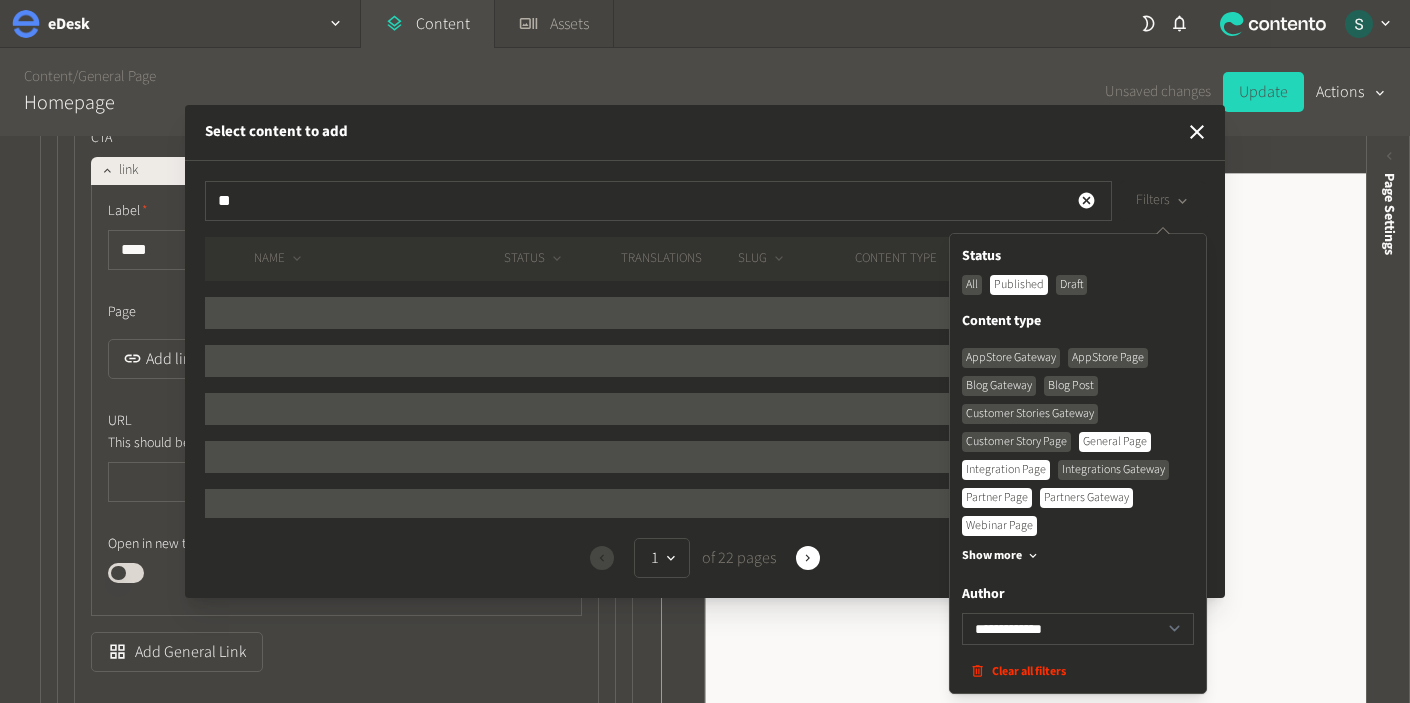 click on "Integration Page" at bounding box center (1006, 470) 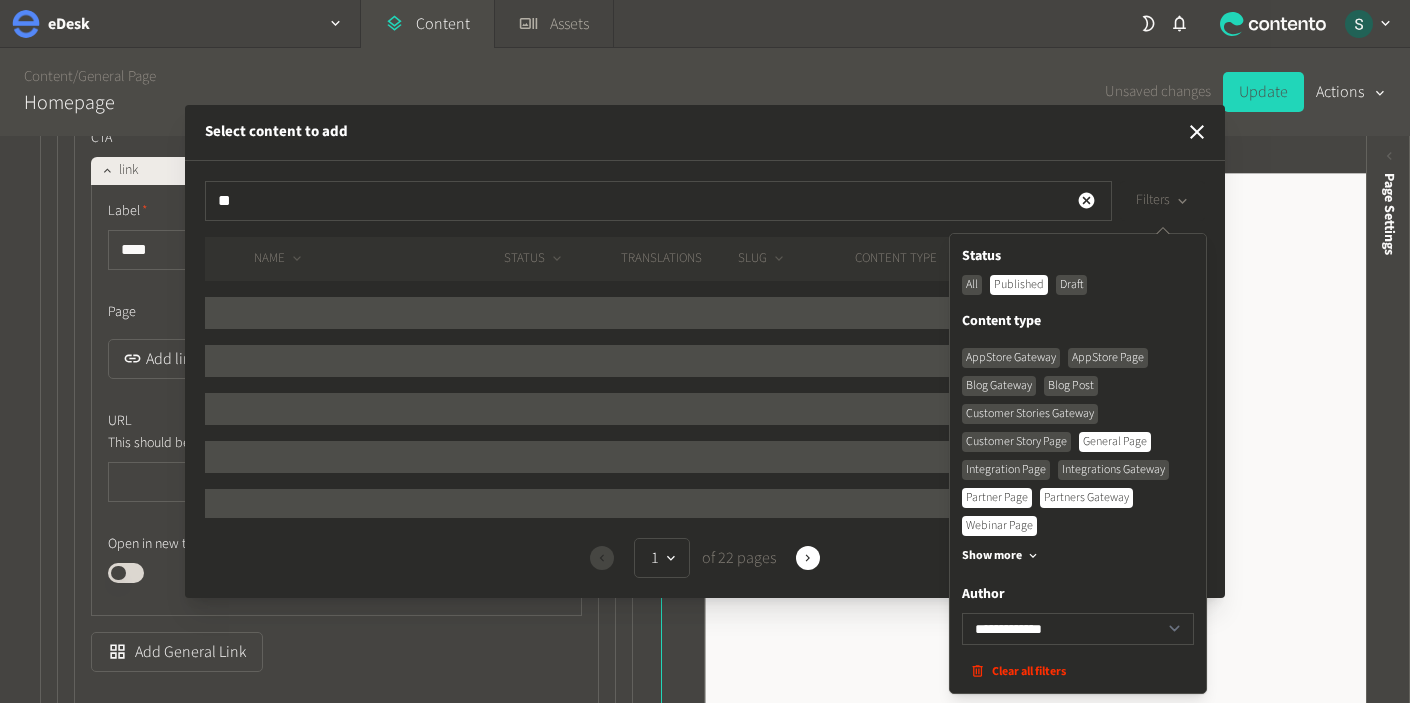 click on "Partner Page" at bounding box center [997, 498] 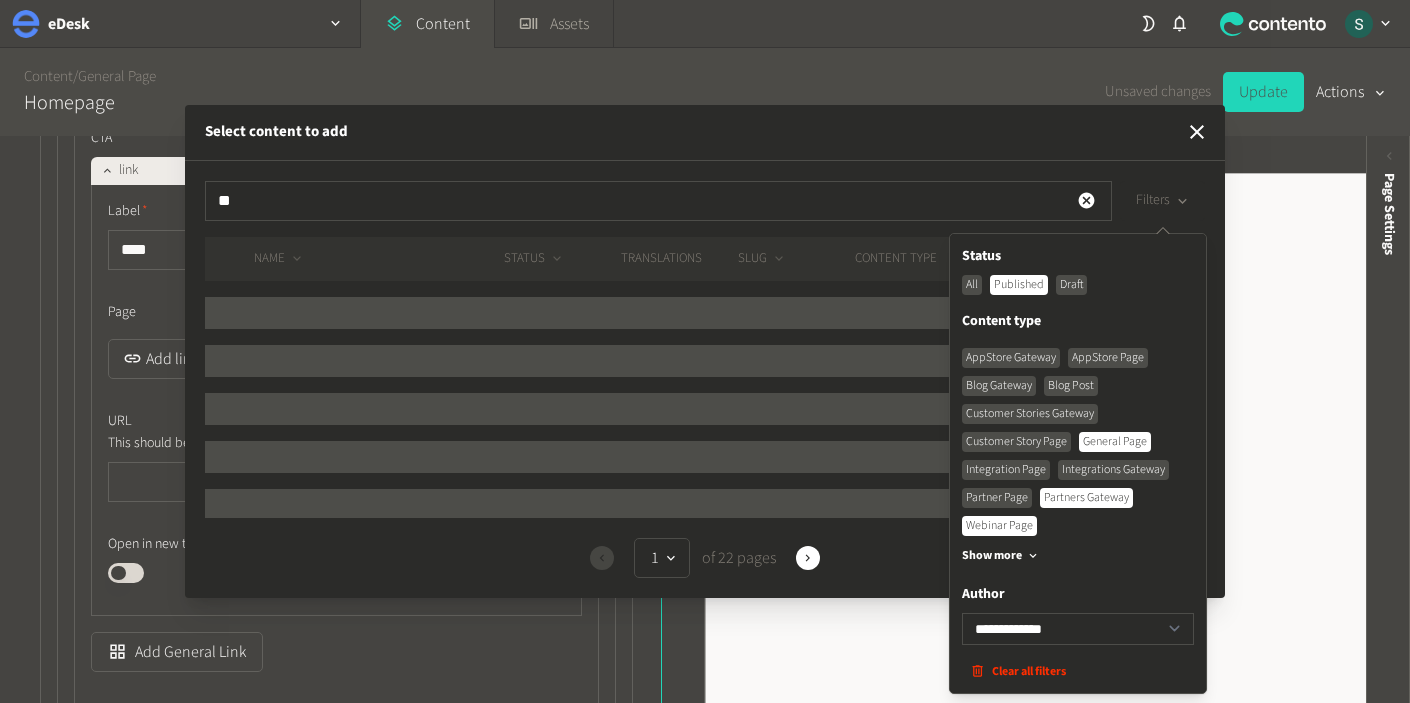 click on "Partners Gateway" at bounding box center (1086, 498) 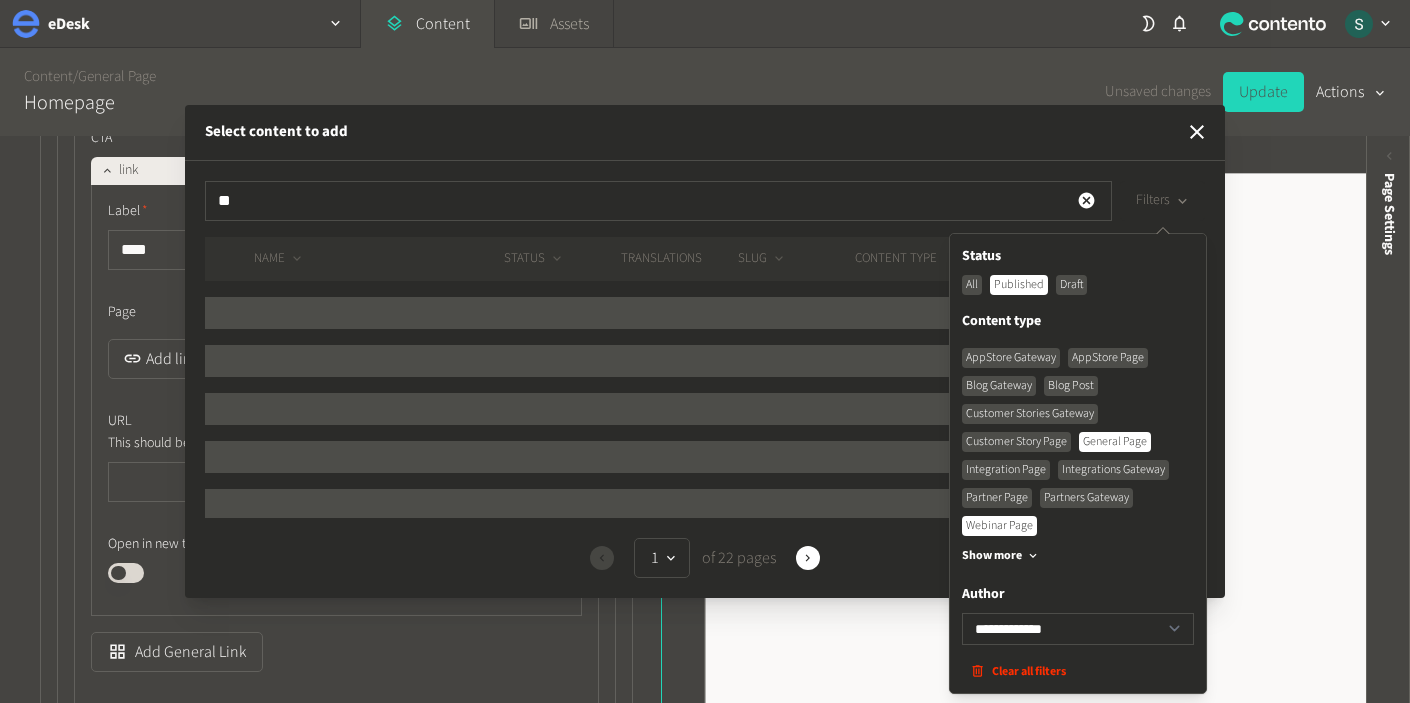 click on "Webinar Page" at bounding box center [999, 526] 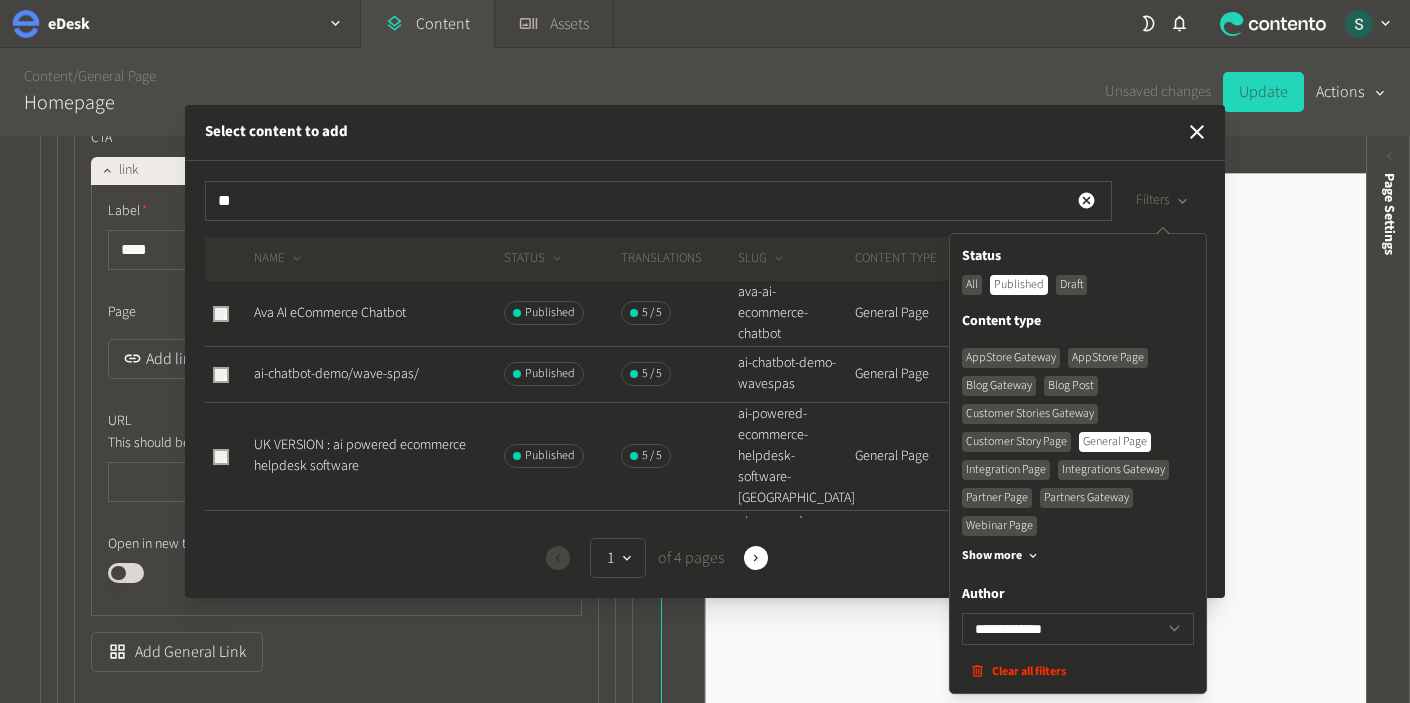 click on "**********" at bounding box center [705, 379] 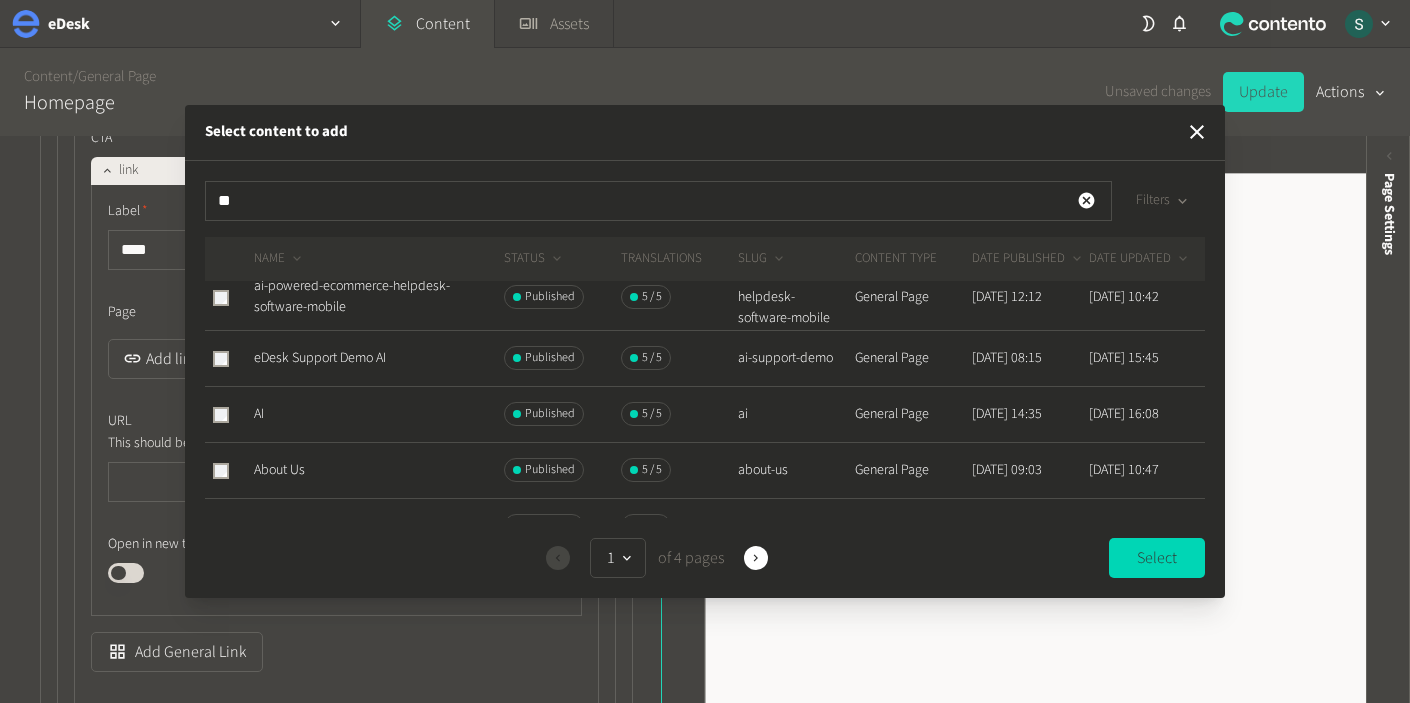 scroll, scrollTop: 401, scrollLeft: 0, axis: vertical 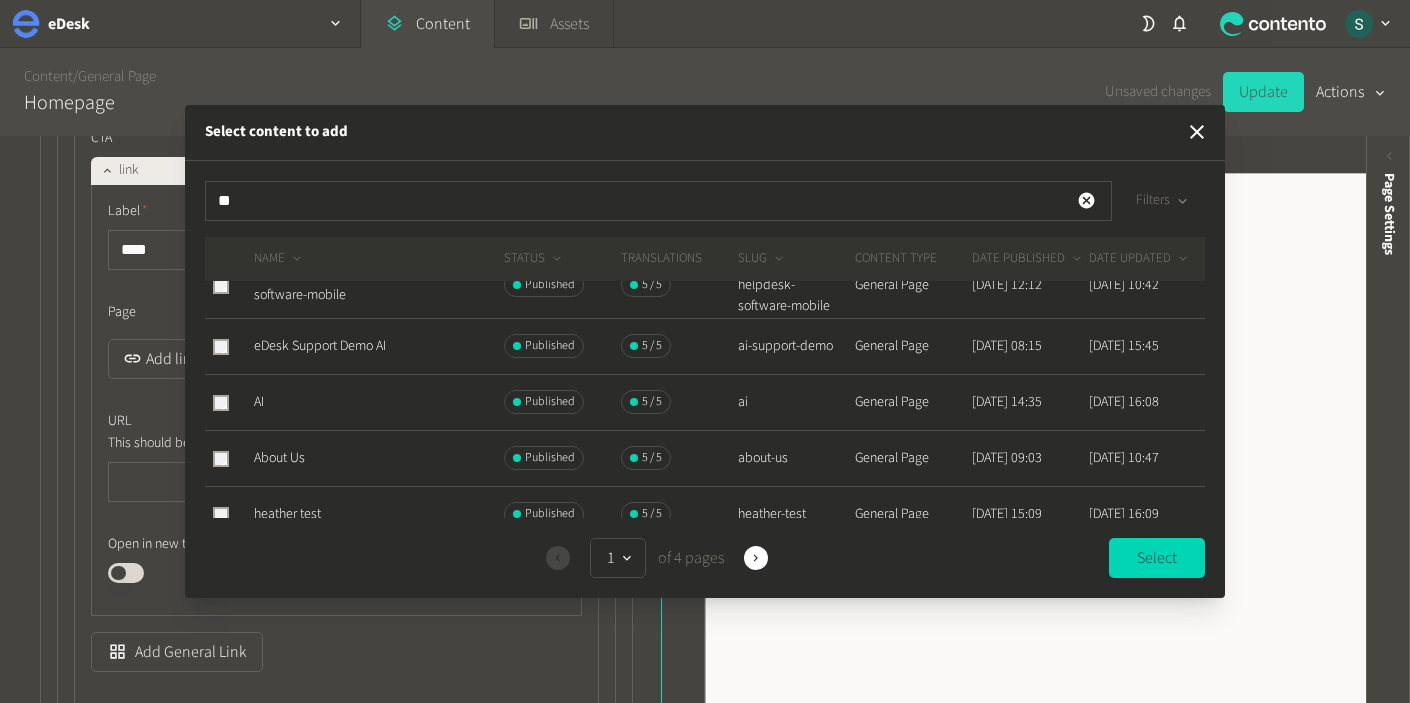 click on "AI" 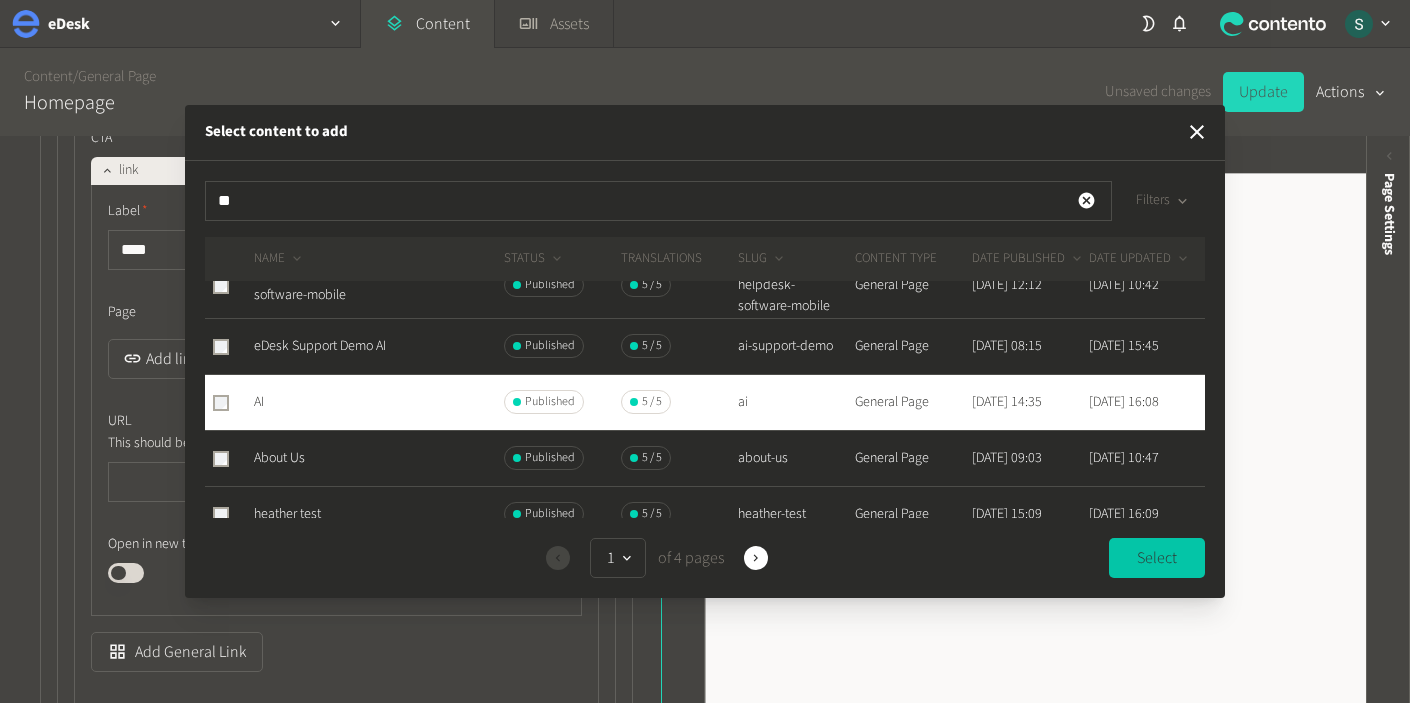 click on "Select" at bounding box center (1157, 558) 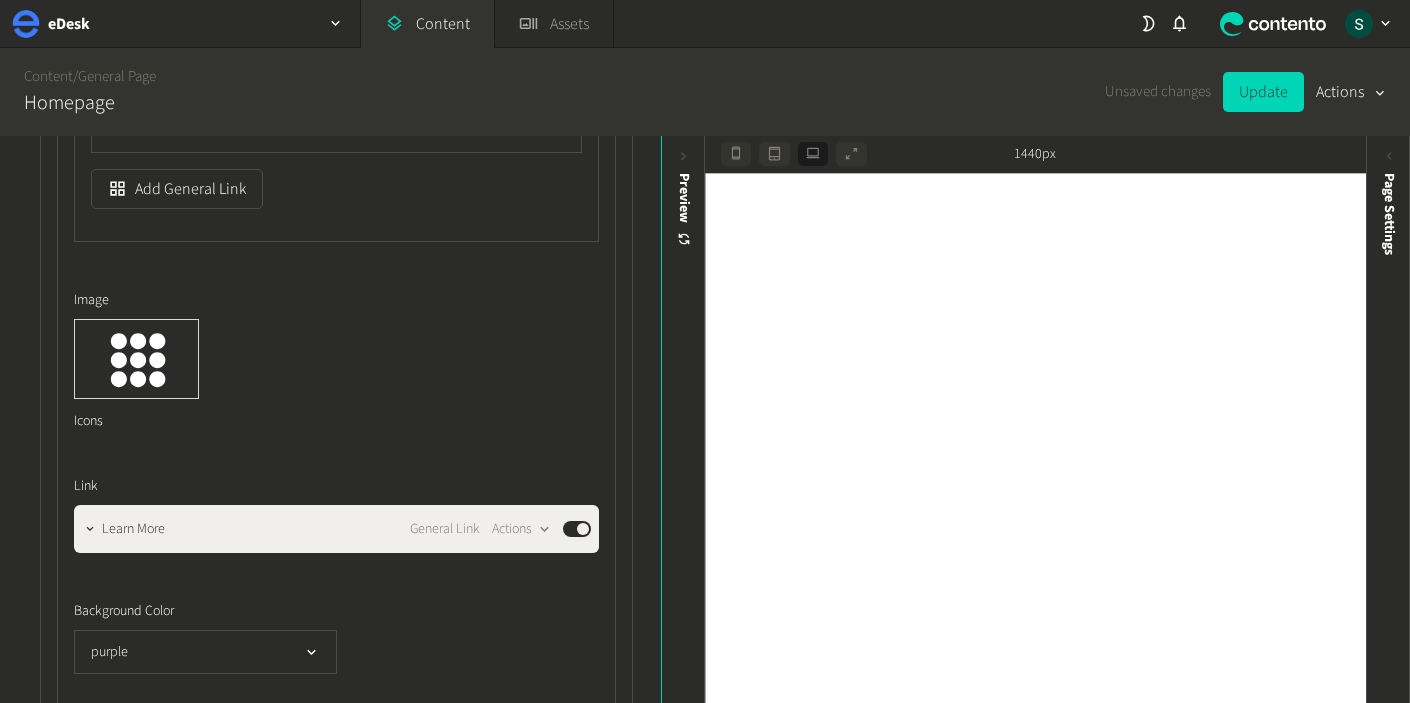 scroll, scrollTop: 14426, scrollLeft: 0, axis: vertical 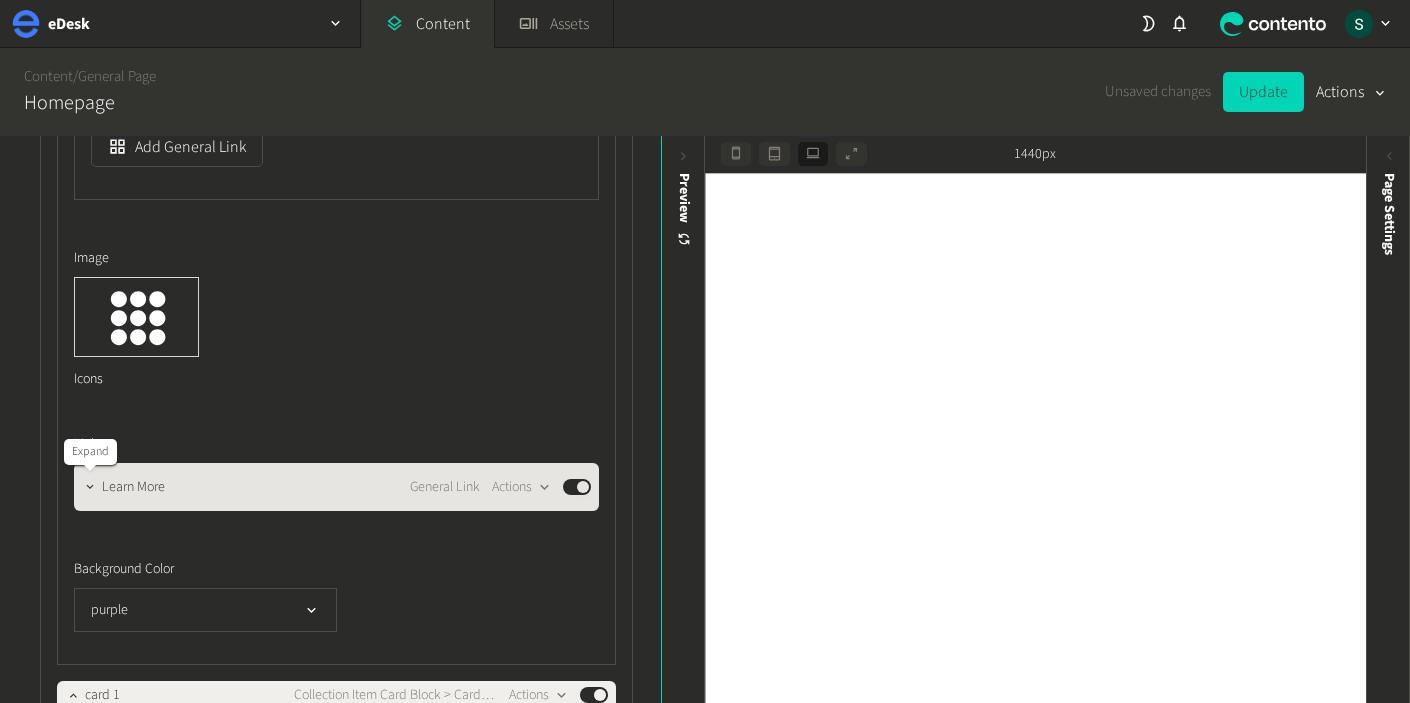 click 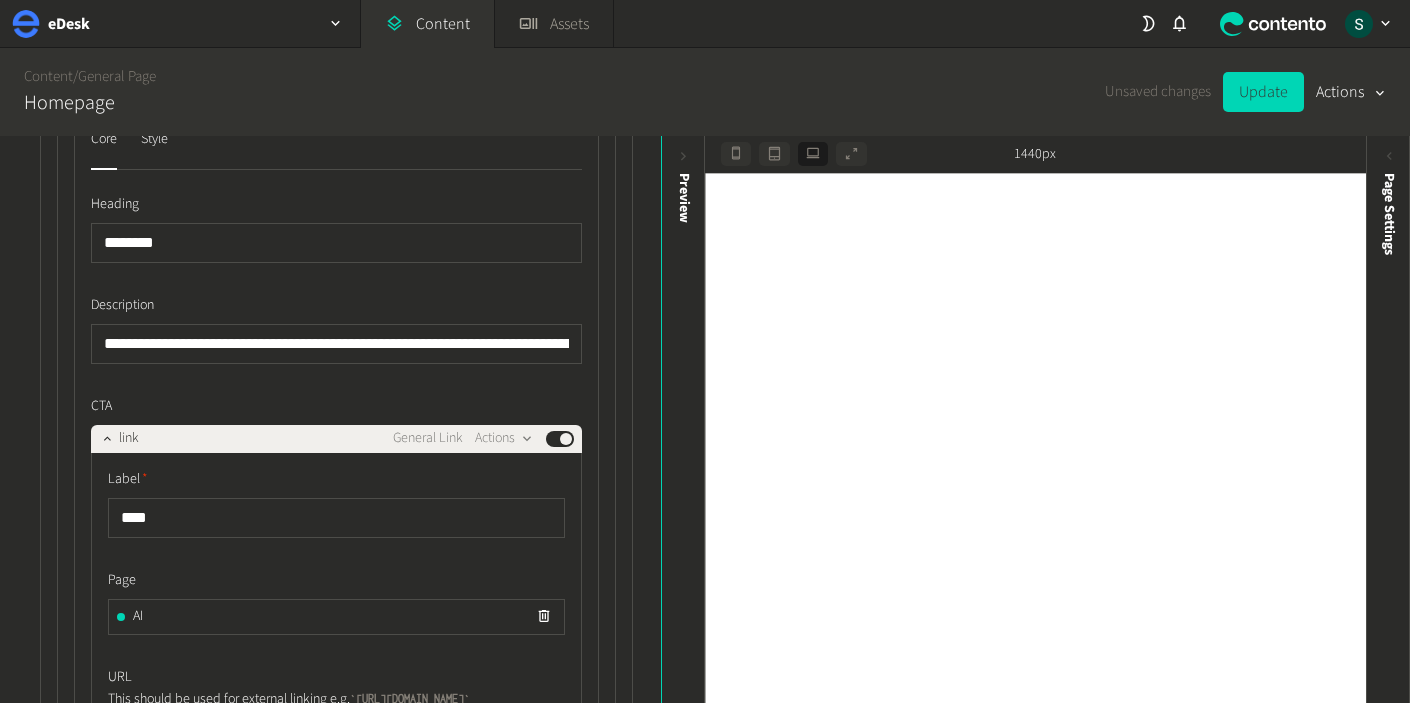 scroll, scrollTop: 13743, scrollLeft: 0, axis: vertical 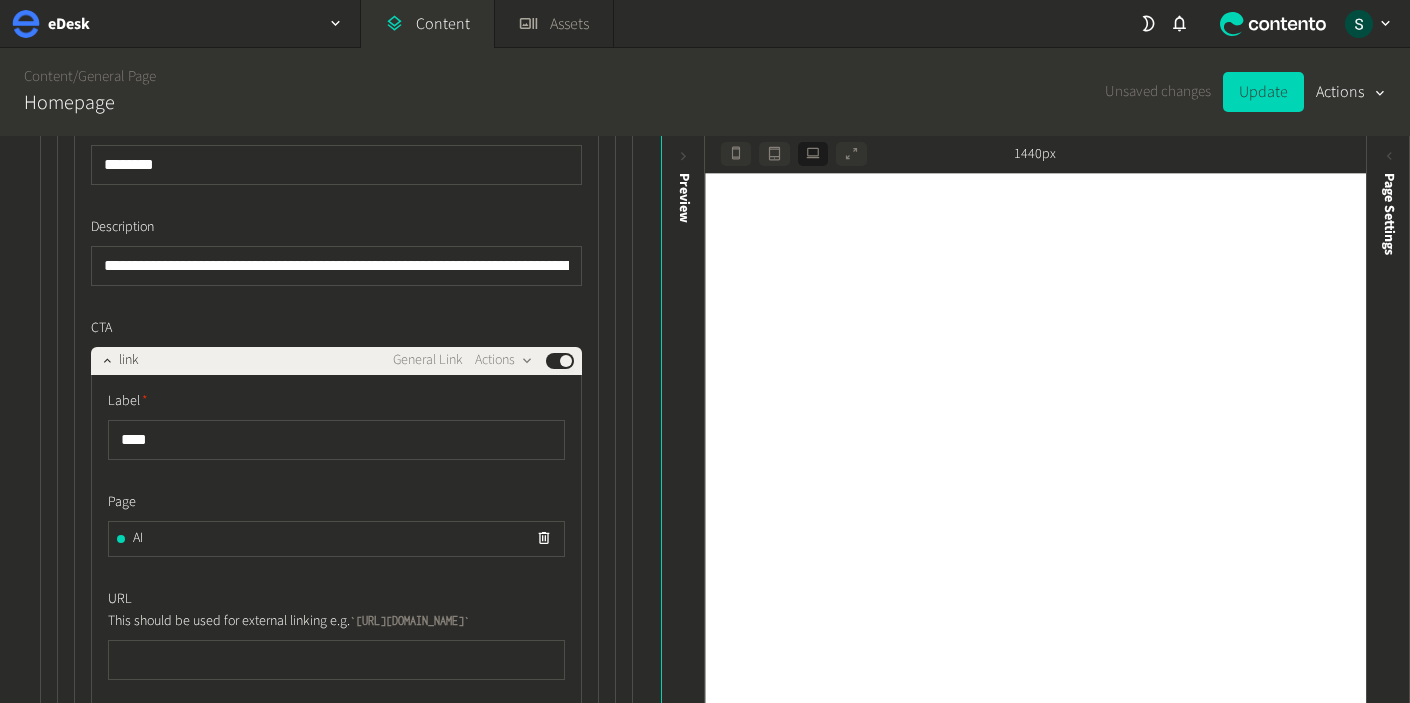 click on "AI" 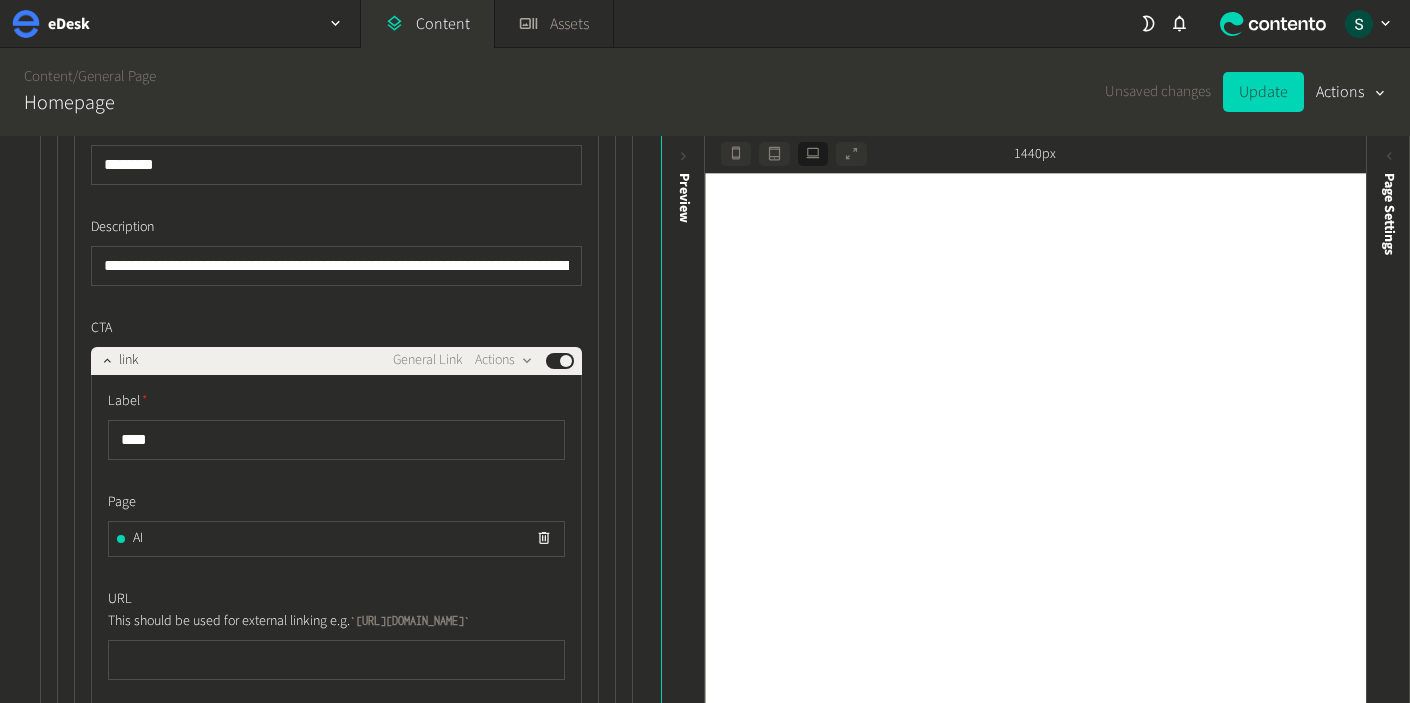click 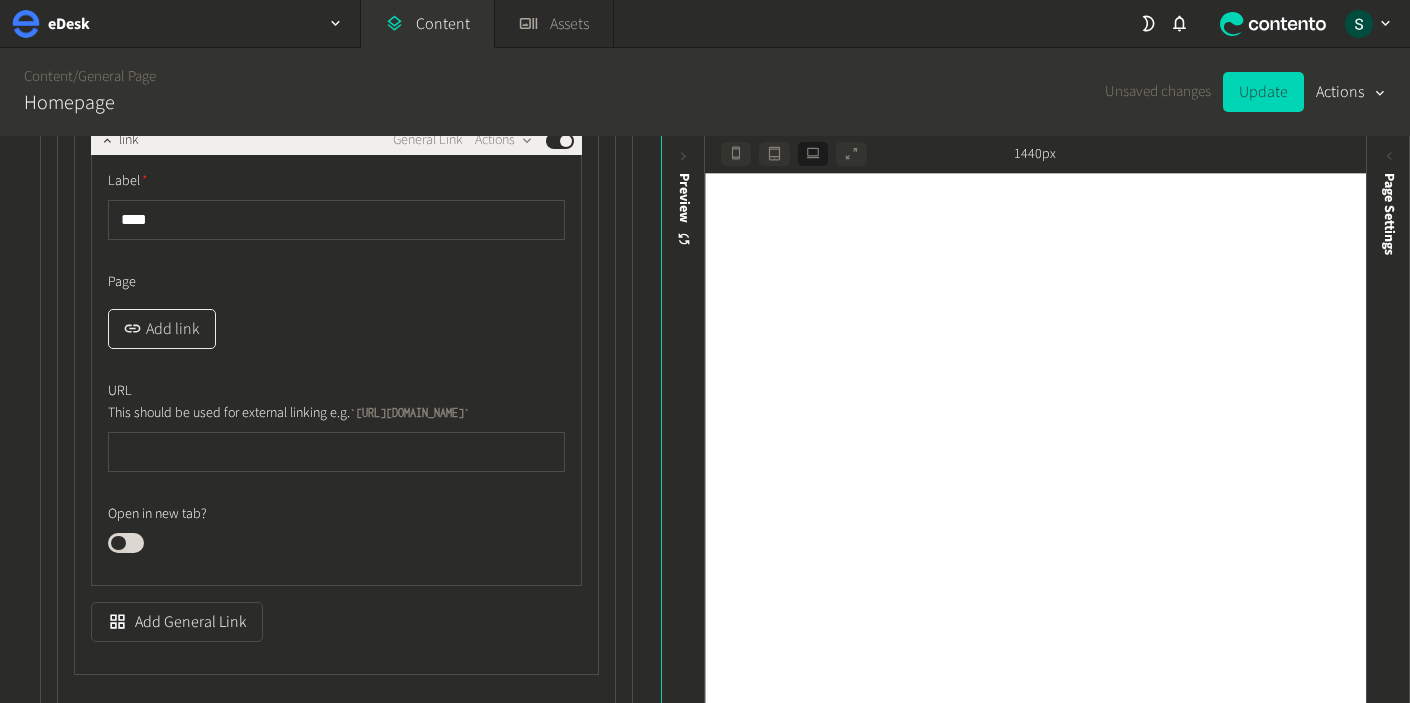 scroll, scrollTop: 13835, scrollLeft: 0, axis: vertical 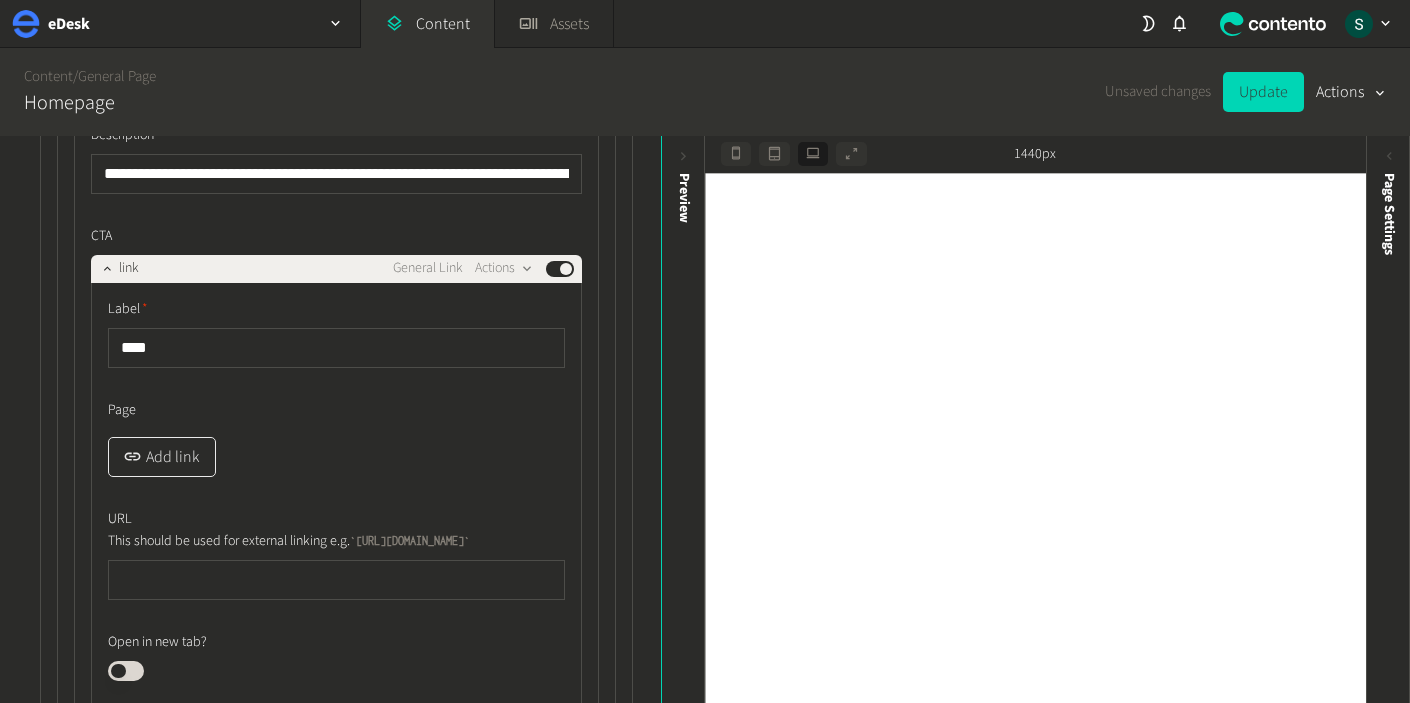 click on "Add link" 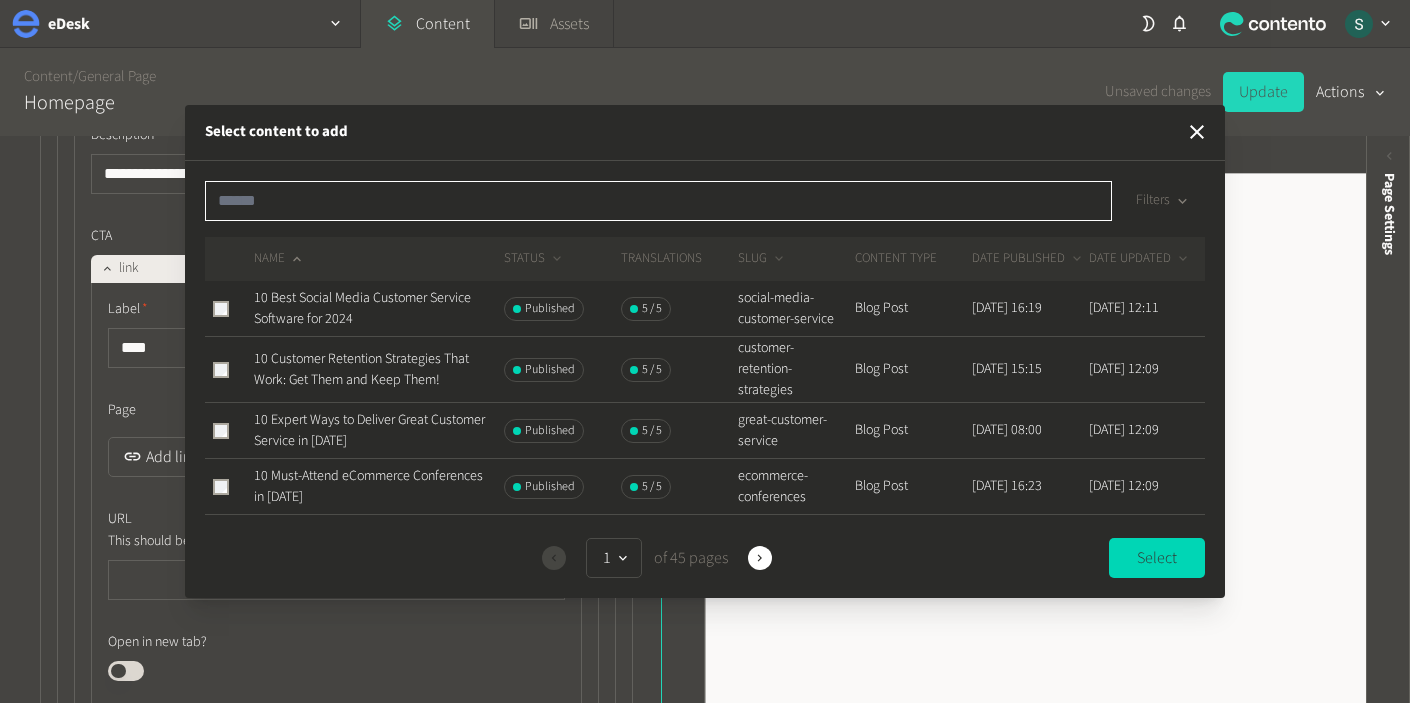 click at bounding box center (658, 201) 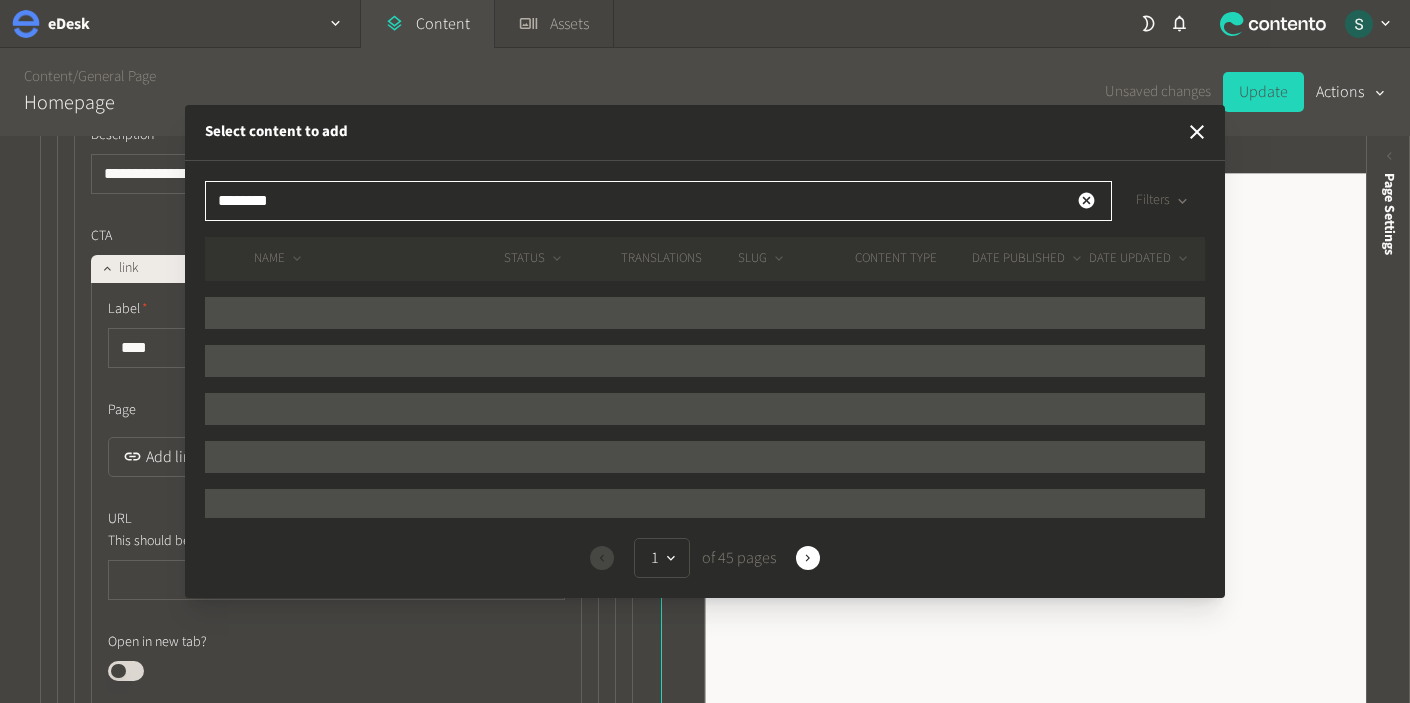 click on "Filters" 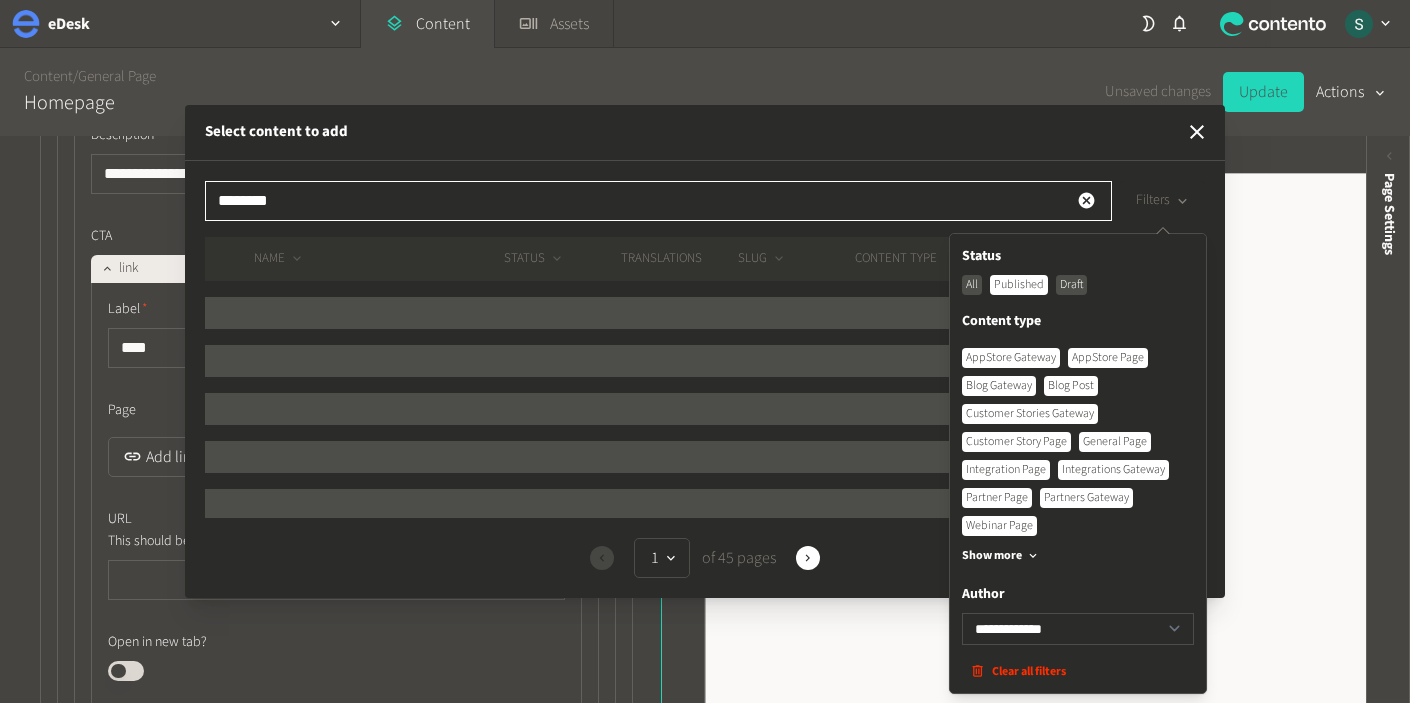 type on "********" 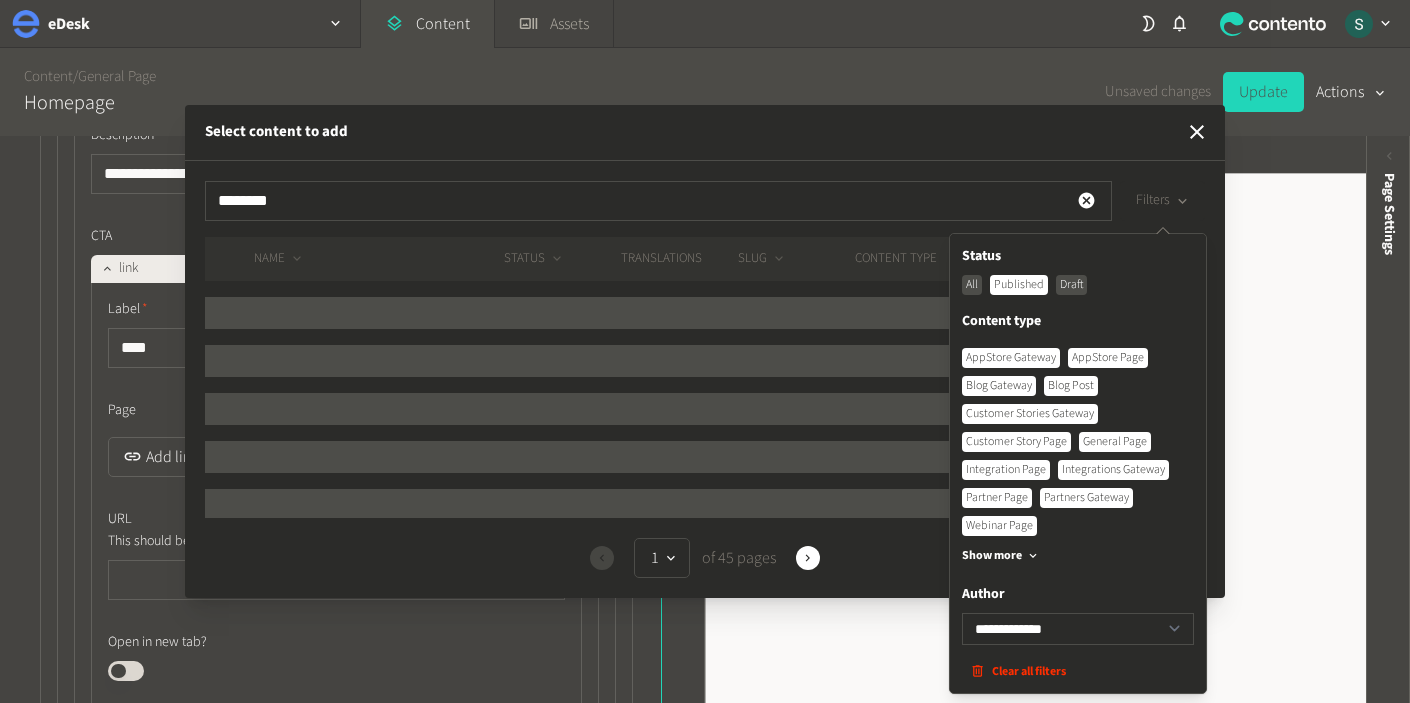 click on "Customer Story Page" at bounding box center (1016, 442) 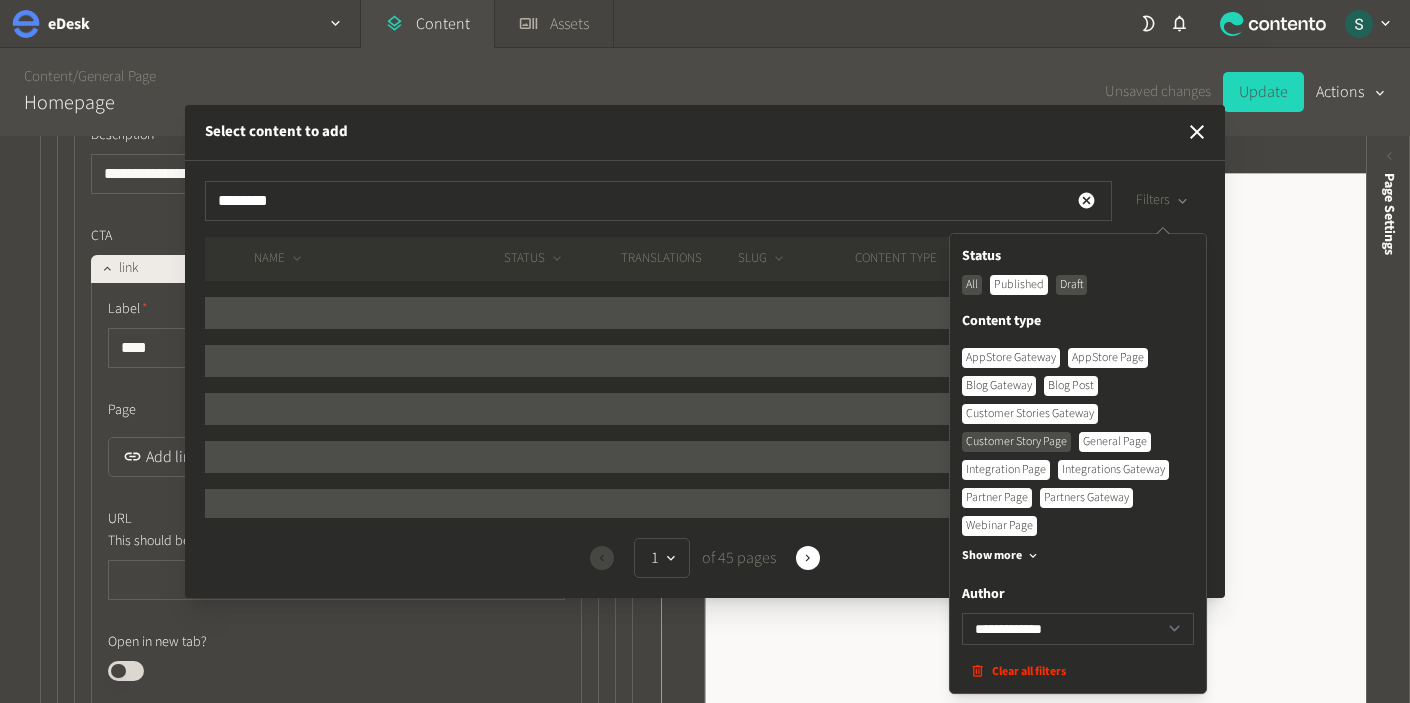 click on "Customer Stories Gateway" at bounding box center (1030, 414) 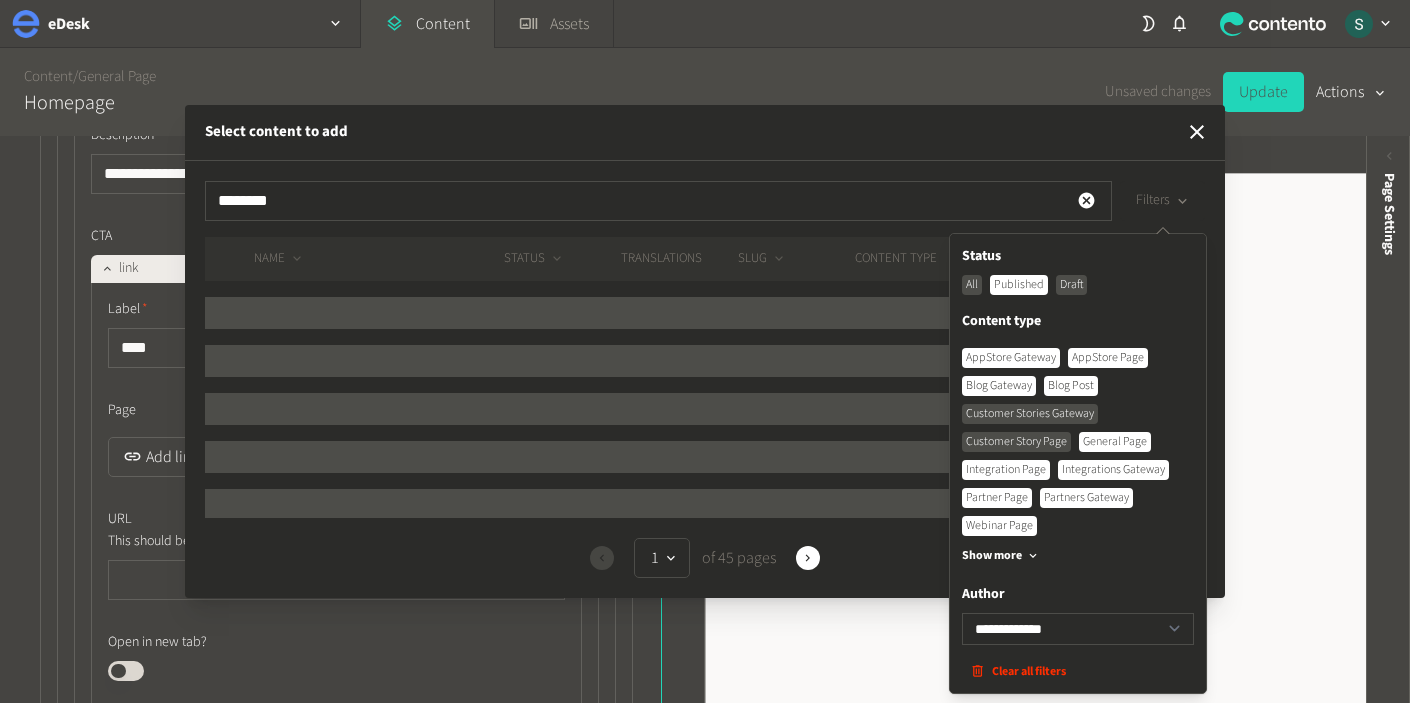 click on "Blog Gateway" at bounding box center [999, 386] 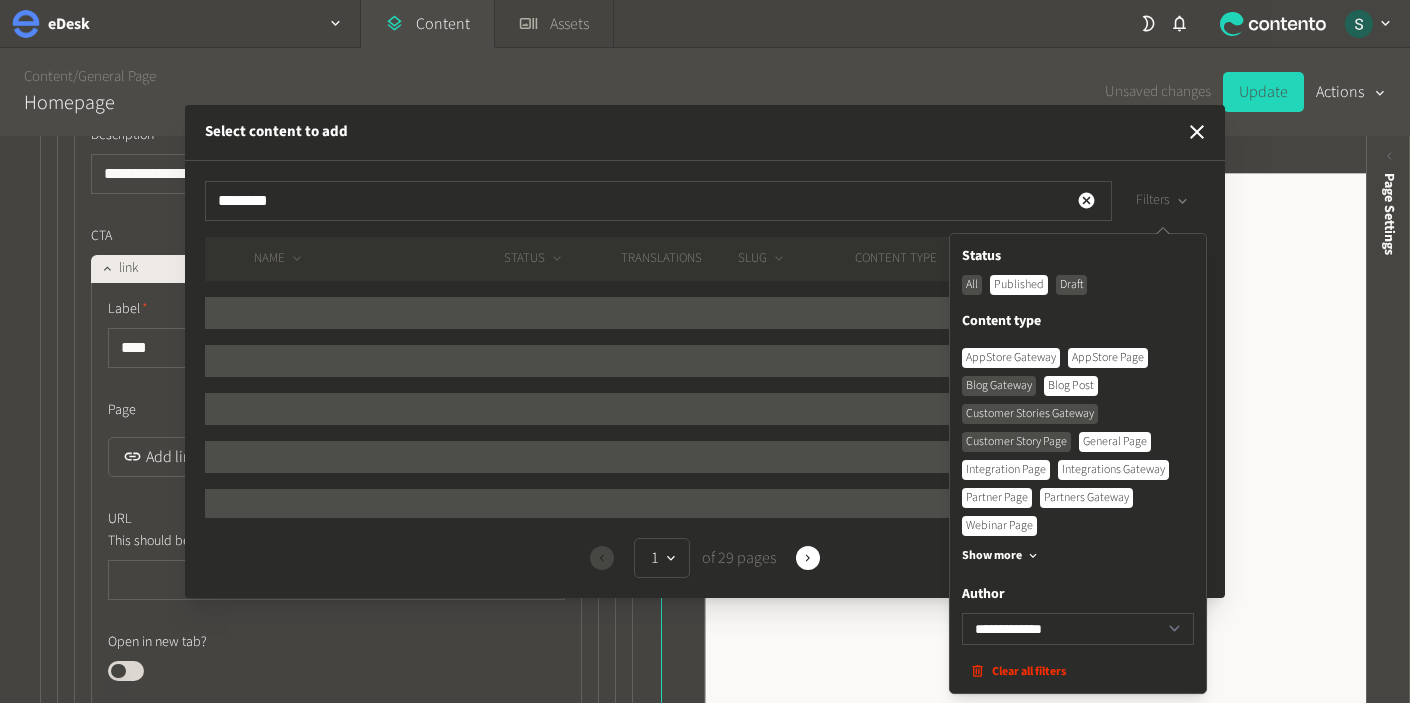 click on "Blog Post" at bounding box center (1071, 386) 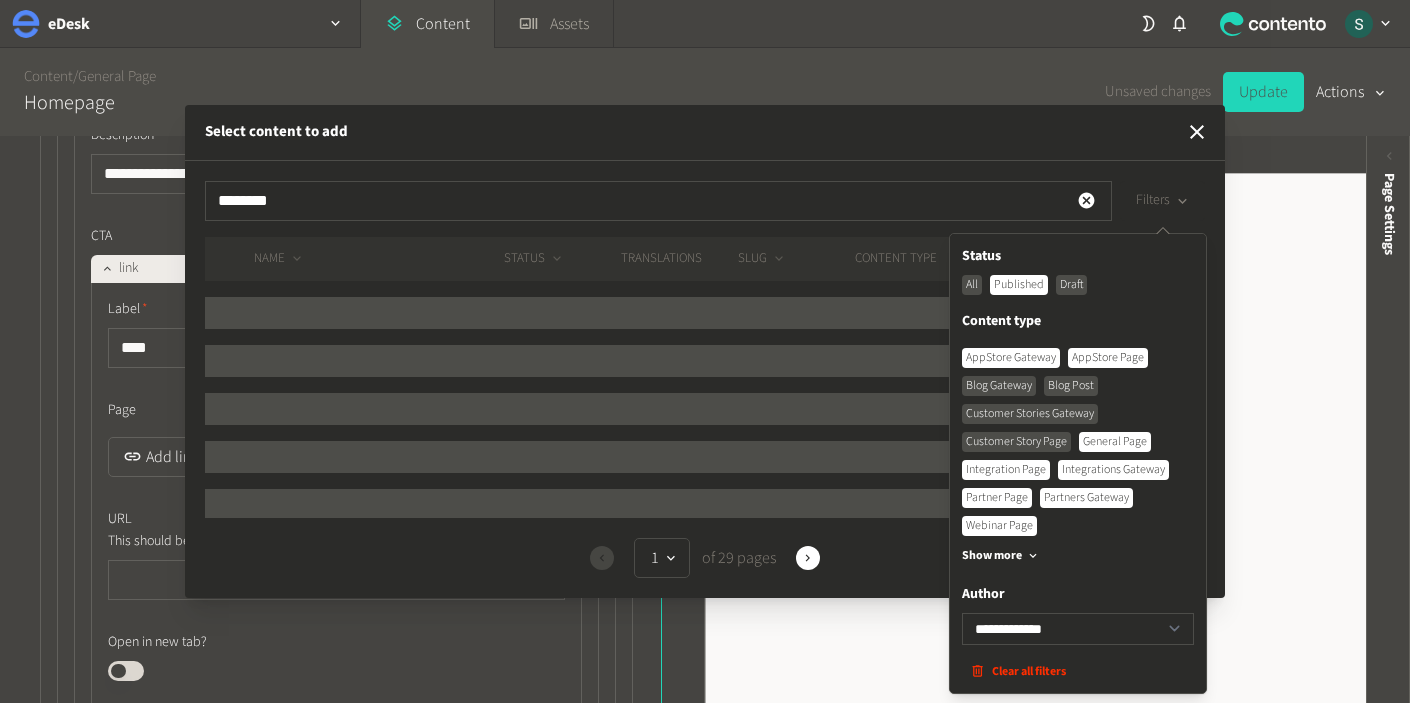 click on "Select content to add" at bounding box center [705, 133] 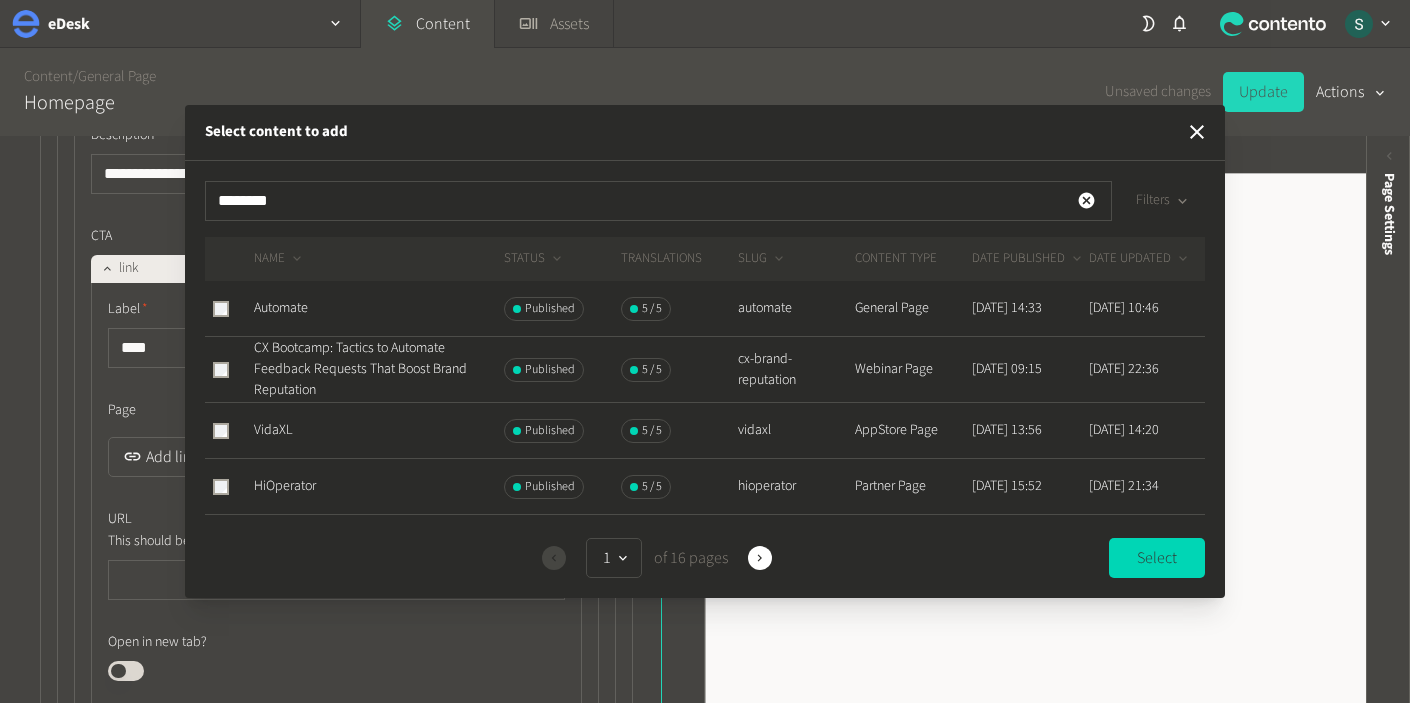 click on "Automate" 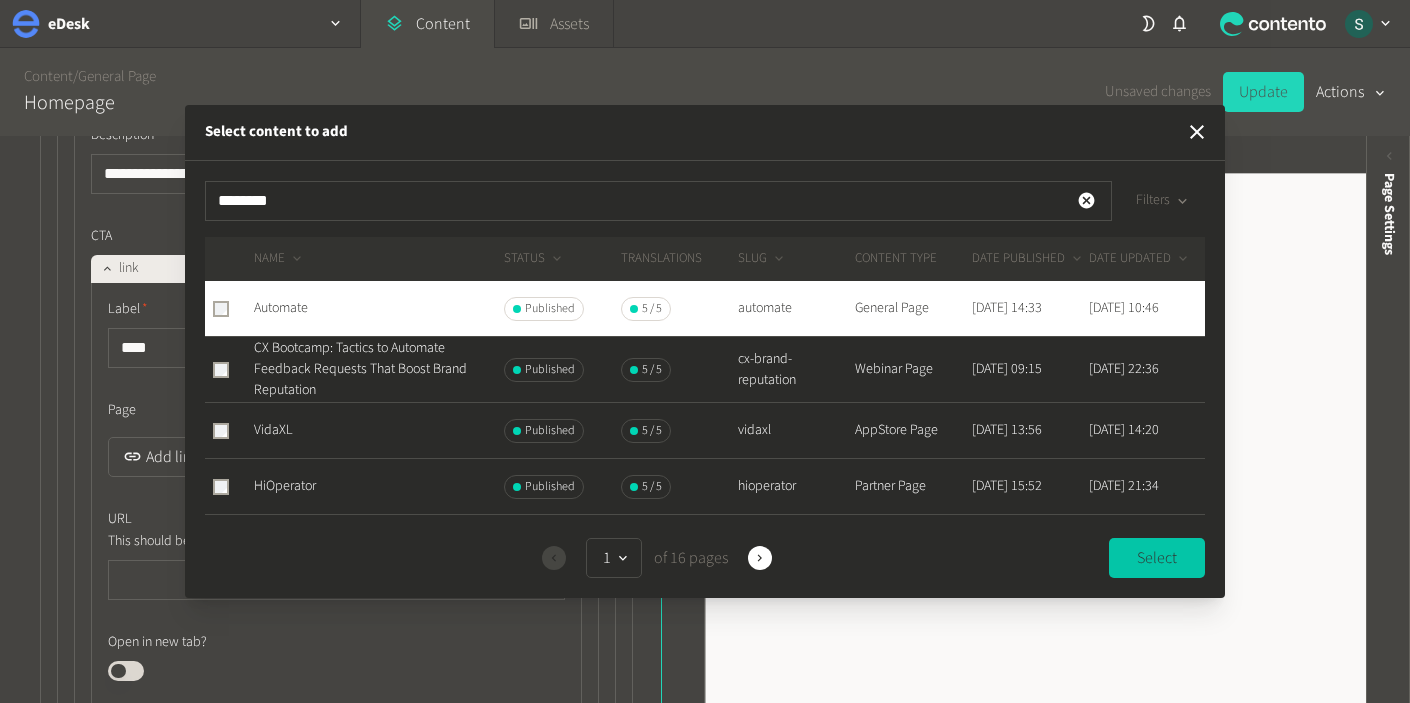 click on "Select" at bounding box center (1157, 558) 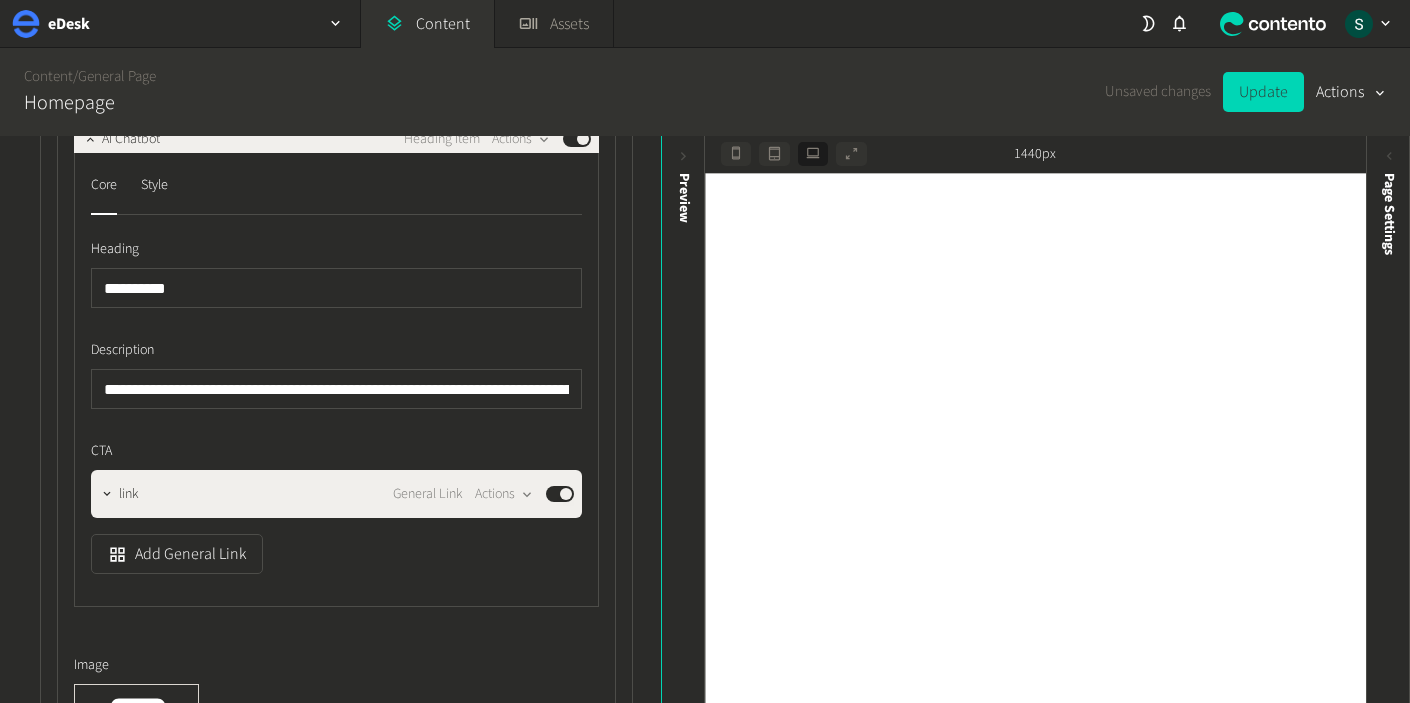 scroll, scrollTop: 15682, scrollLeft: 0, axis: vertical 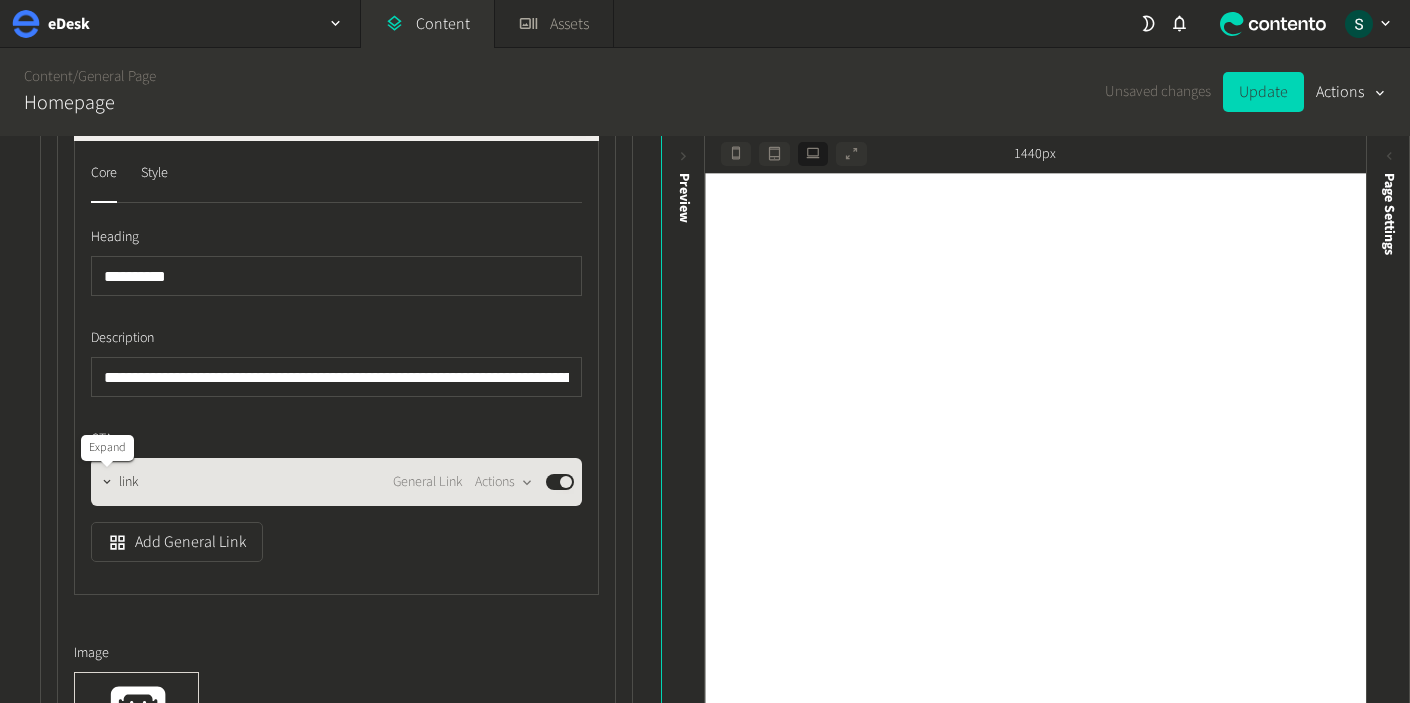 click 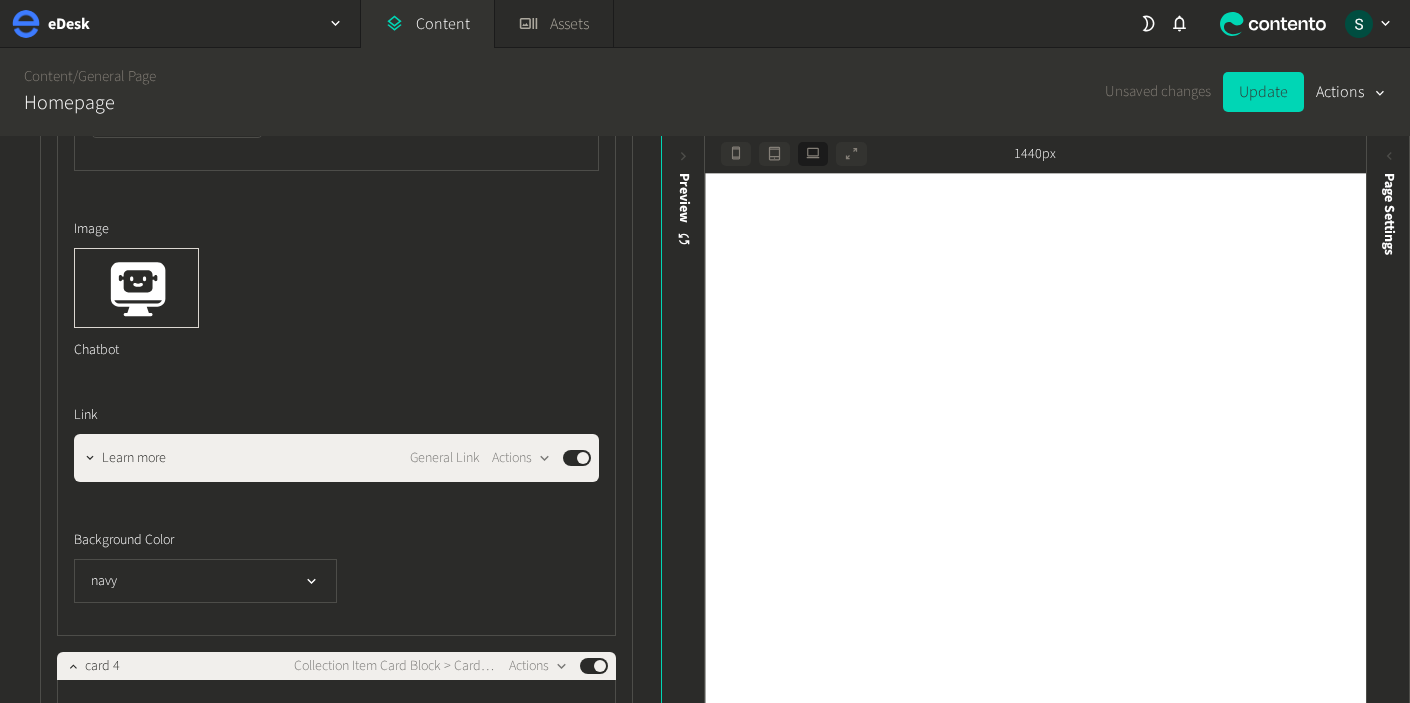 scroll, scrollTop: 16560, scrollLeft: 0, axis: vertical 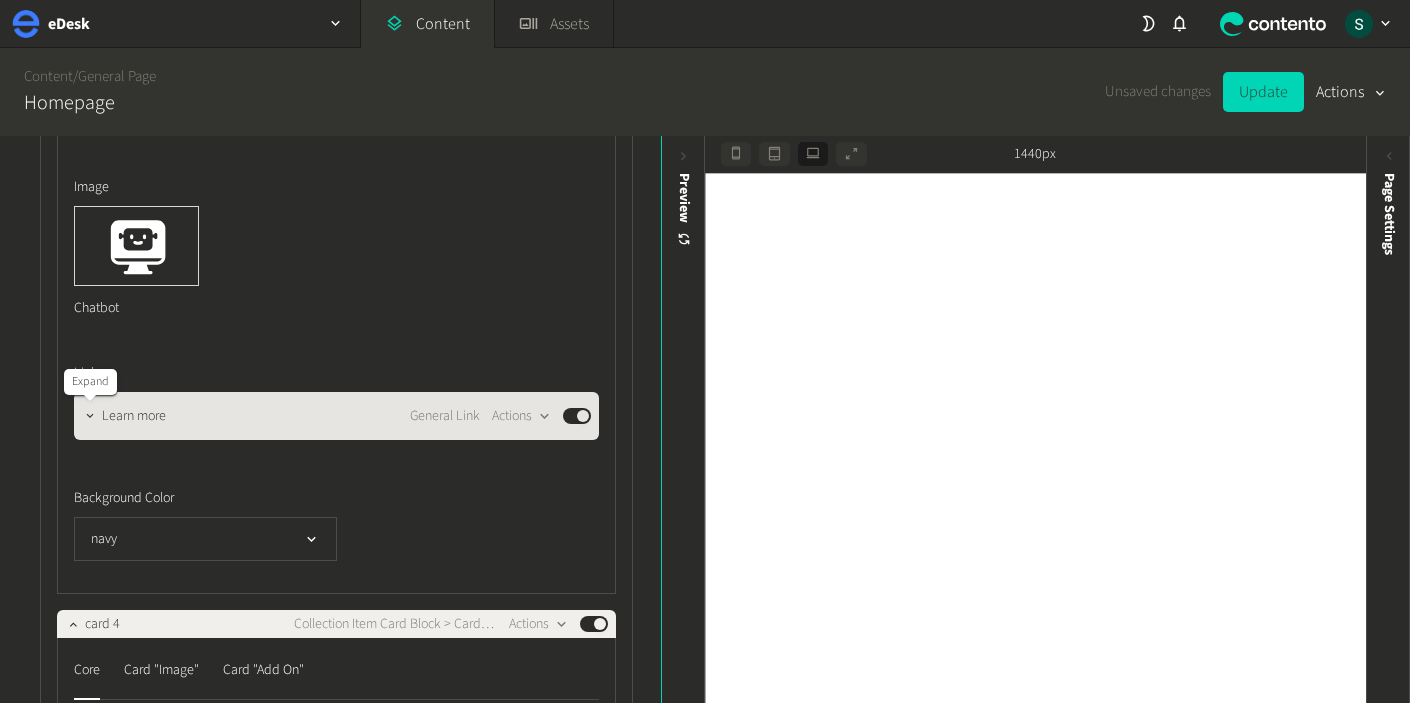 click 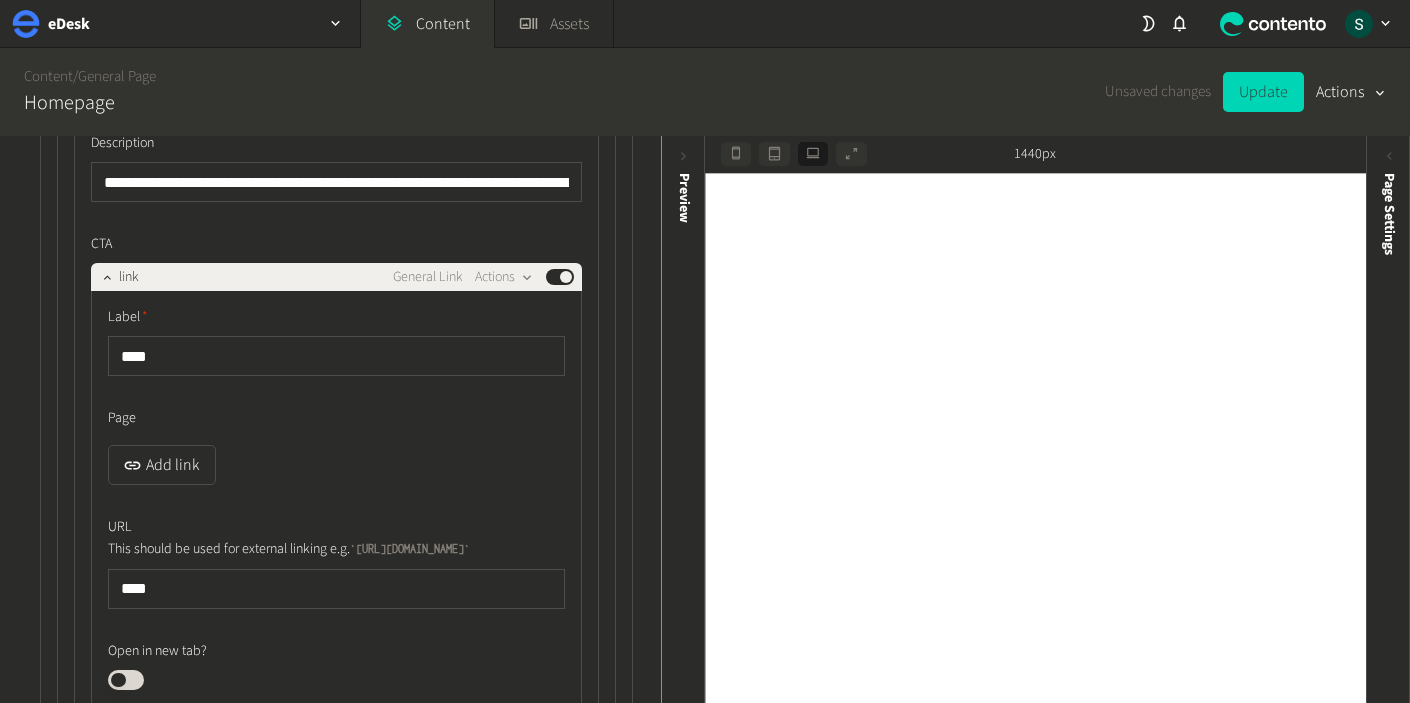 scroll, scrollTop: 15875, scrollLeft: 0, axis: vertical 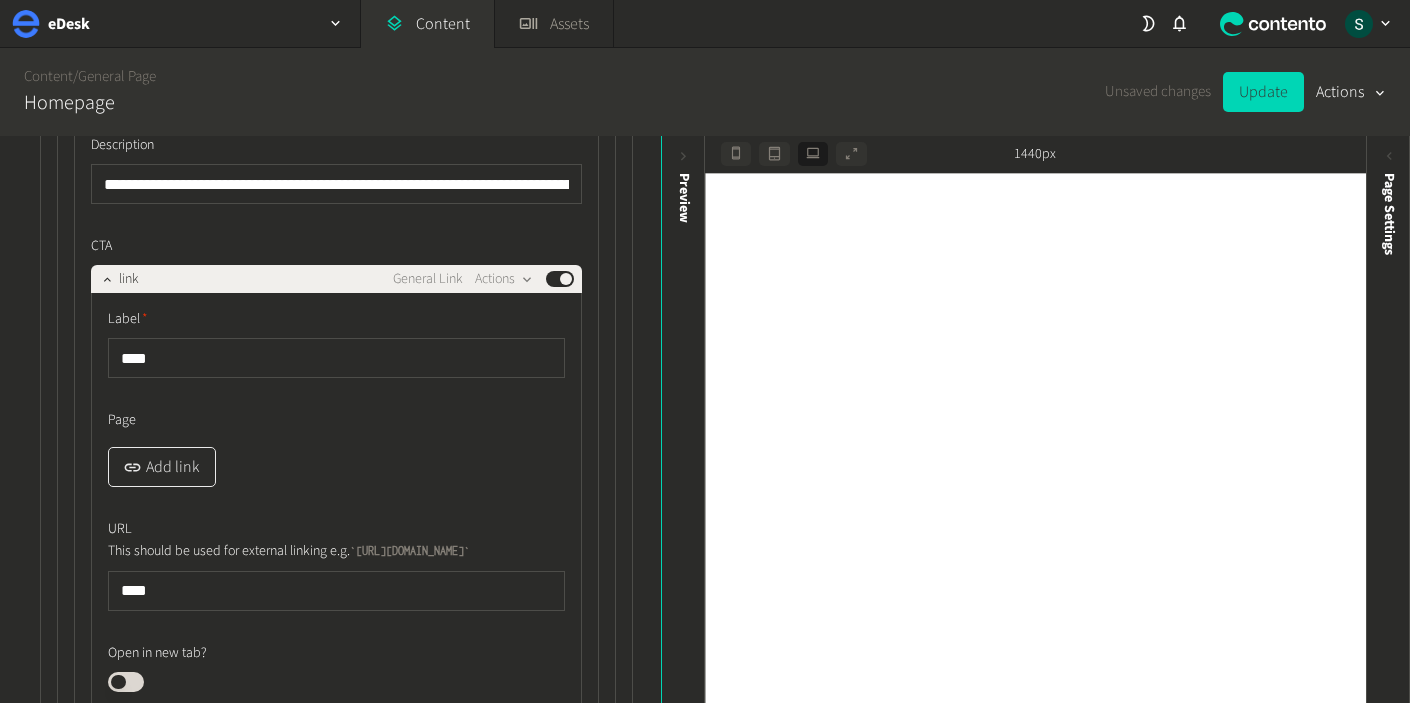 click on "Add link" 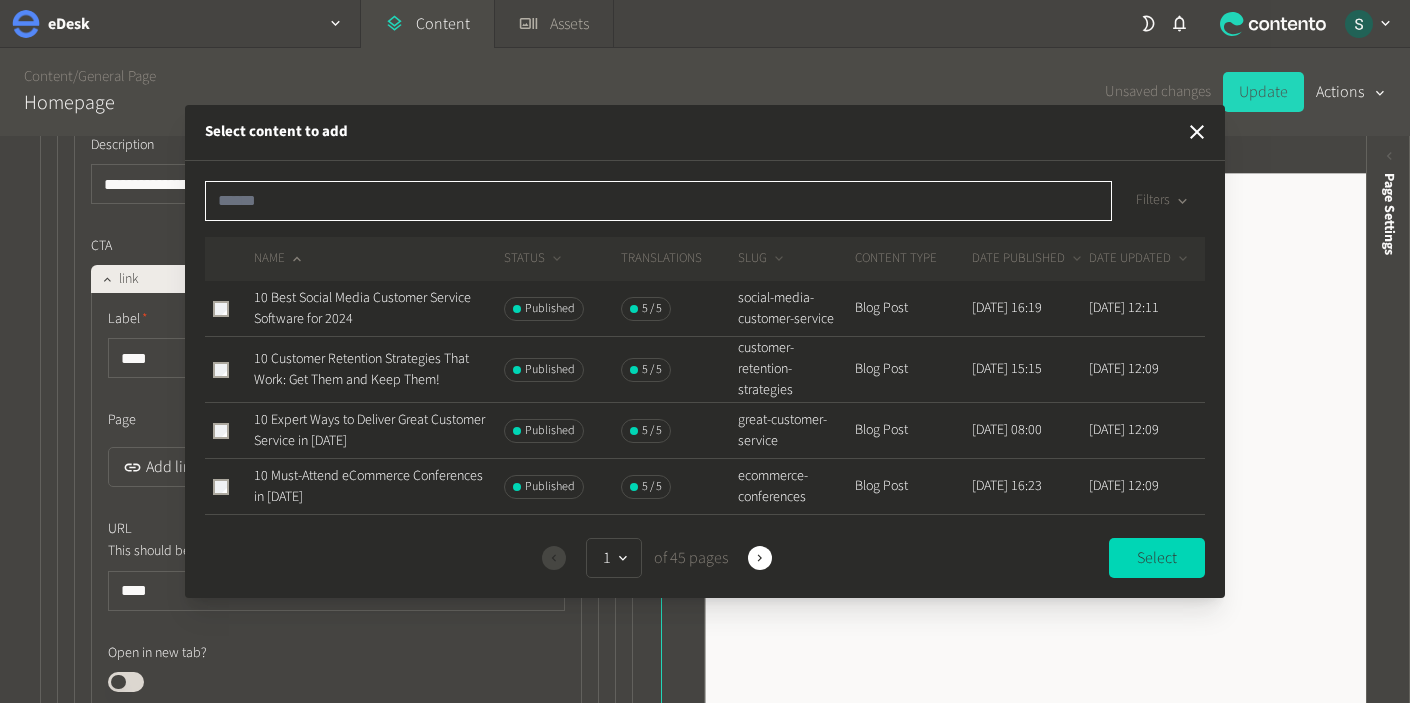 click at bounding box center [658, 201] 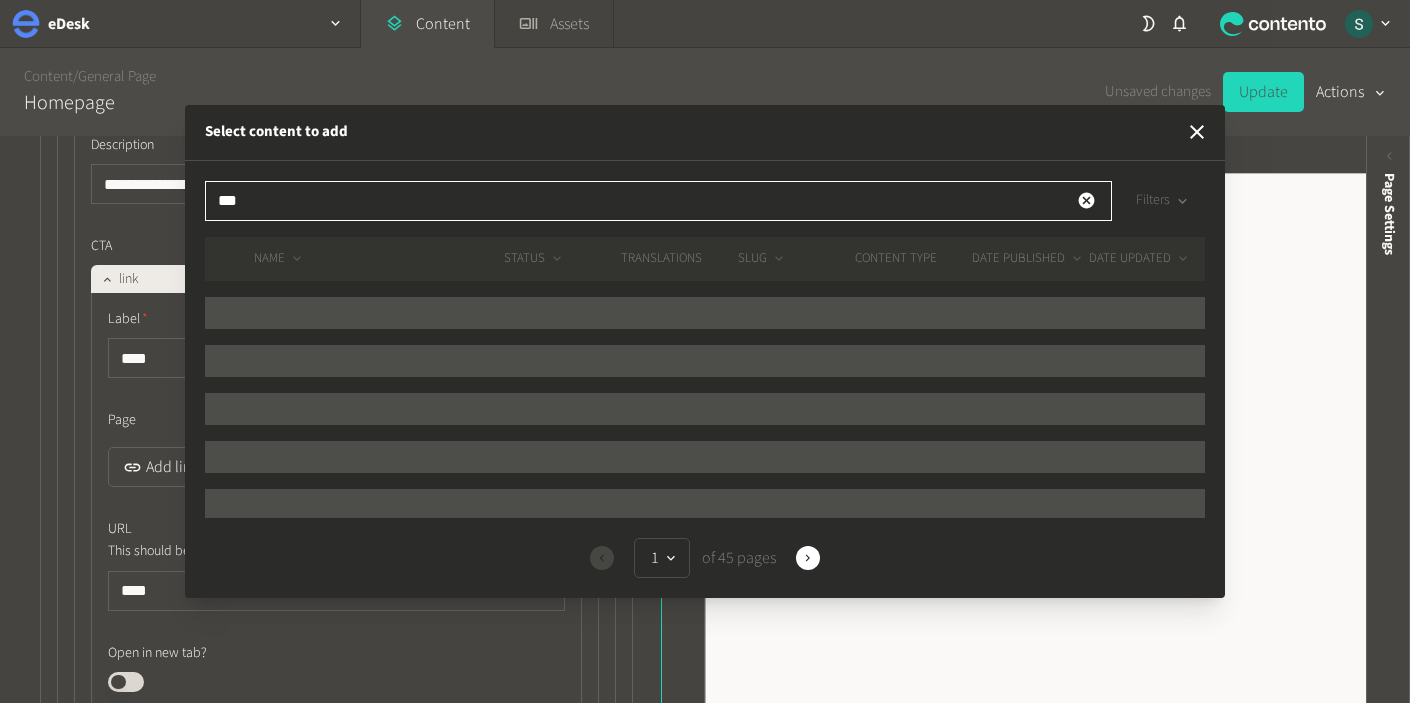 click on "Filters" 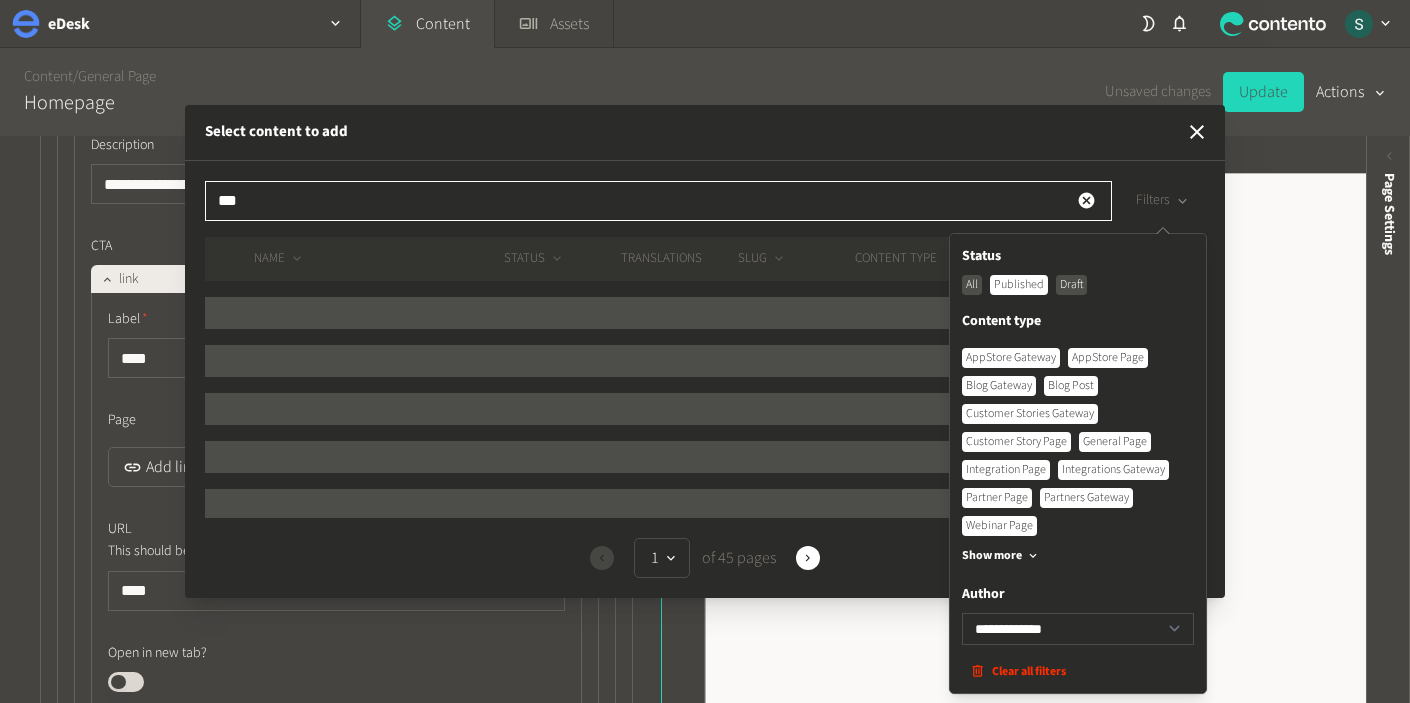 type on "***" 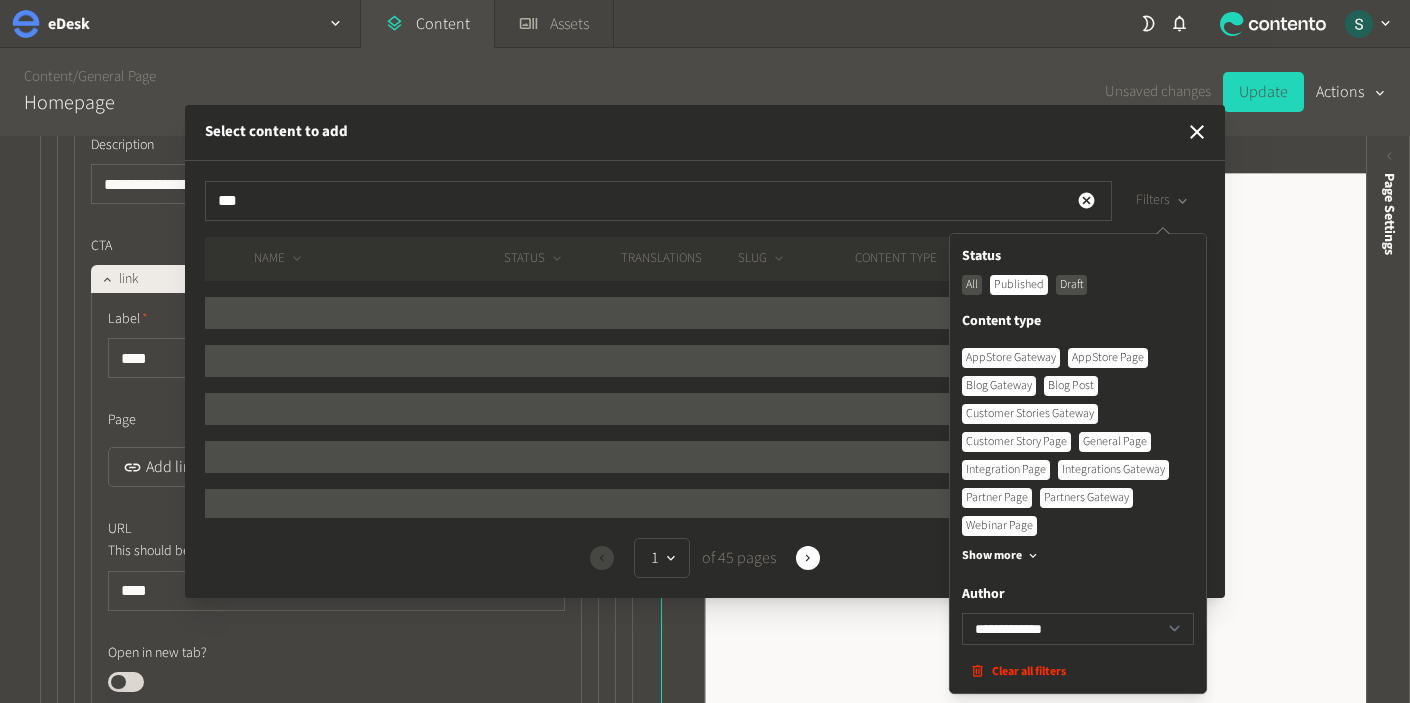 click on "Blog Gateway" at bounding box center (999, 386) 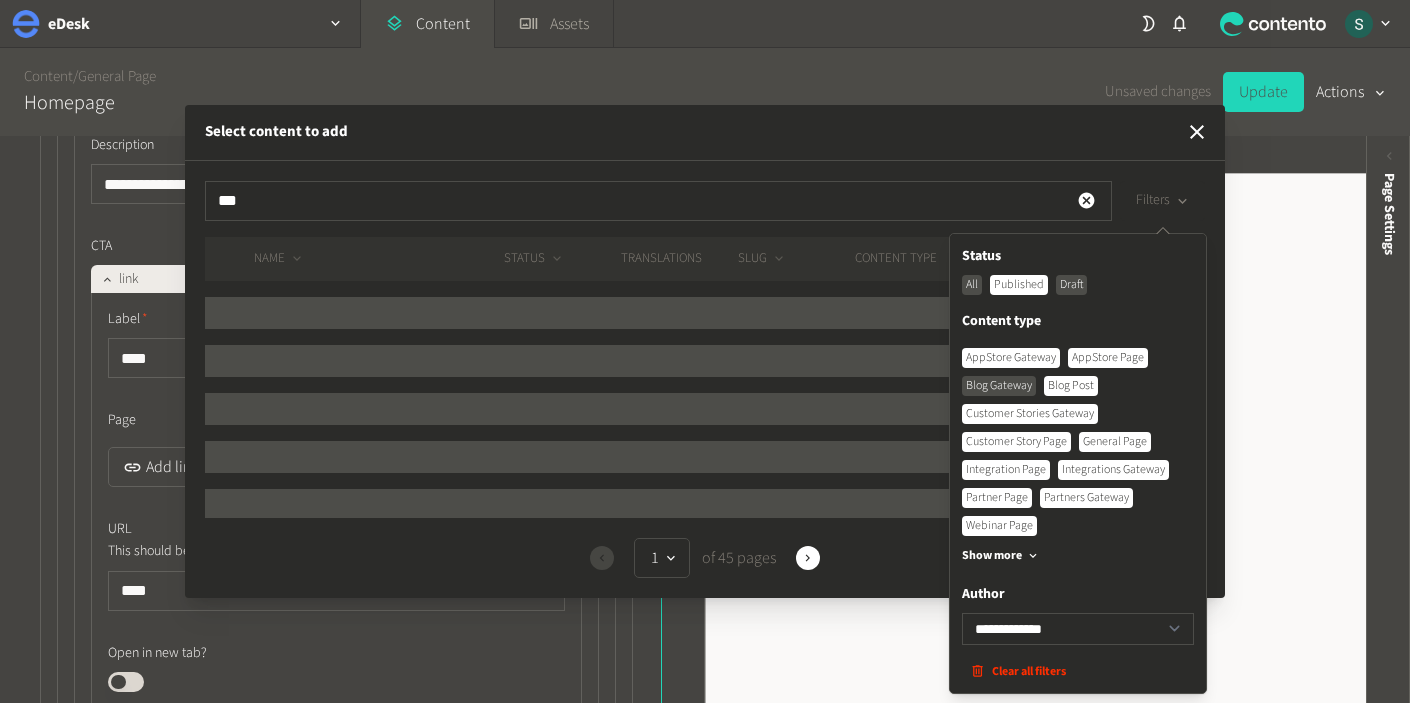 click on "AppStore Gateway" at bounding box center [1011, 358] 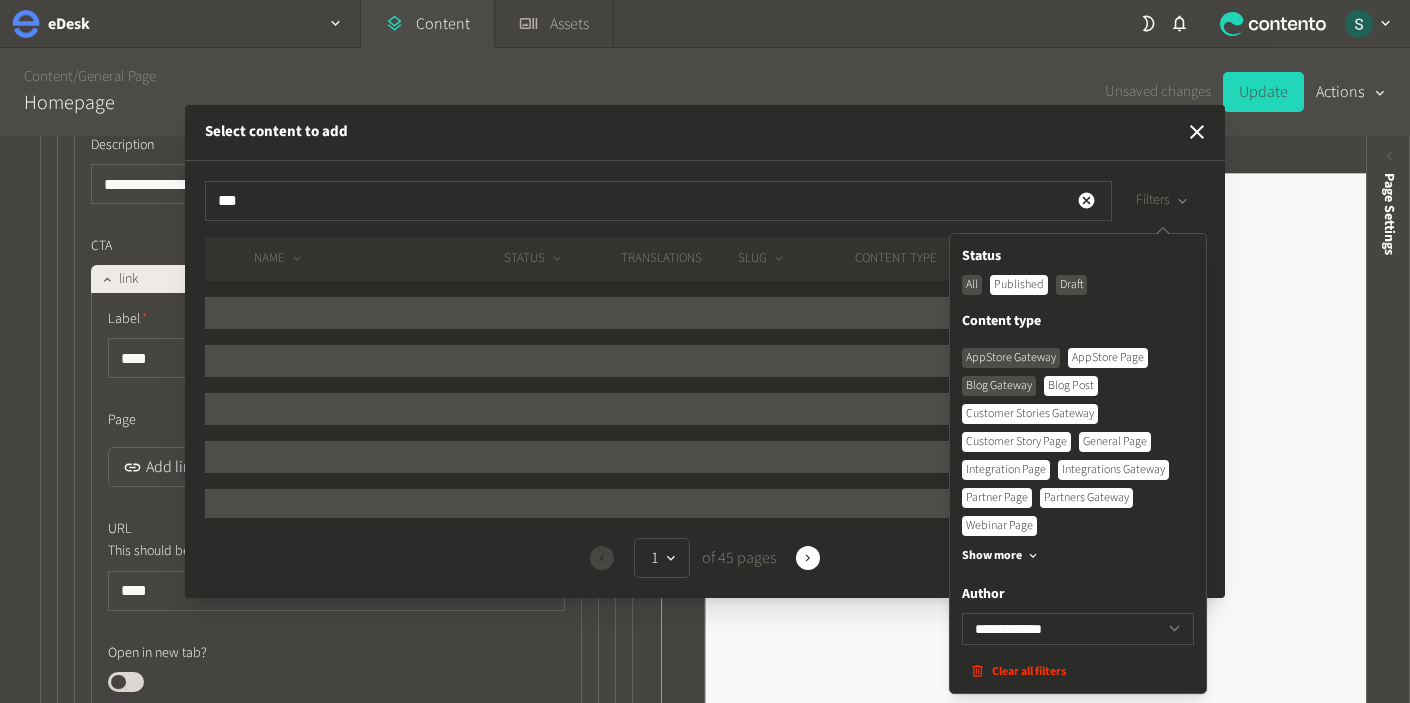 click on "Blog Post" at bounding box center [1071, 386] 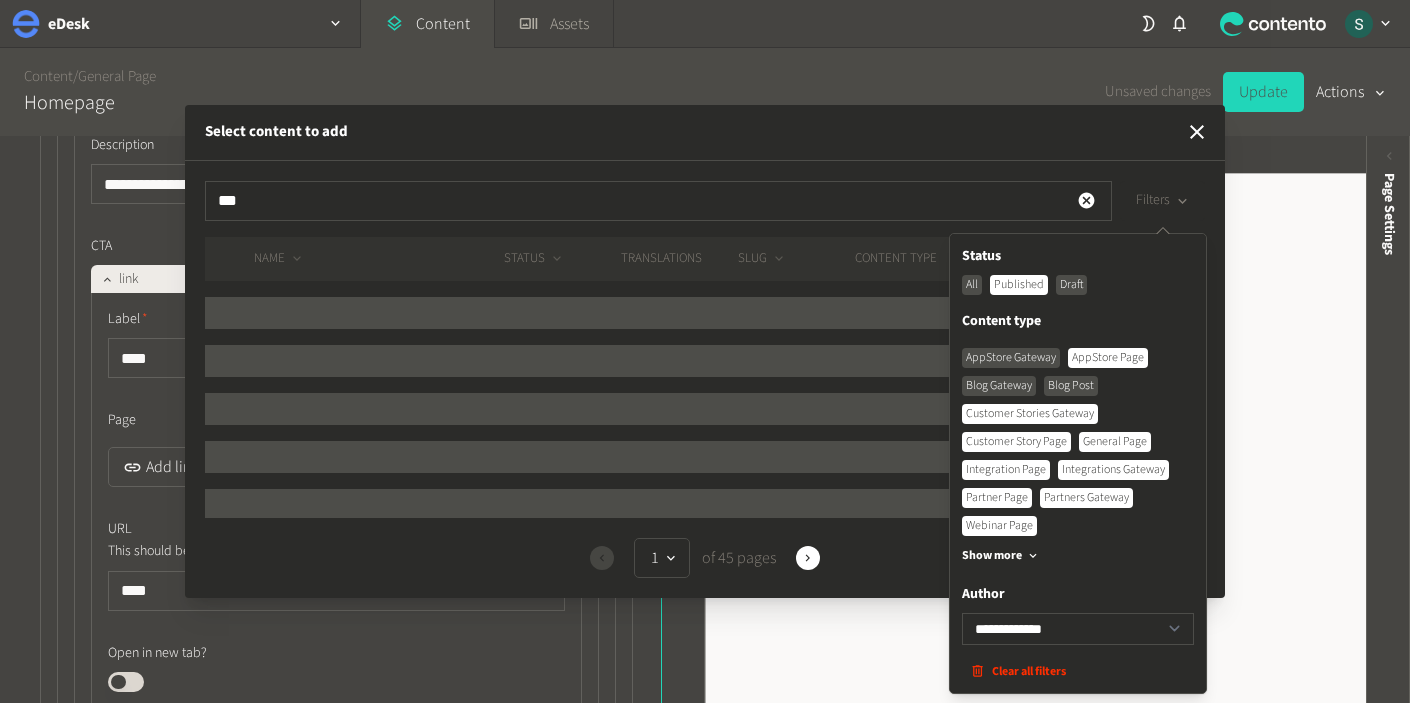click on "Customer Stories Gateway" at bounding box center [1030, 414] 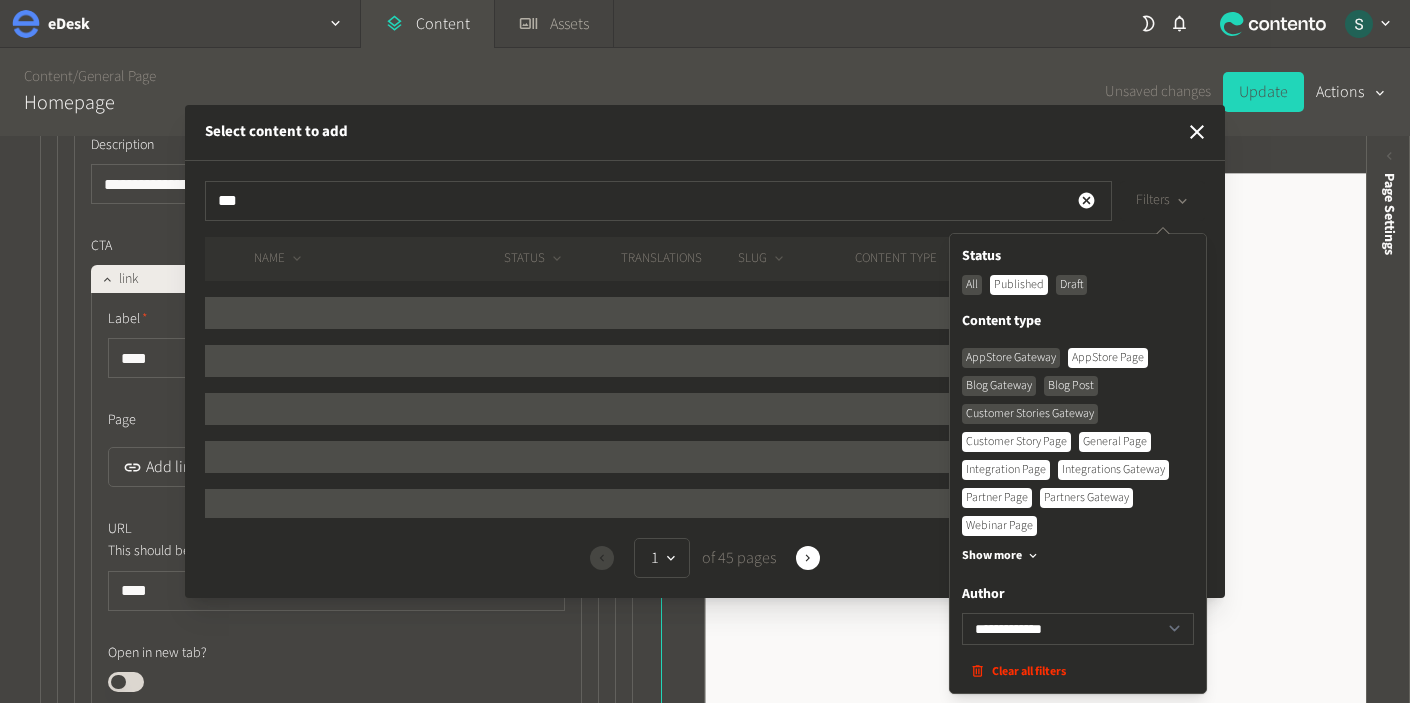click on "Customer Story Page" at bounding box center (1016, 442) 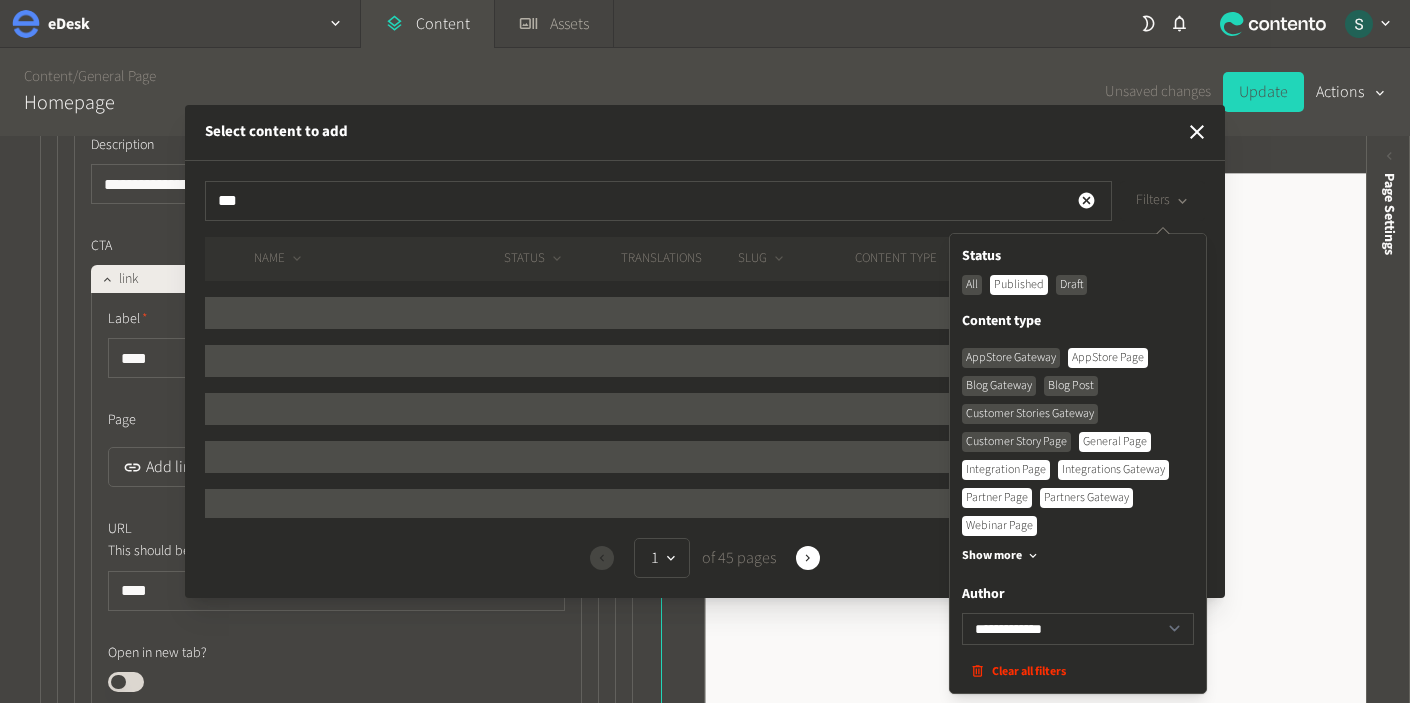click on "Select content to add" at bounding box center (705, 133) 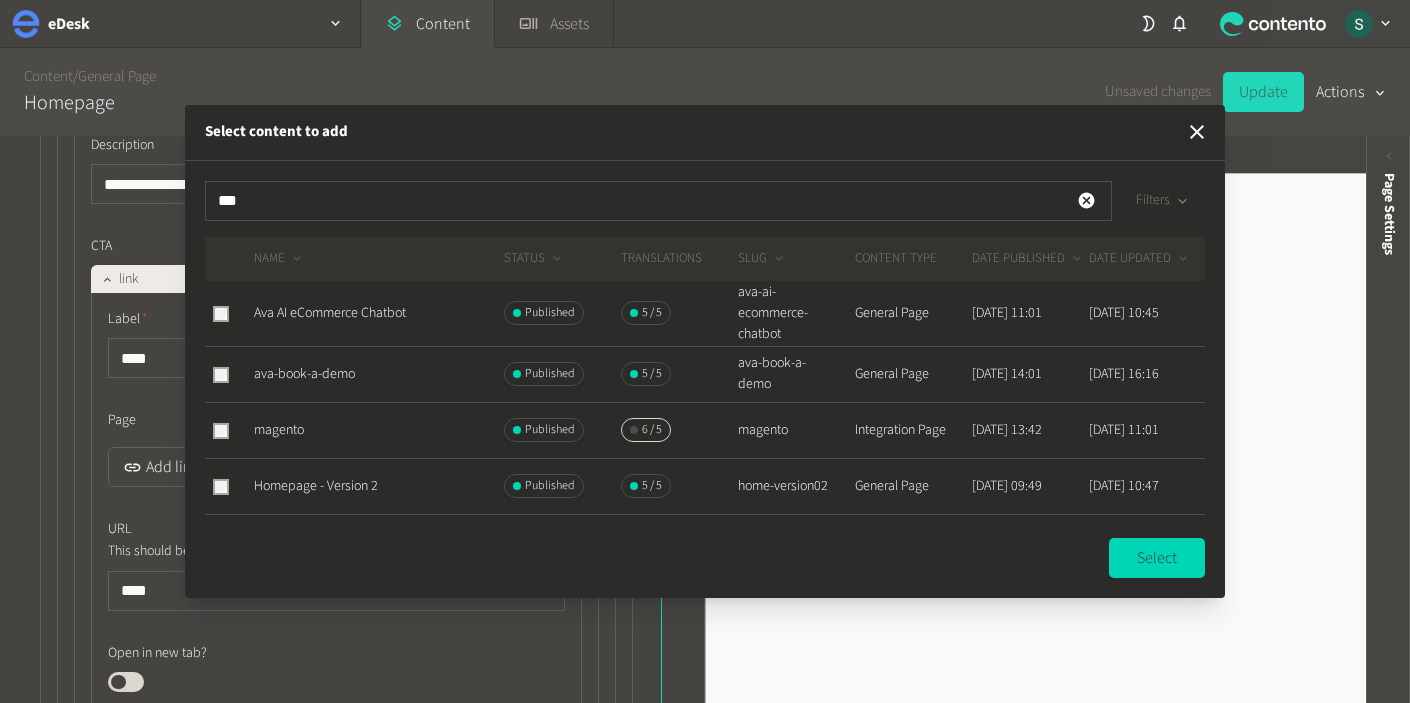 click on "Ava AI eCommerce Chatbot" 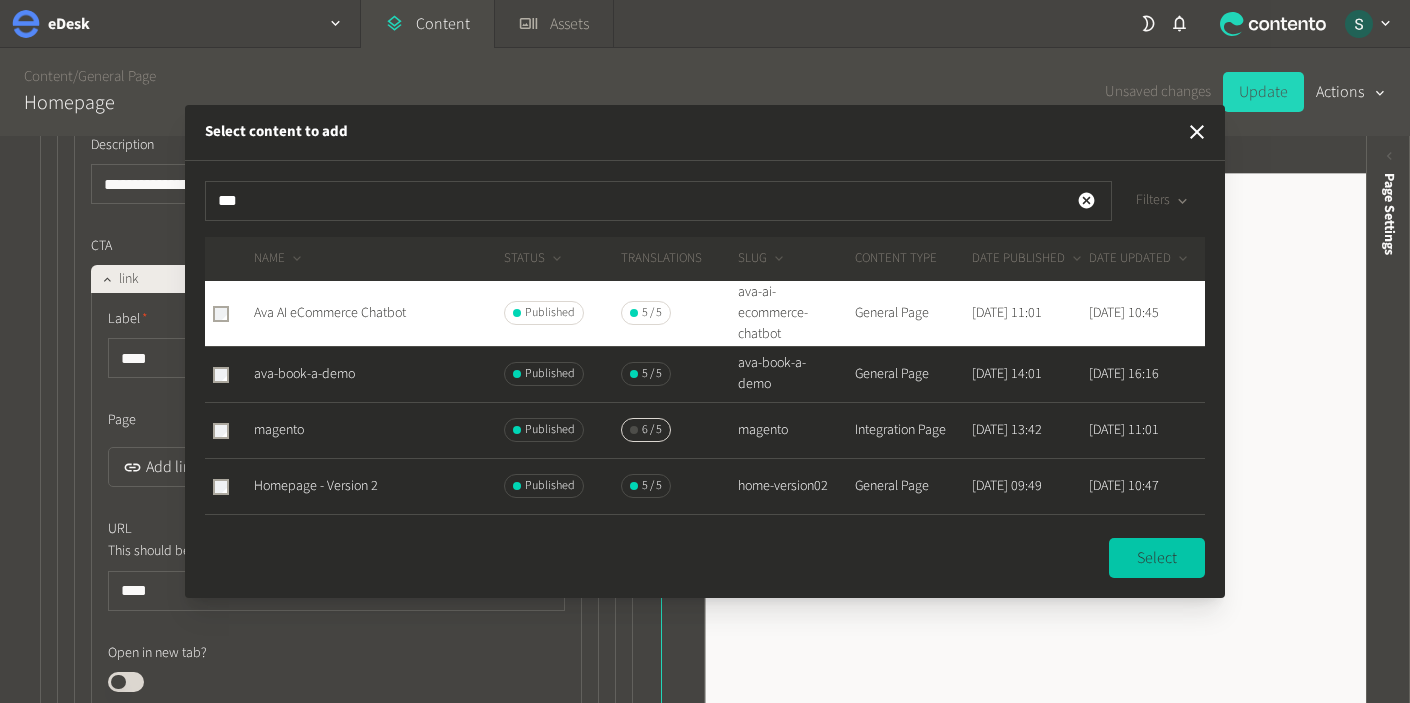 click on "Select" at bounding box center [1157, 558] 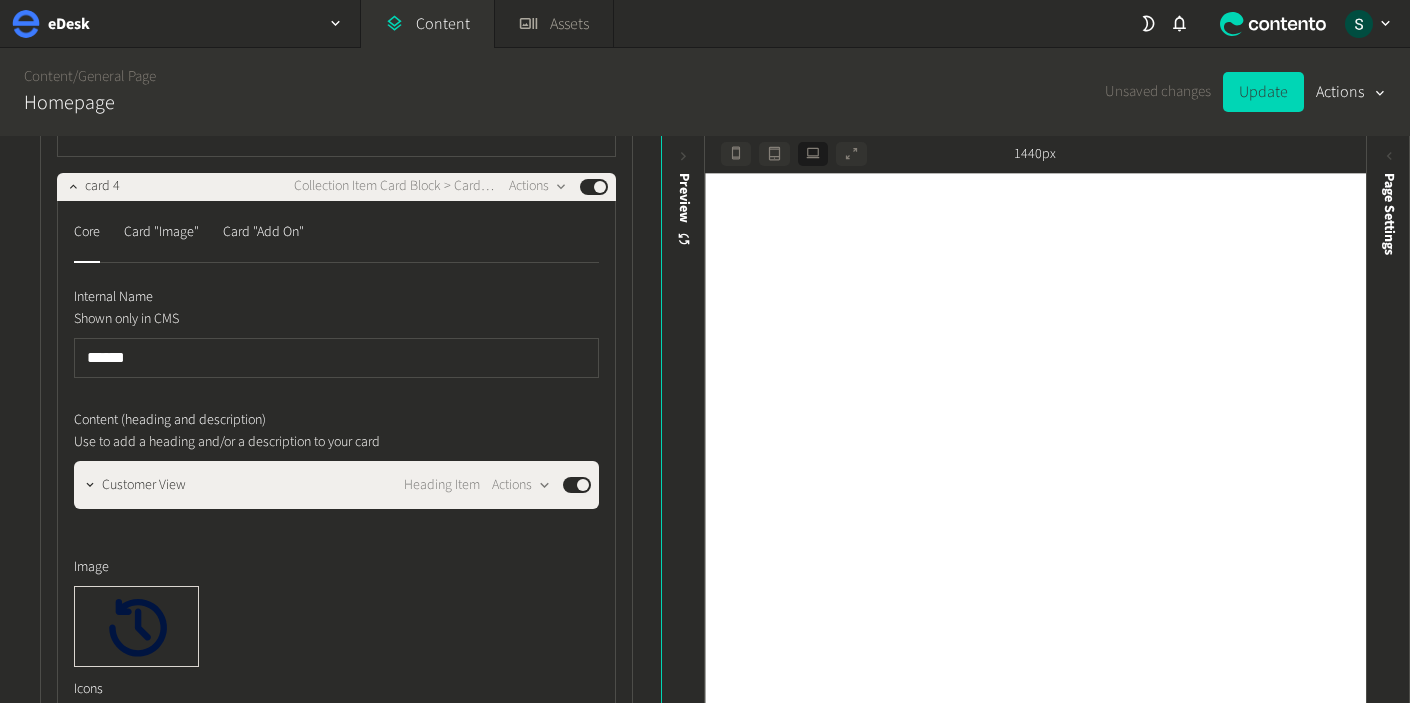 scroll, scrollTop: 17387, scrollLeft: 0, axis: vertical 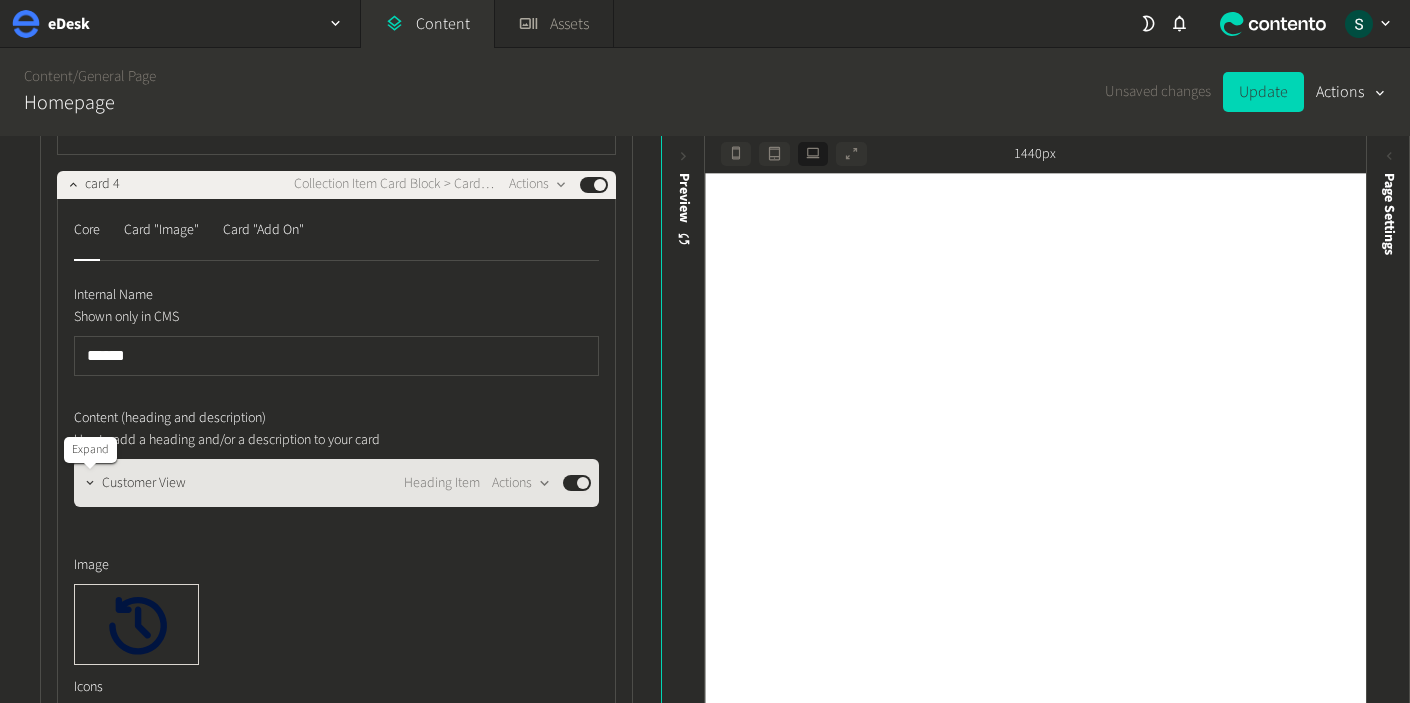 click 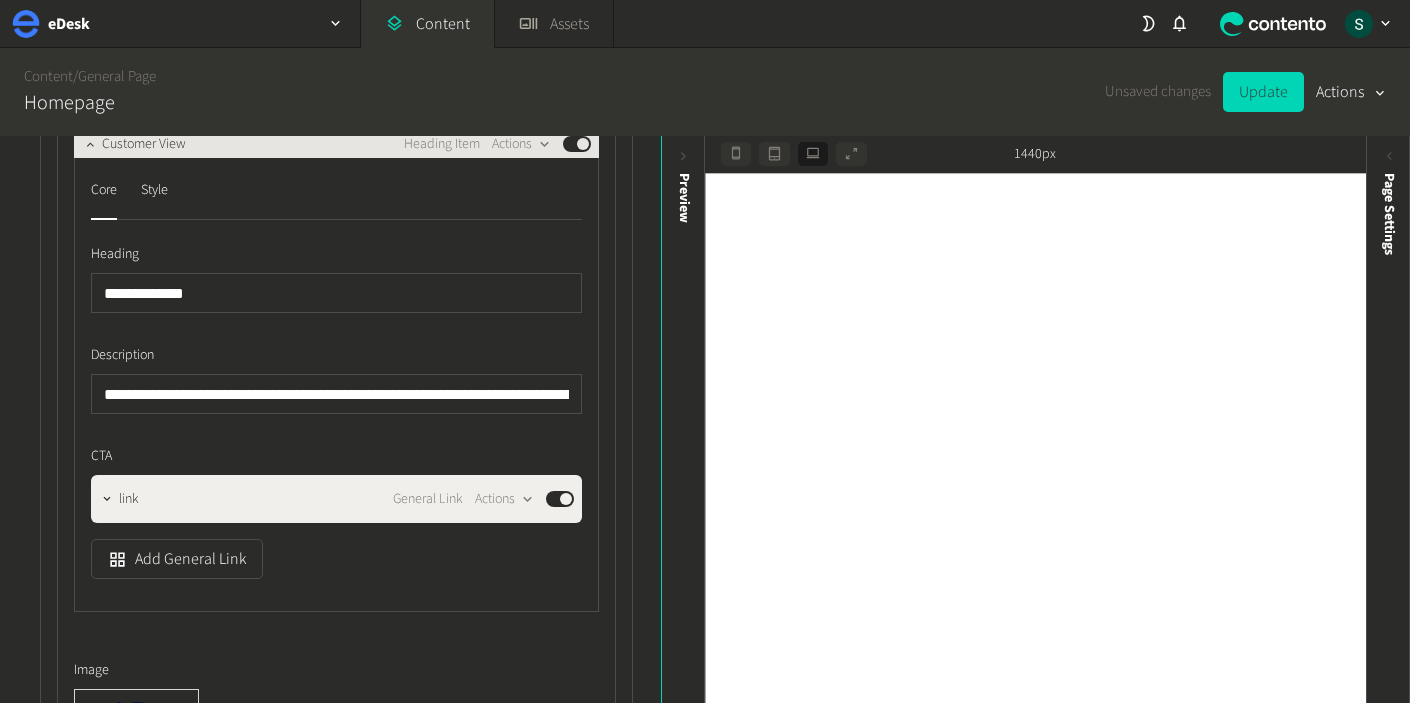 scroll, scrollTop: 17861, scrollLeft: 0, axis: vertical 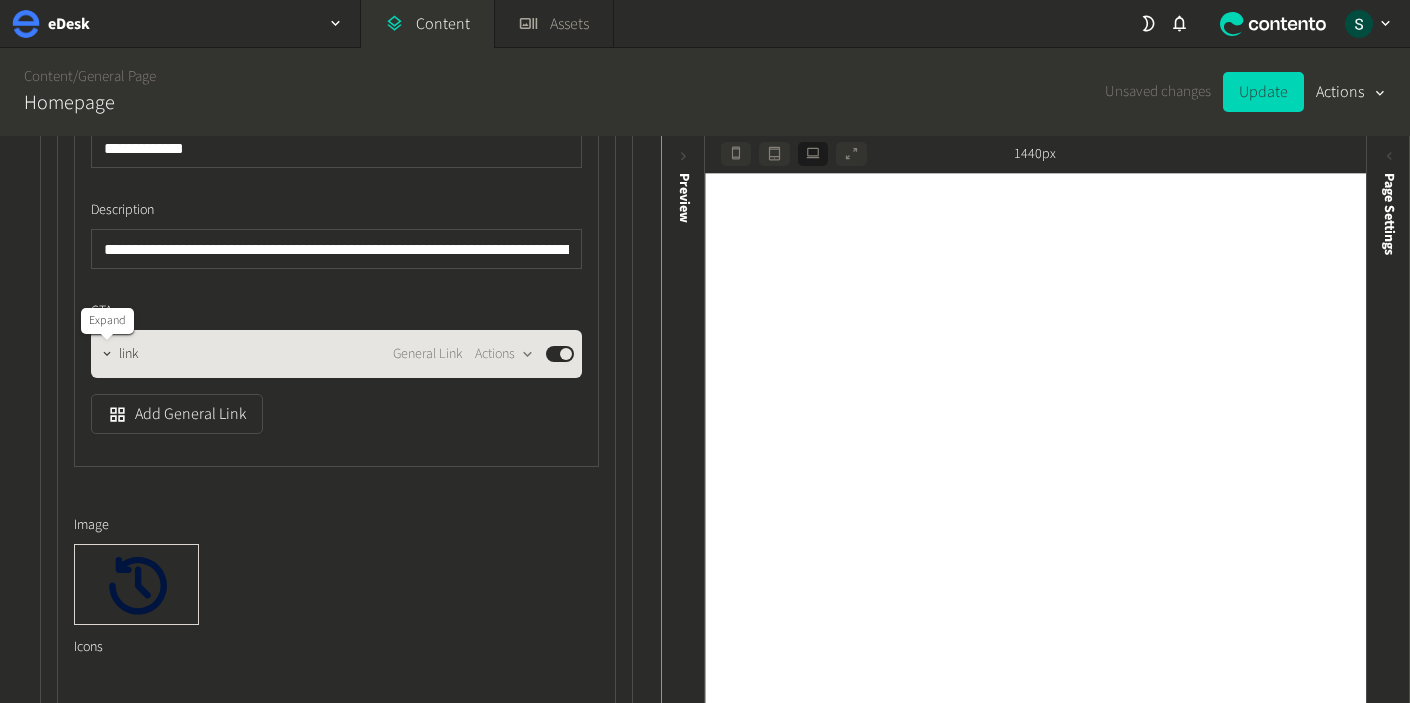 click 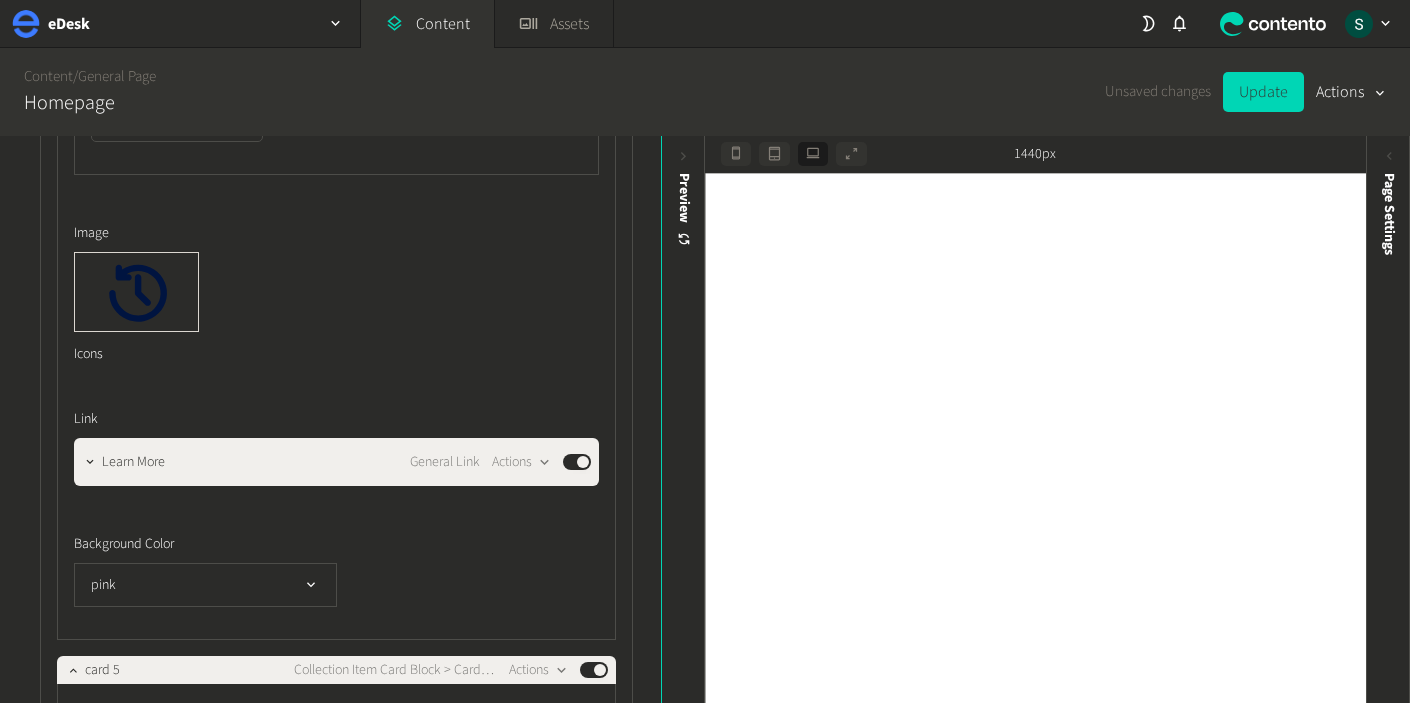 scroll, scrollTop: 18570, scrollLeft: 0, axis: vertical 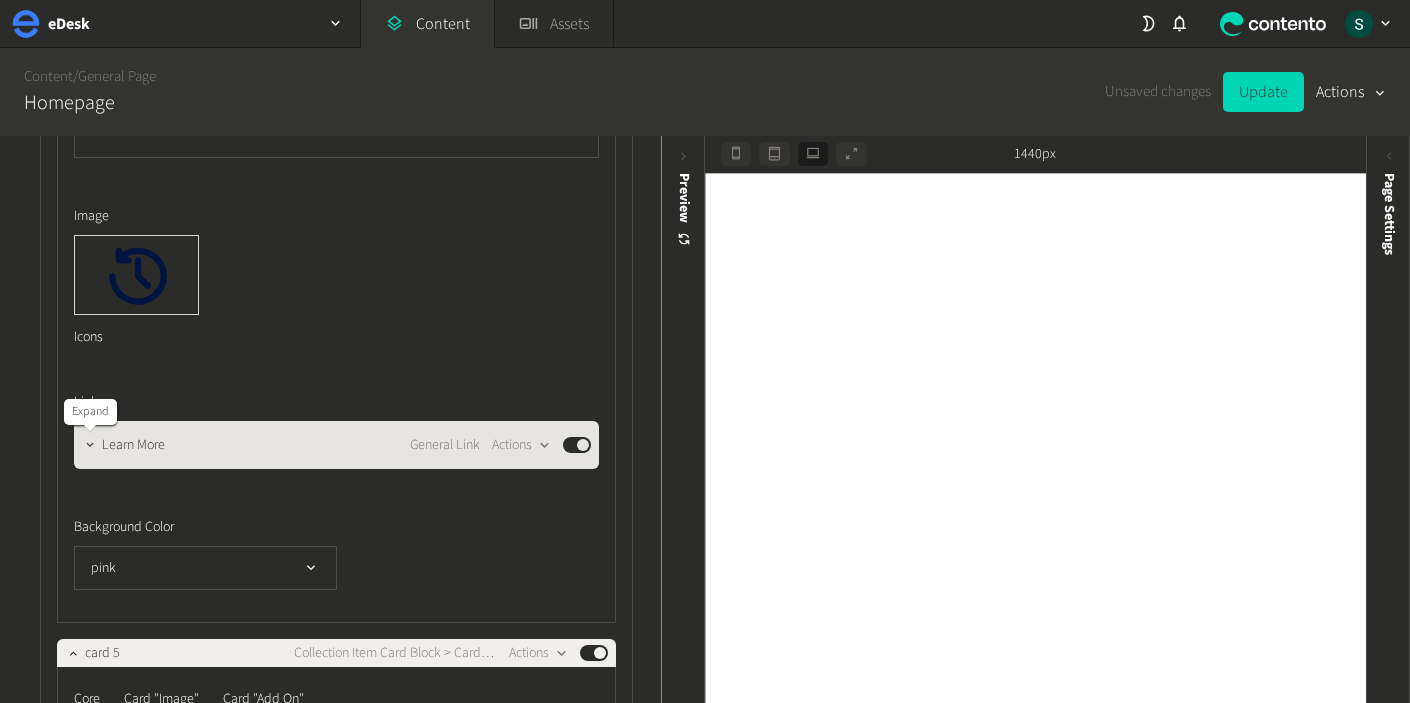 click 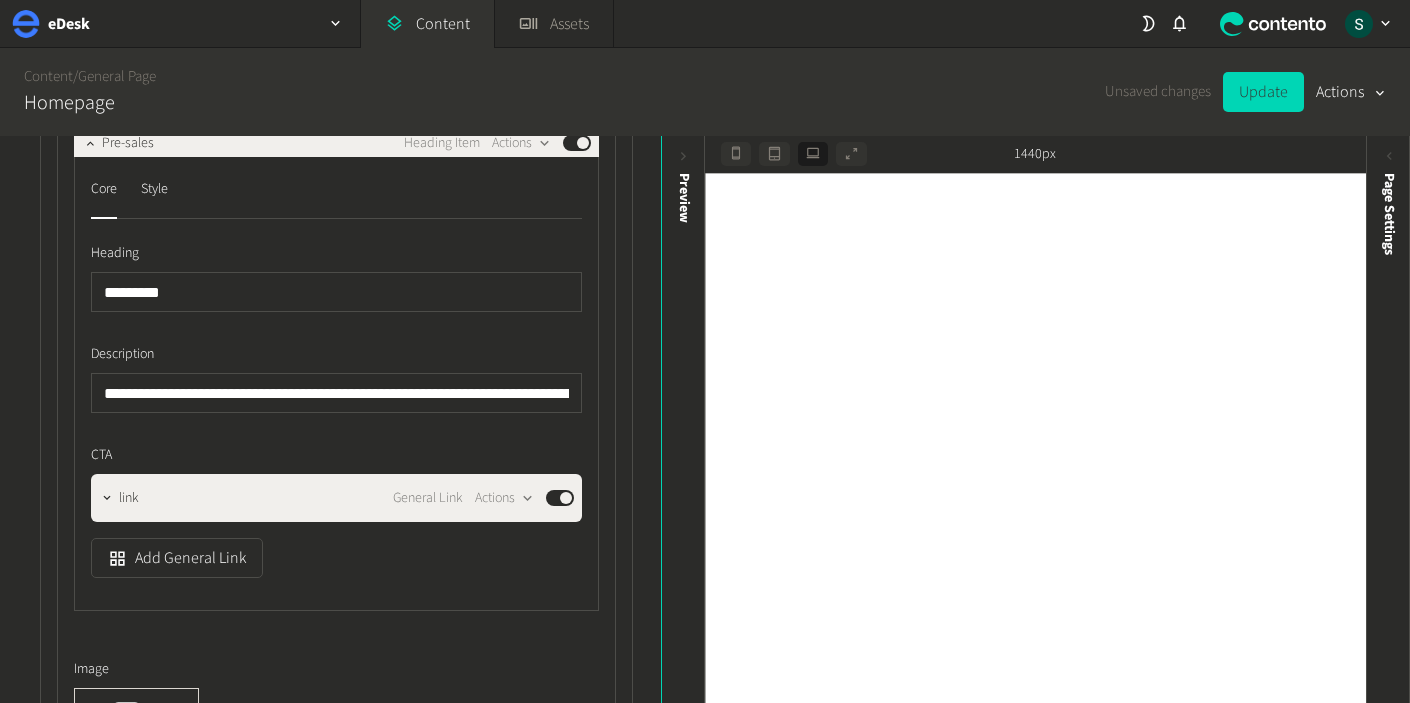 scroll, scrollTop: 19772, scrollLeft: 0, axis: vertical 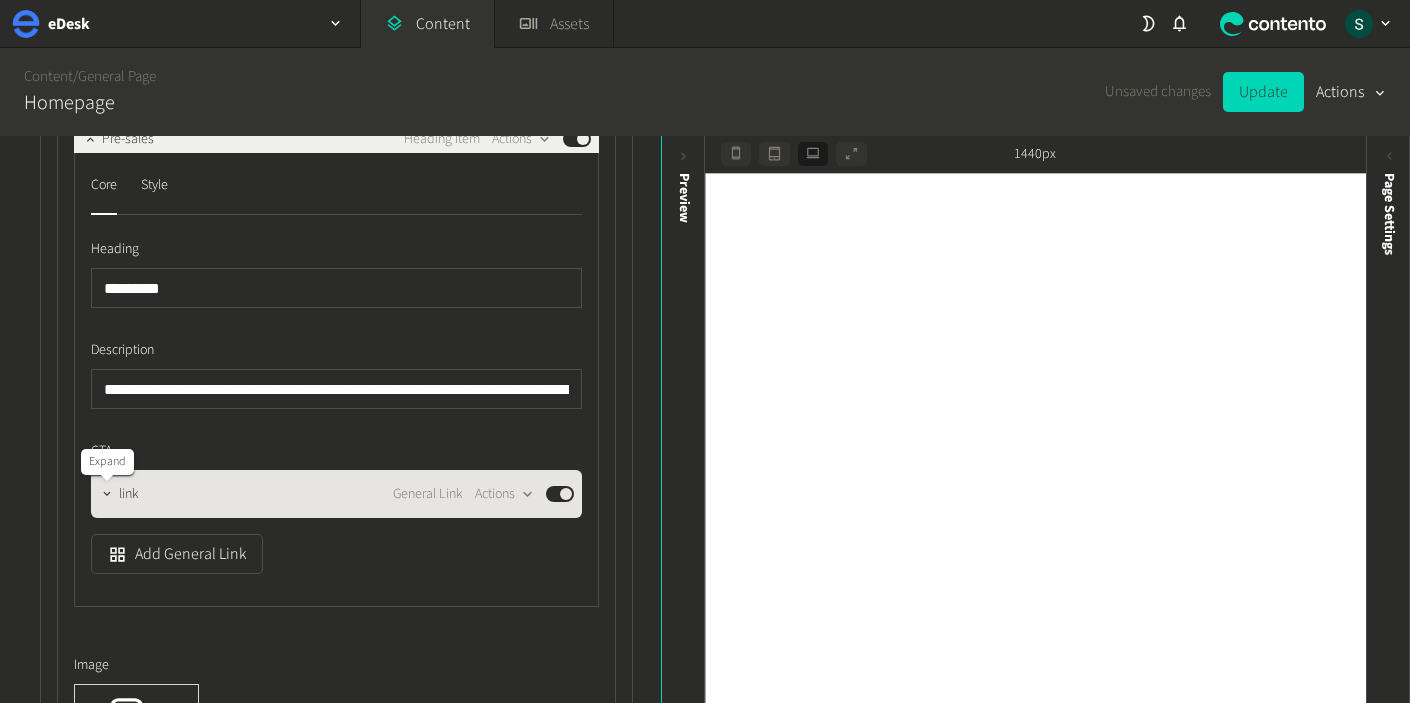 click 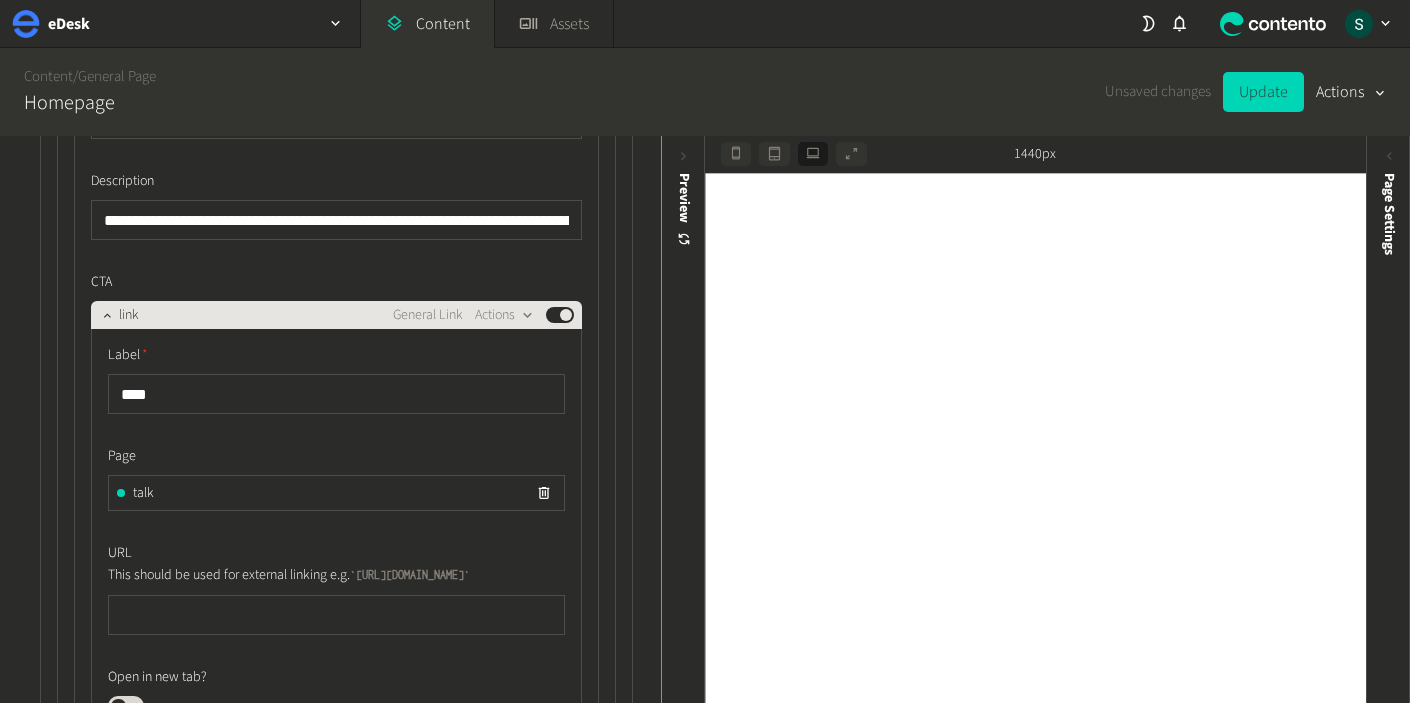 scroll, scrollTop: 19943, scrollLeft: 0, axis: vertical 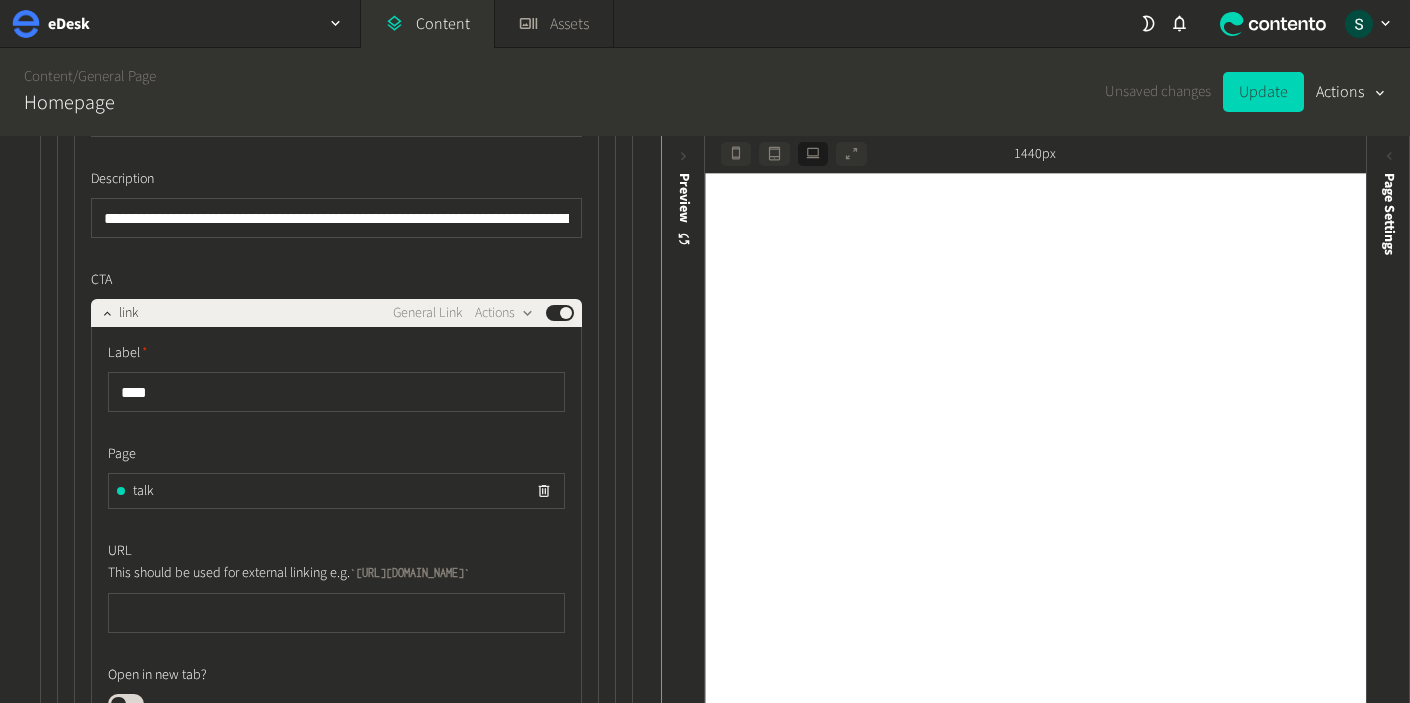 click 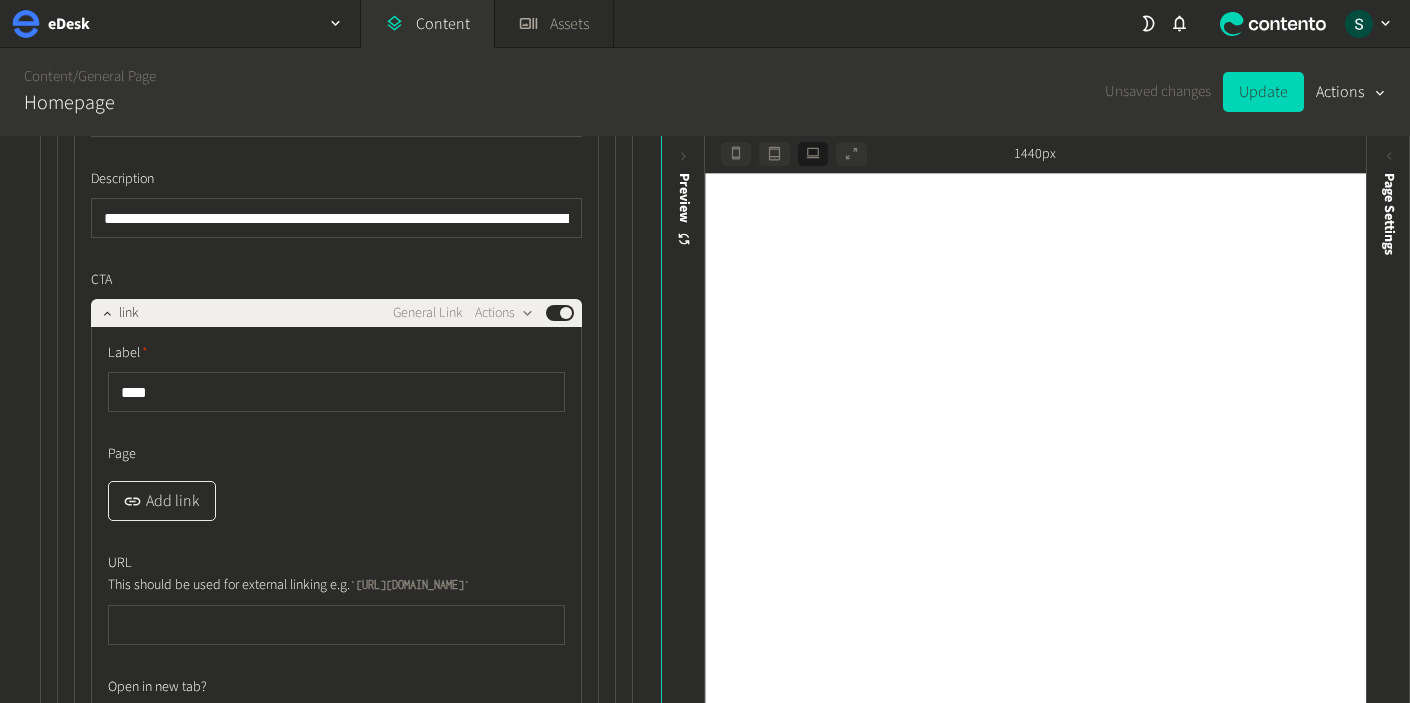 click on "Add link" 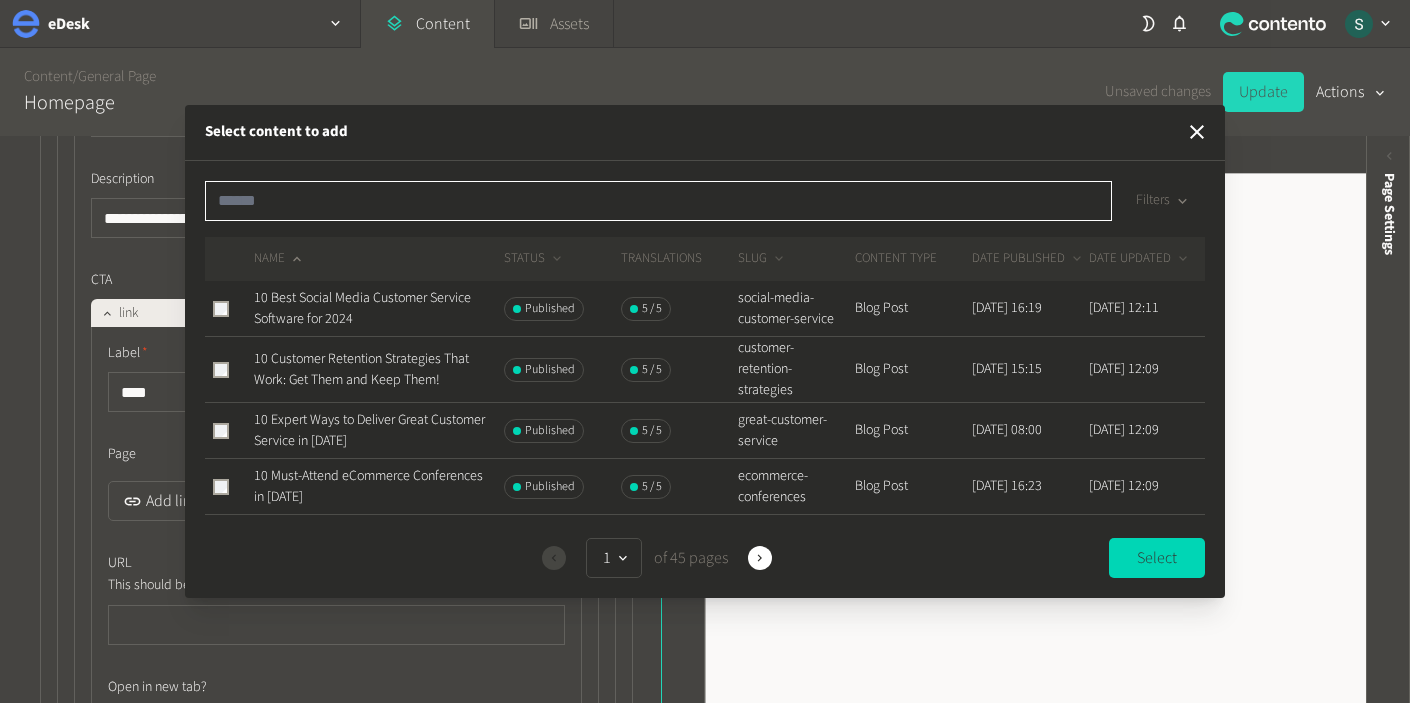 click at bounding box center (658, 201) 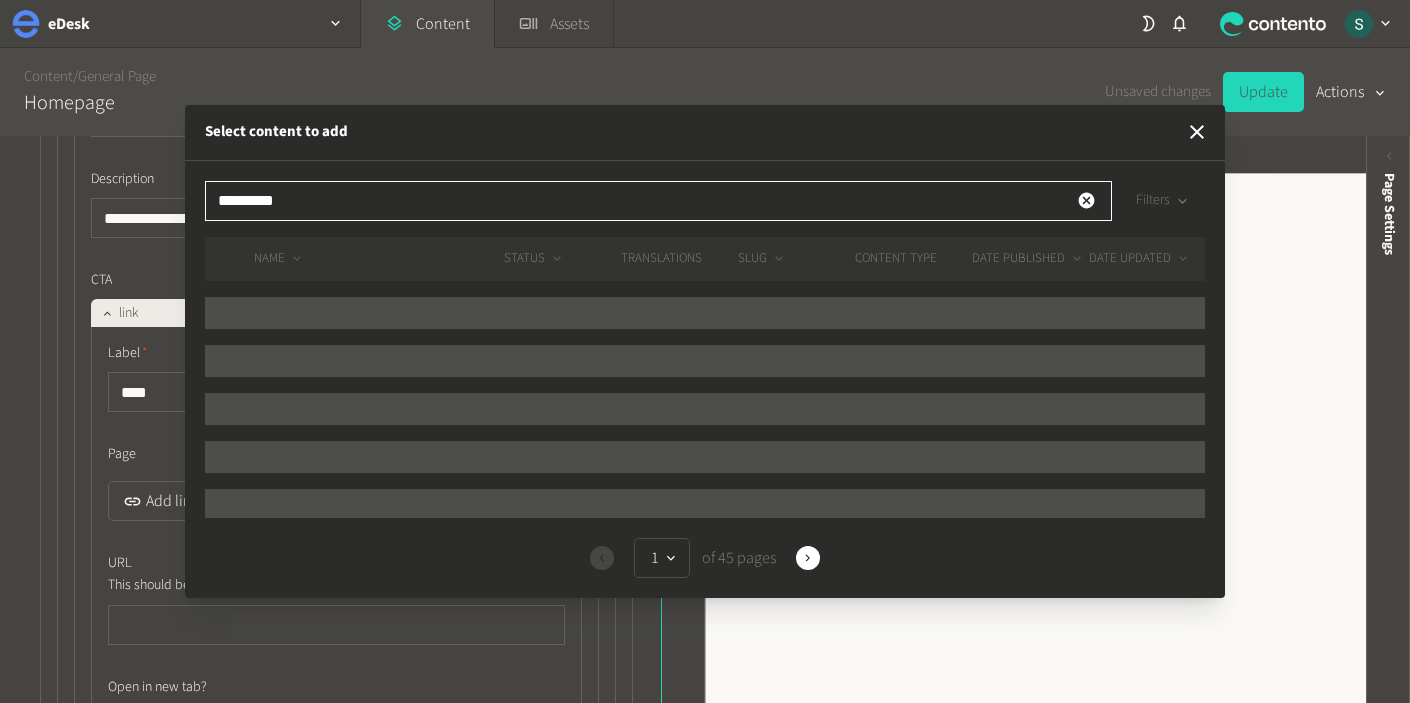 click on "Filters" 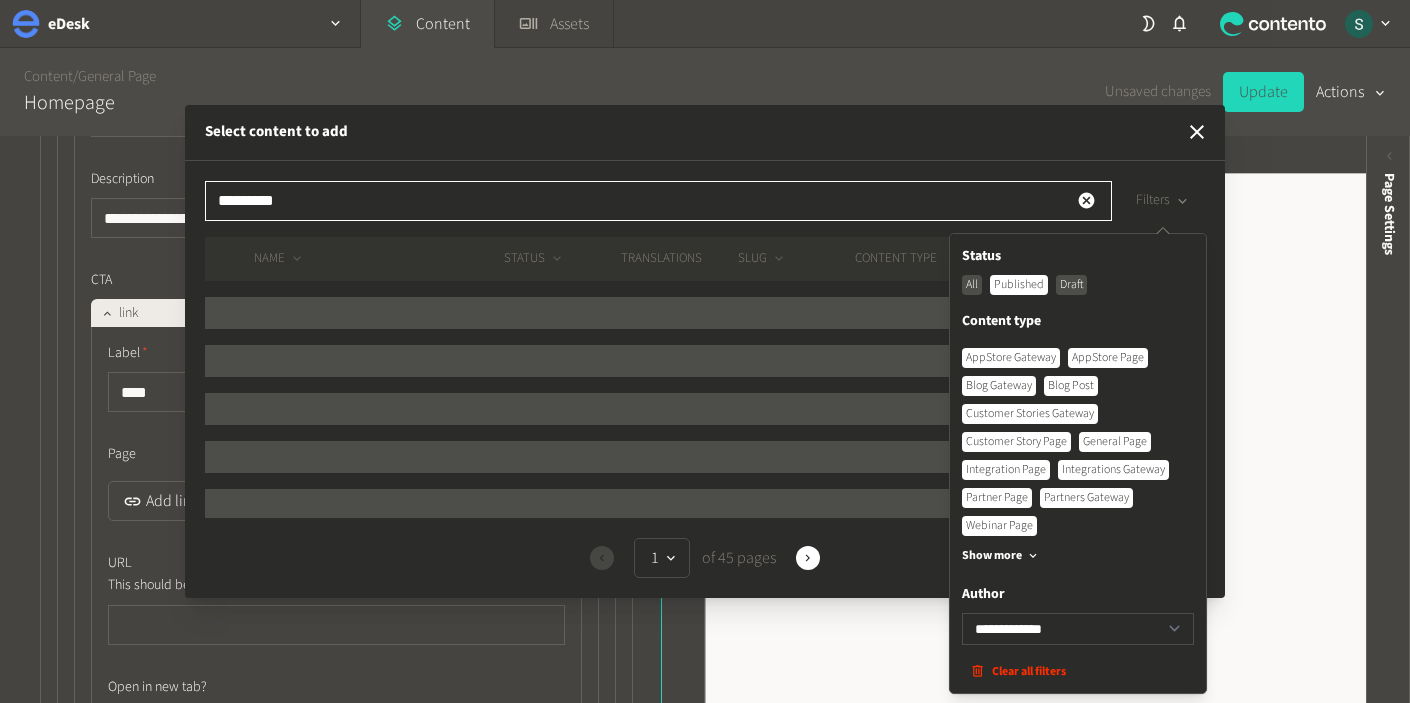 type on "*********" 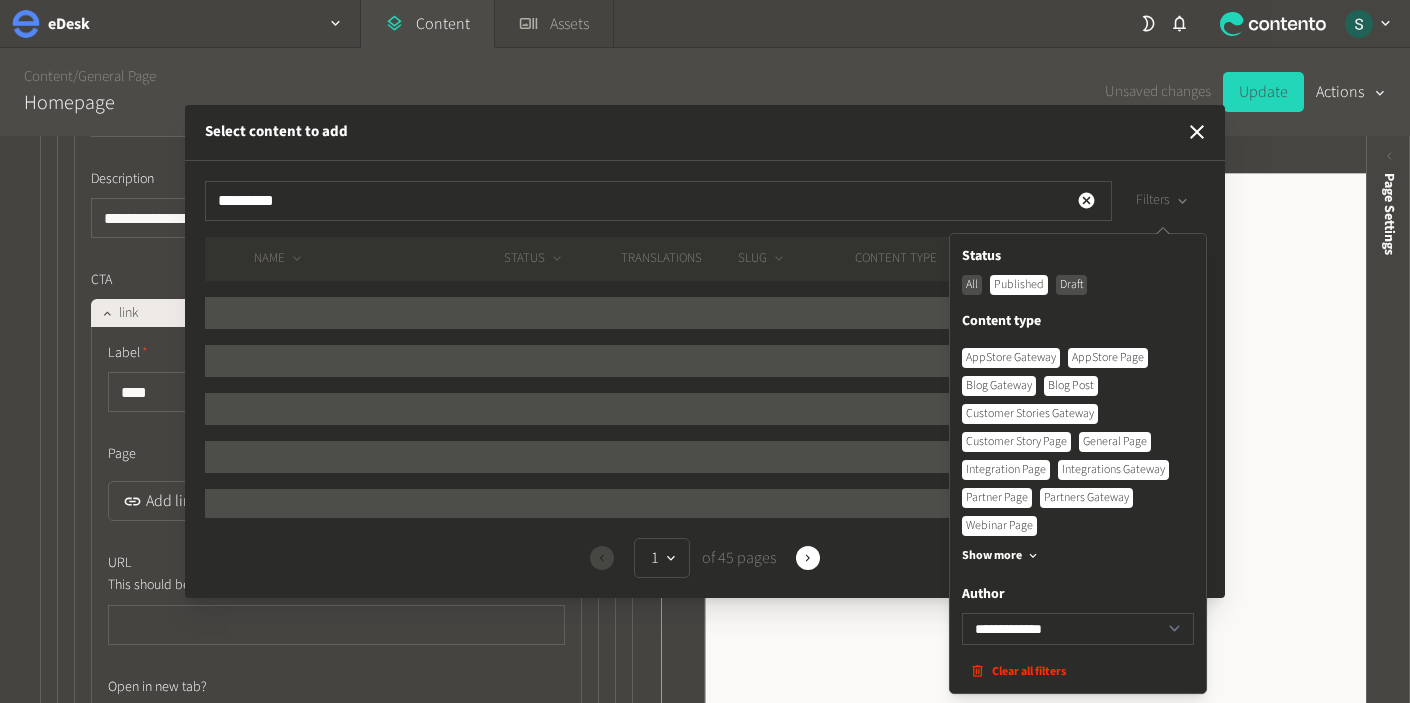 click on "Customer Story Page" at bounding box center [1016, 442] 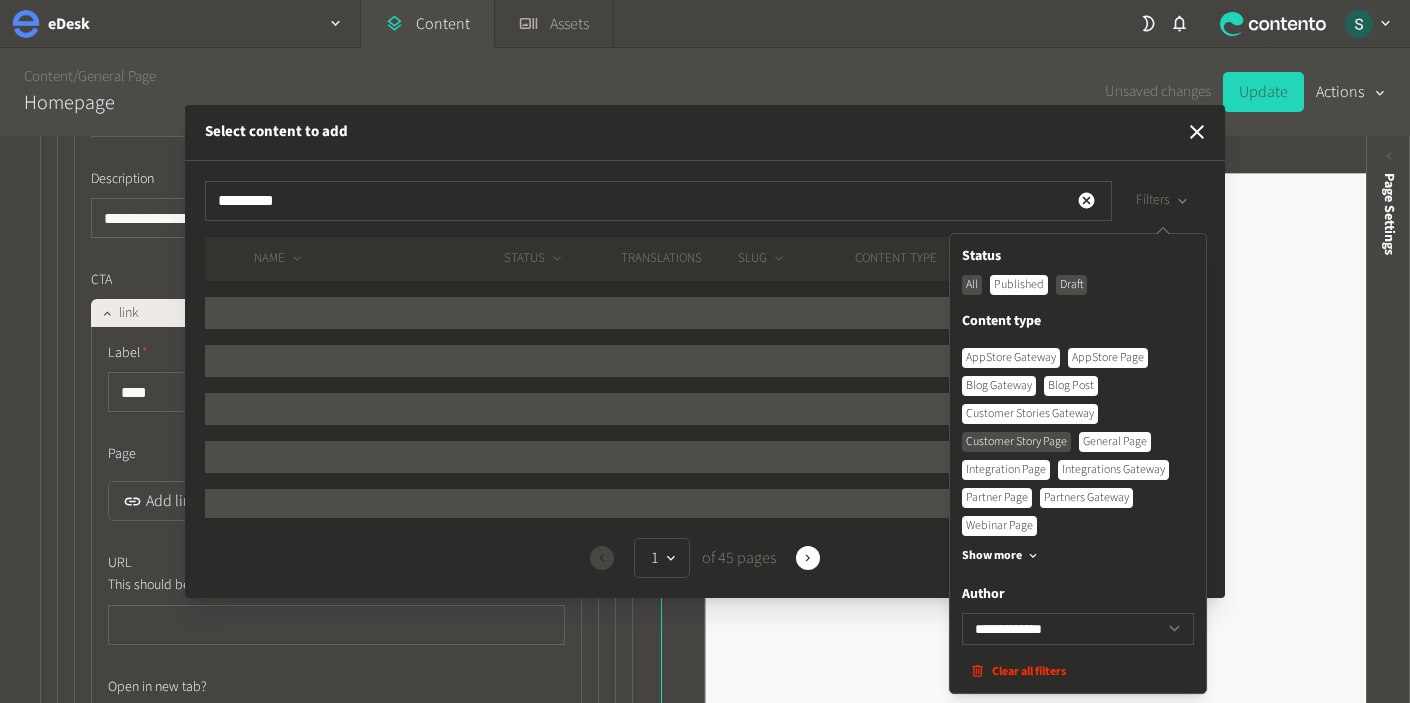 click on "Customer Stories Gateway" at bounding box center [1030, 414] 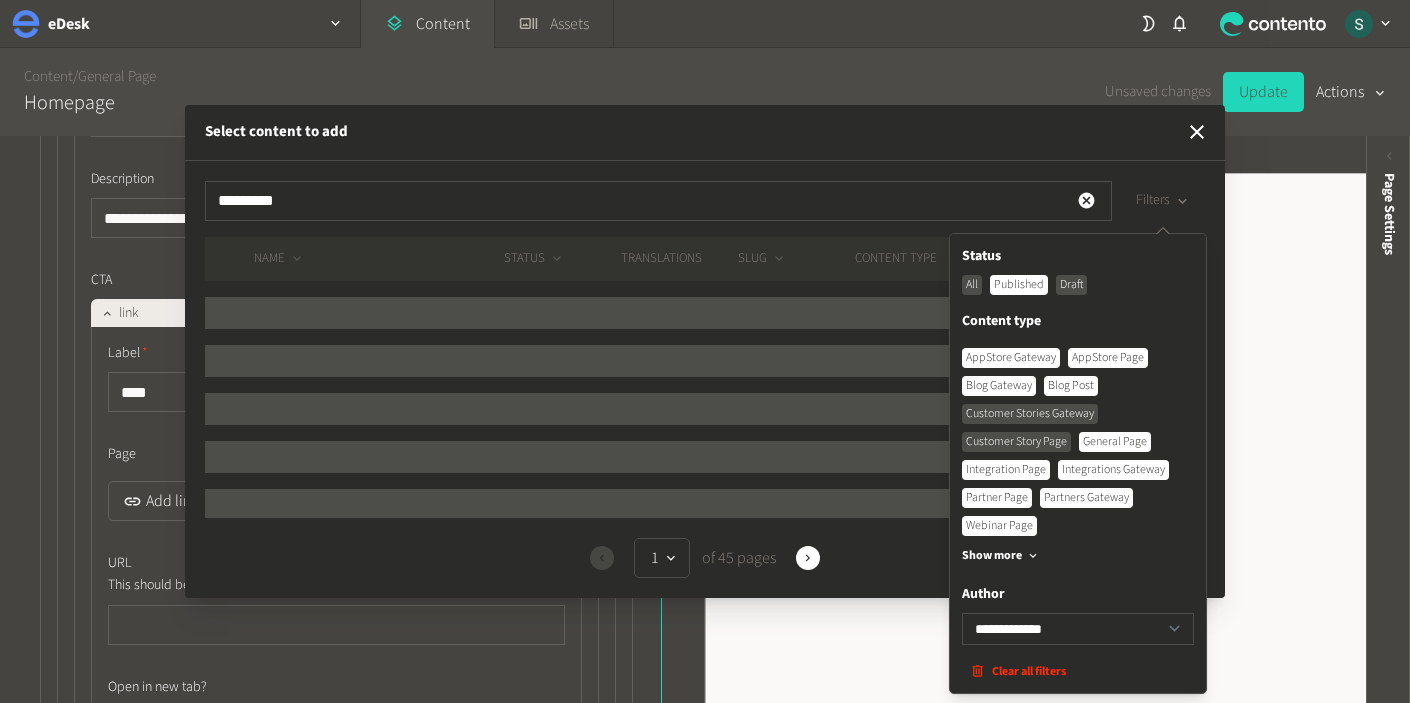 click on "Blog Gateway" at bounding box center (999, 386) 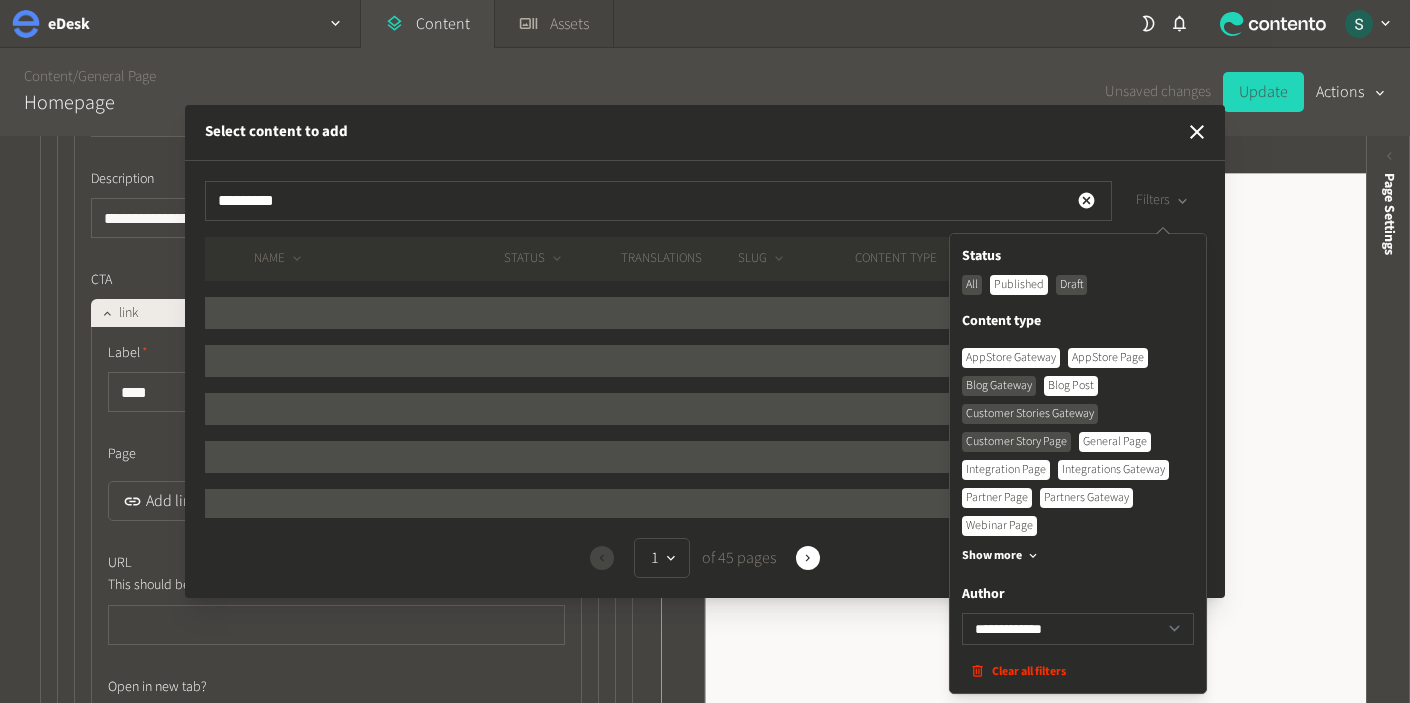 click on "Blog Post" at bounding box center [1071, 386] 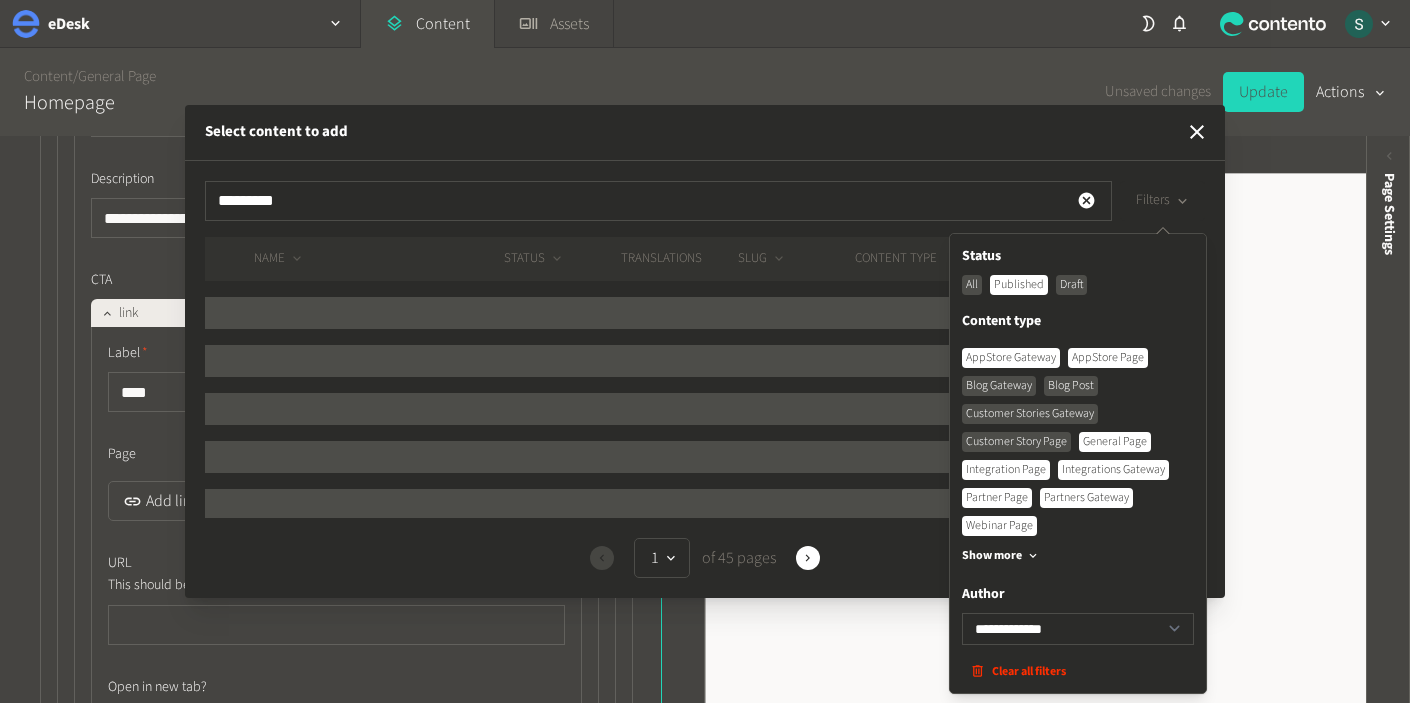 click on "Select content to add" at bounding box center [705, 133] 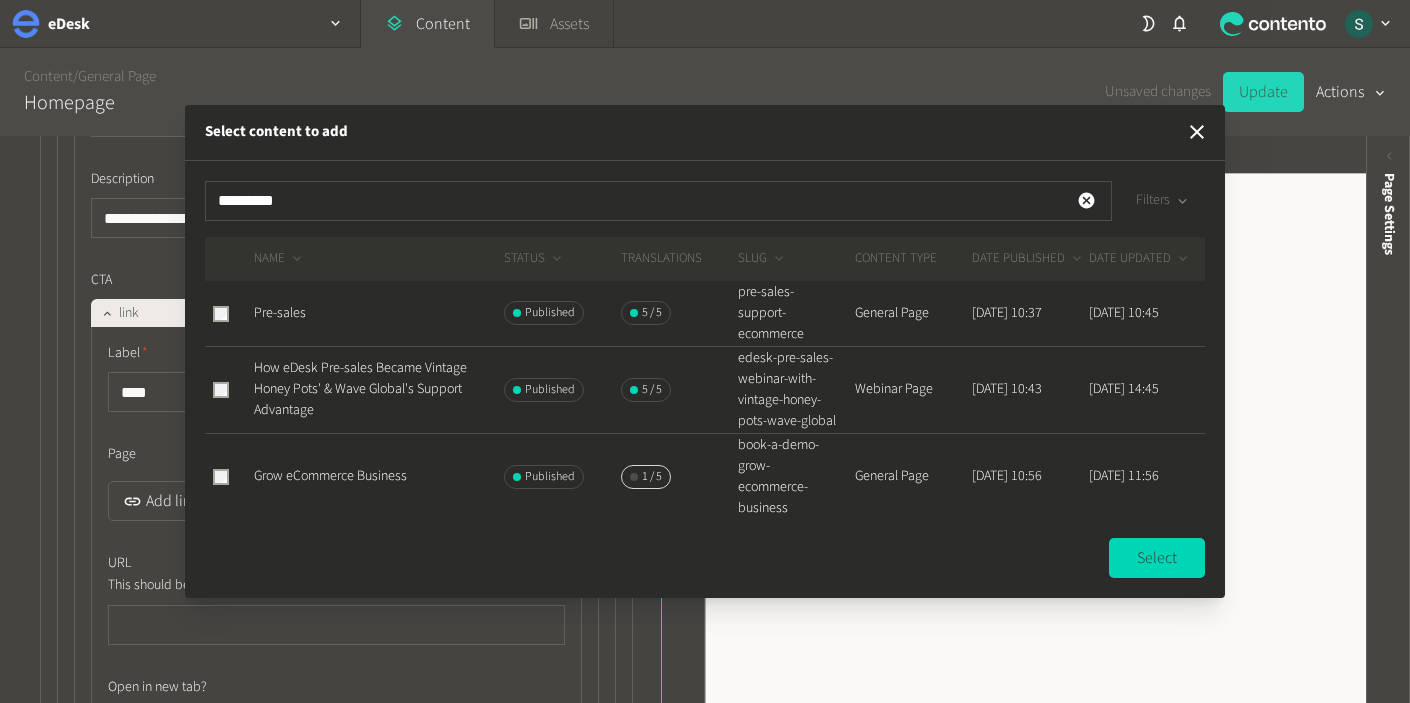click on "Pre-sales" 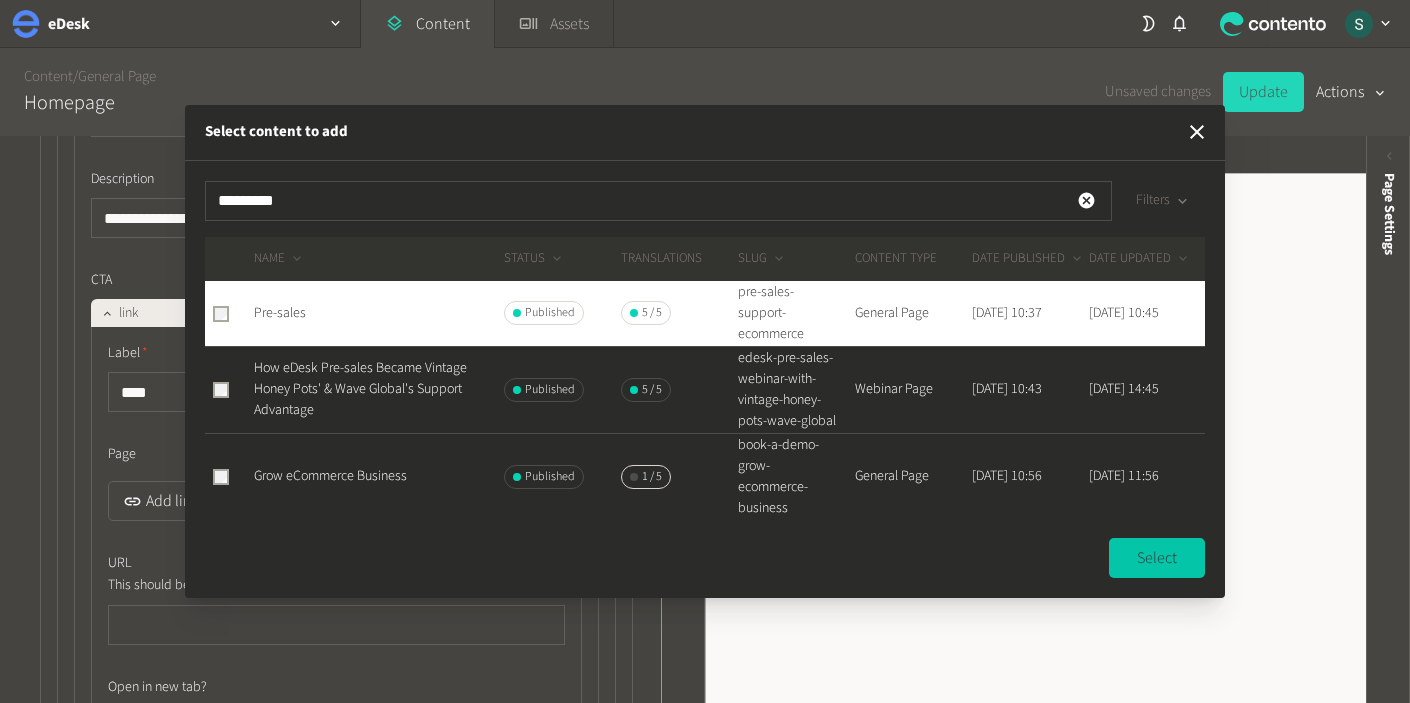 click on "Select" at bounding box center [1157, 558] 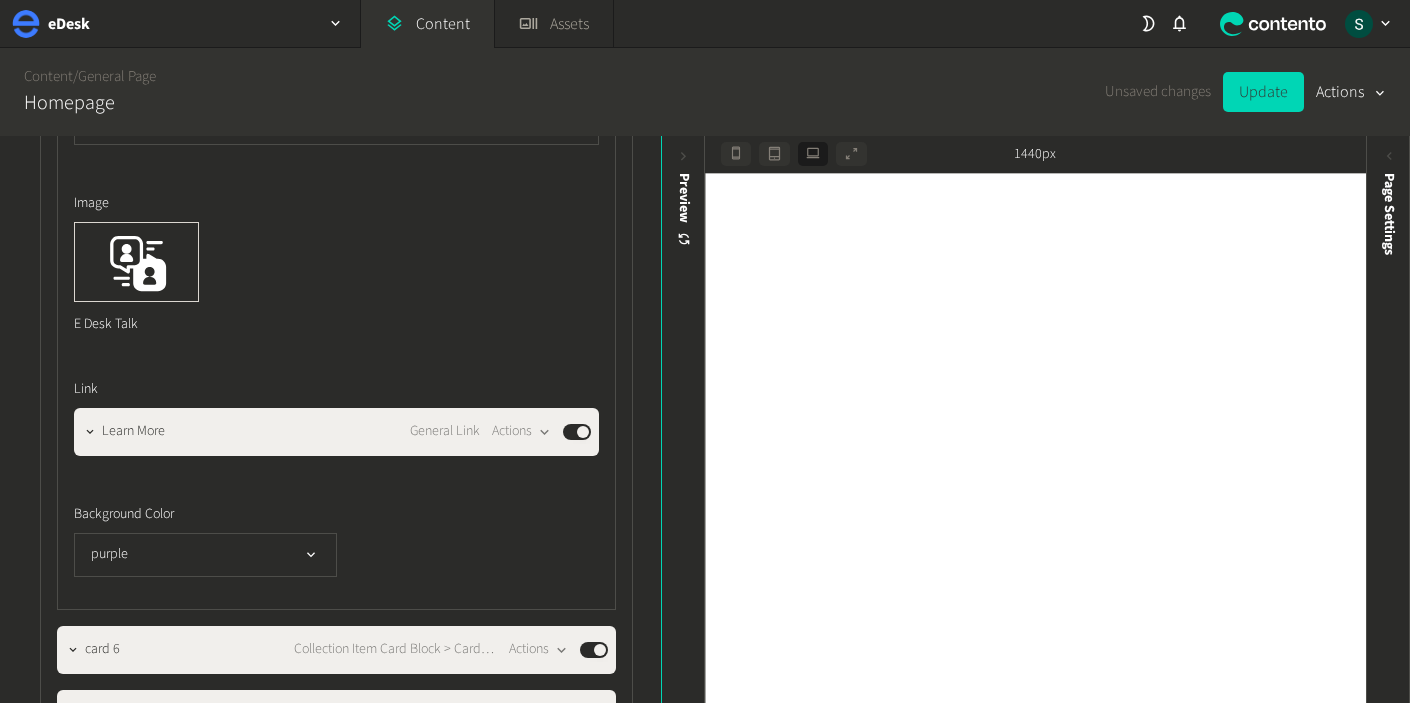 scroll, scrollTop: 20633, scrollLeft: 0, axis: vertical 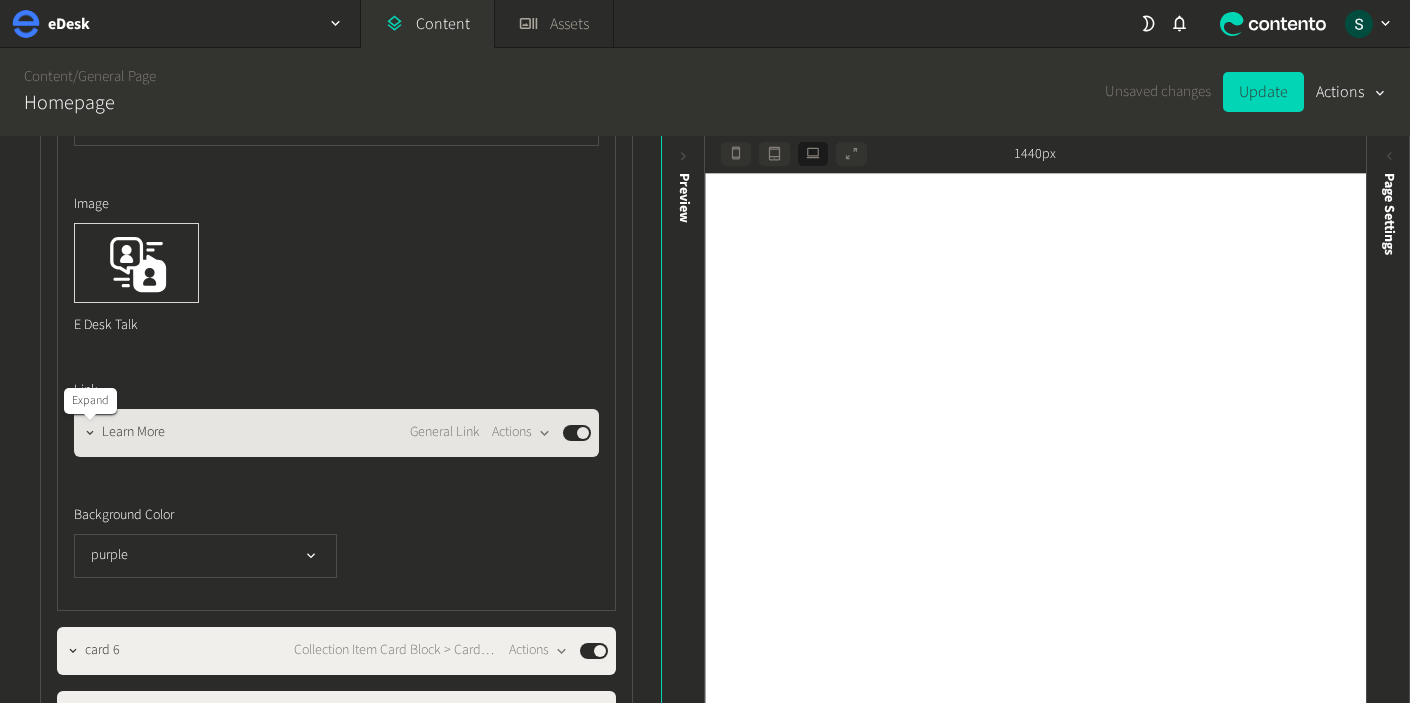 click 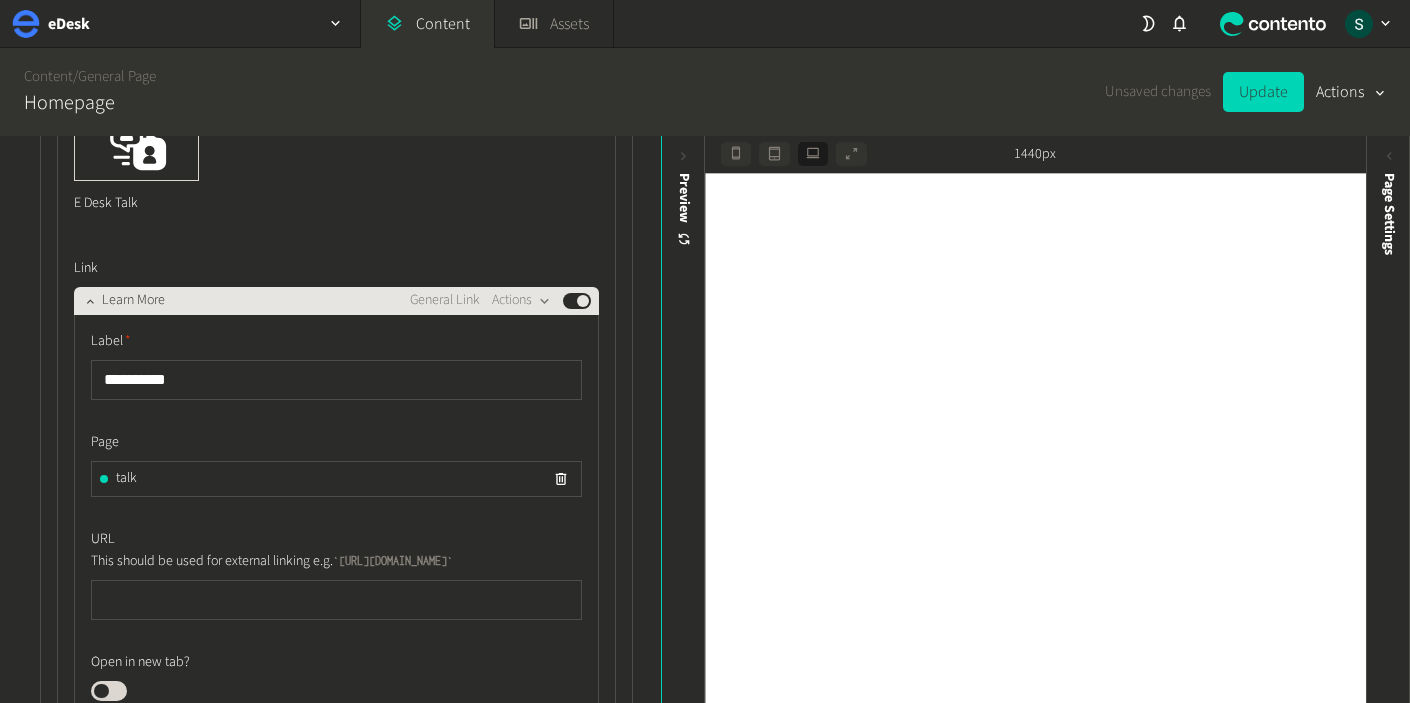 scroll, scrollTop: 20762, scrollLeft: 0, axis: vertical 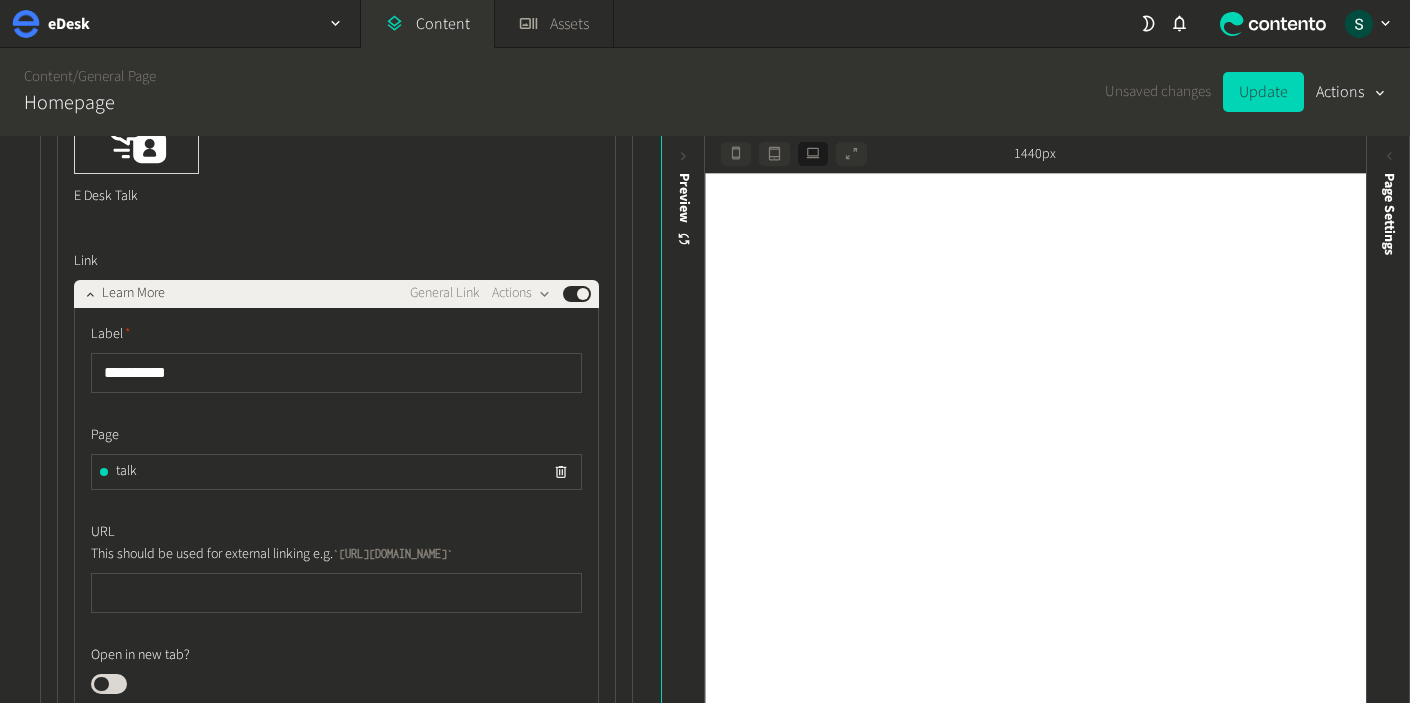 click 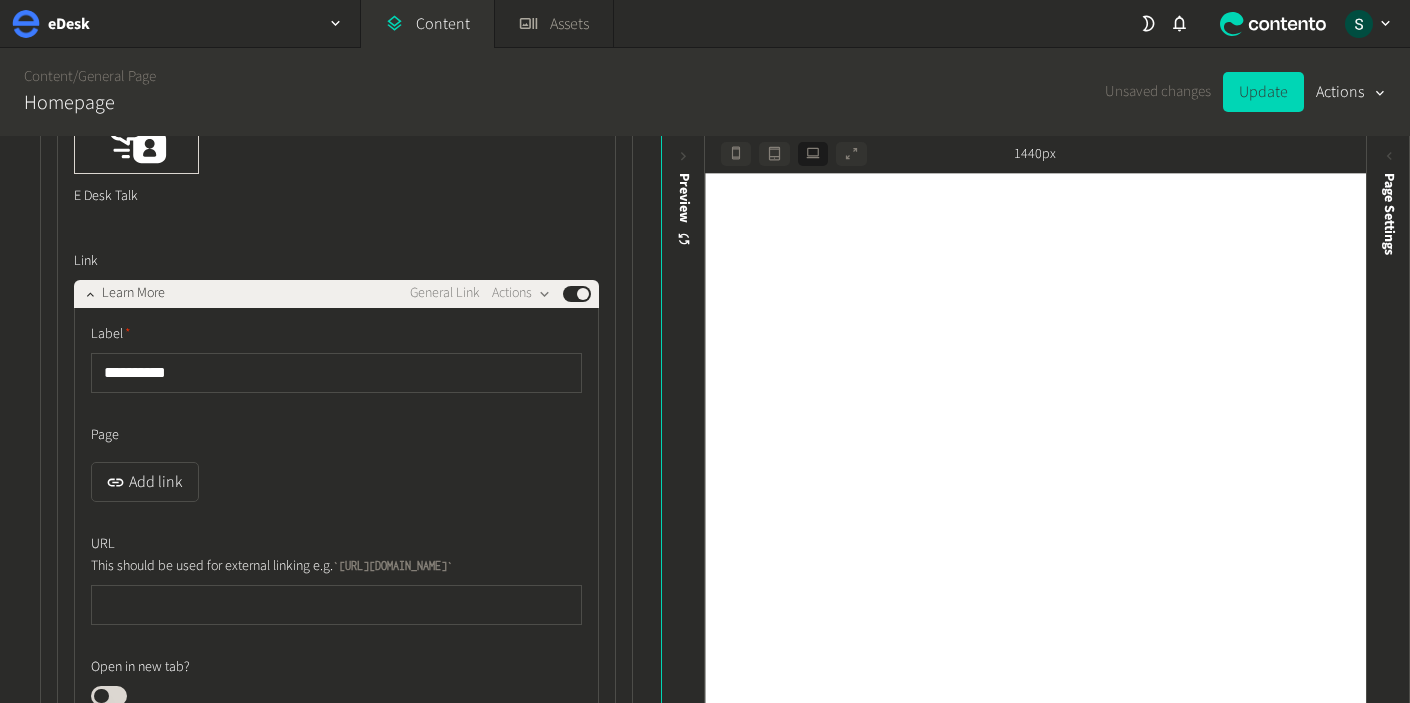 click on "Add link" 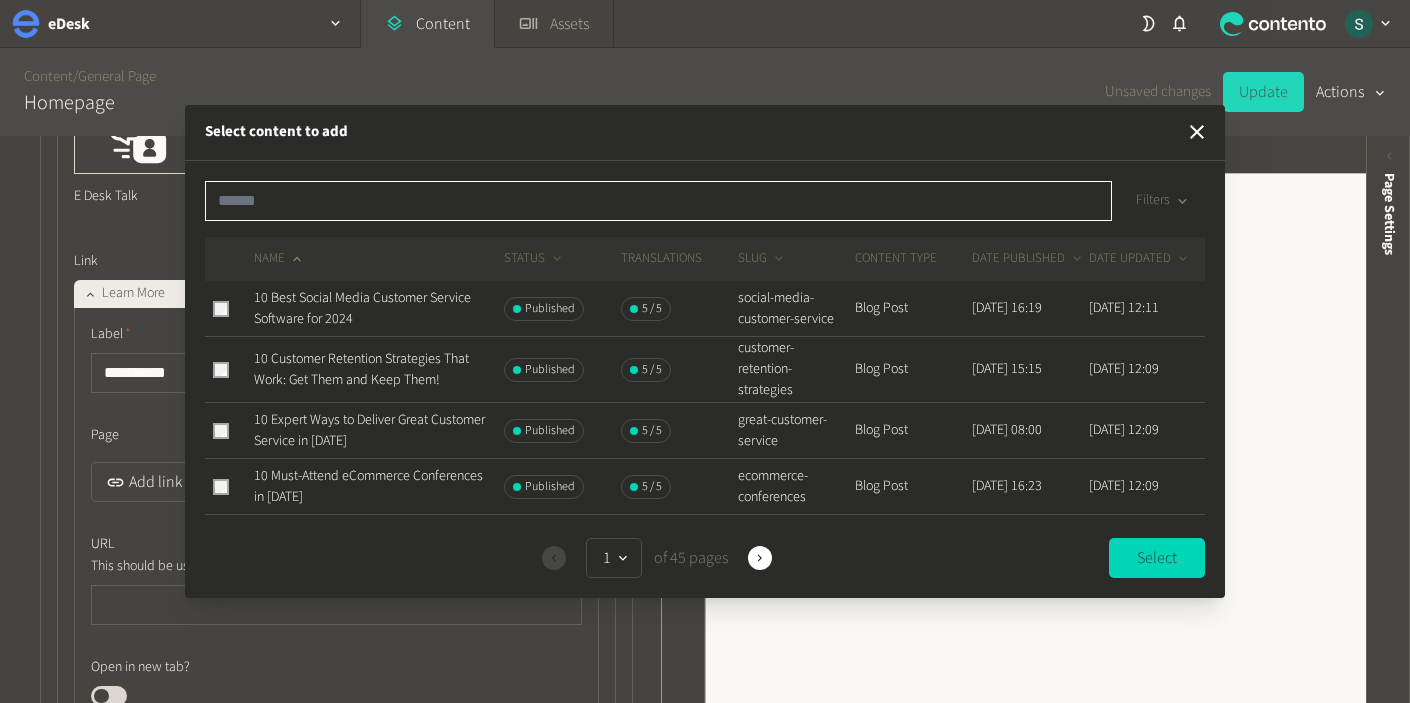 click at bounding box center [658, 201] 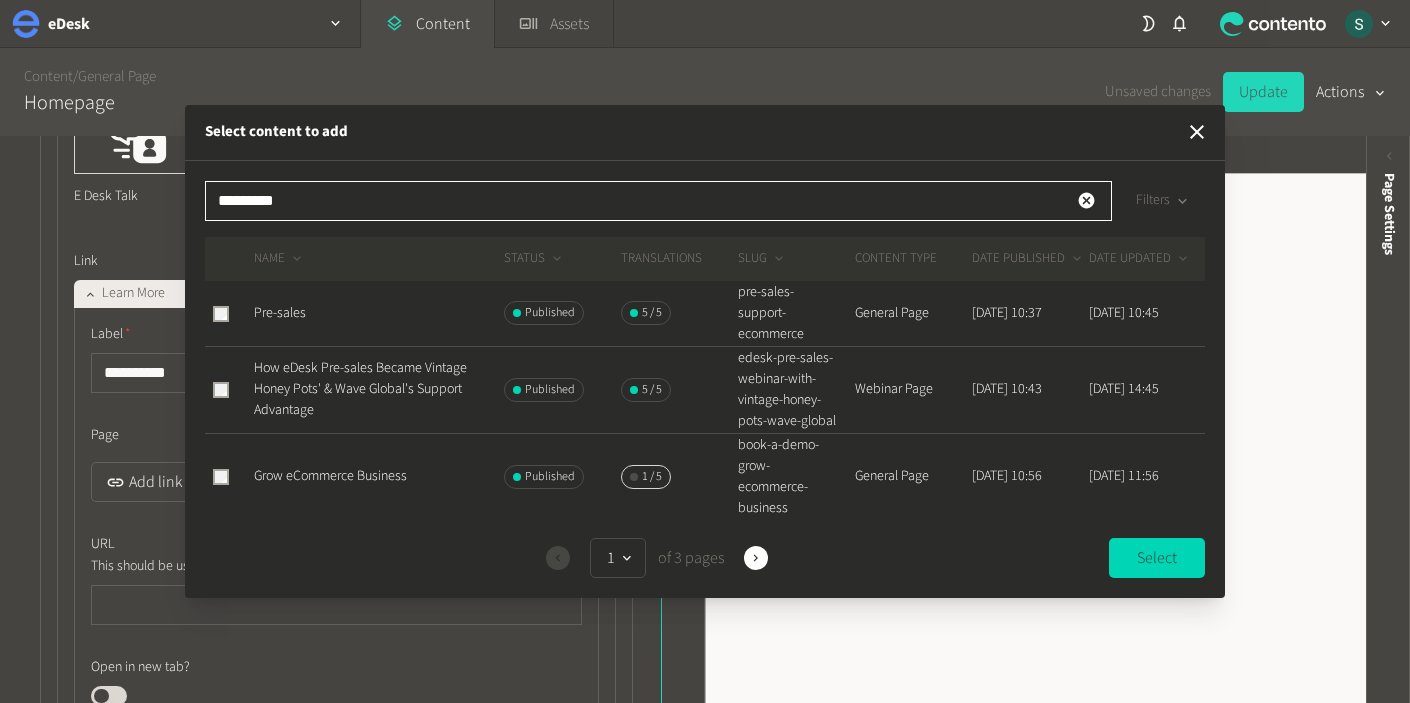 type on "*********" 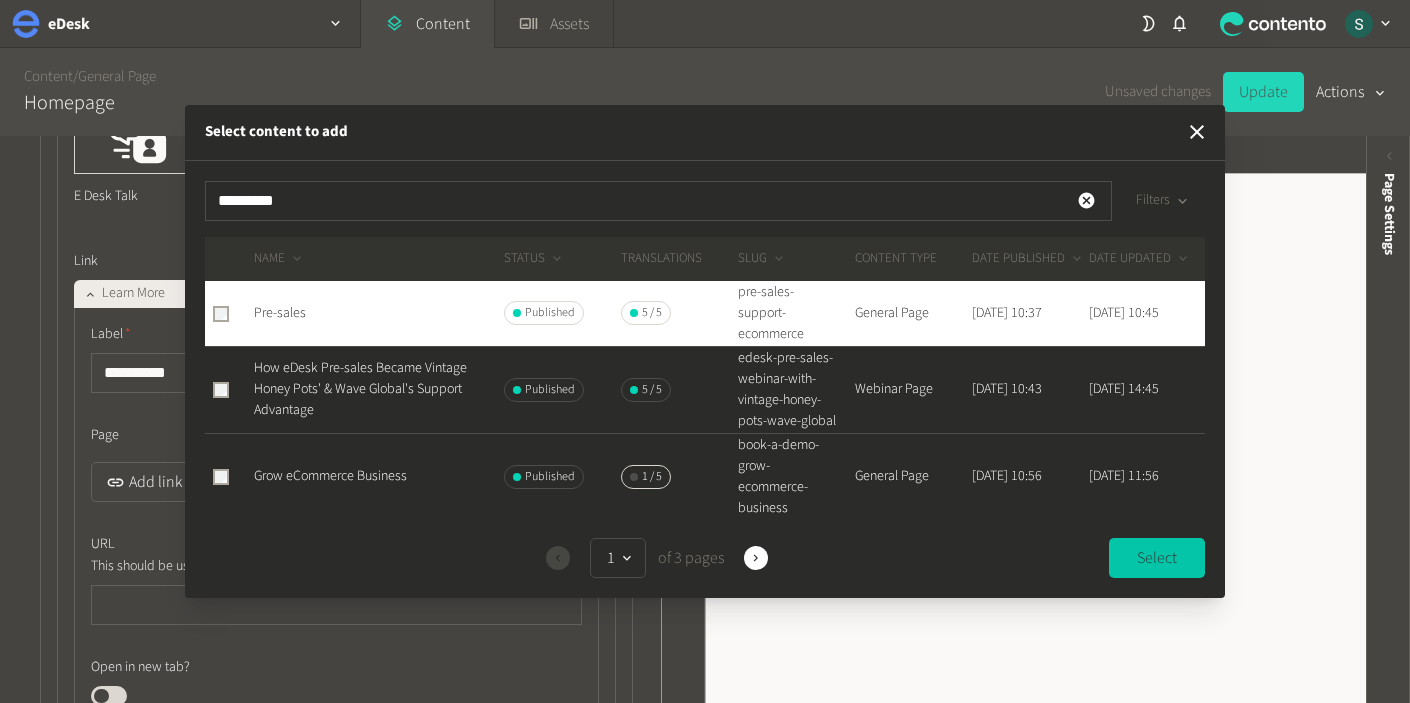 click on "Select" at bounding box center [1157, 558] 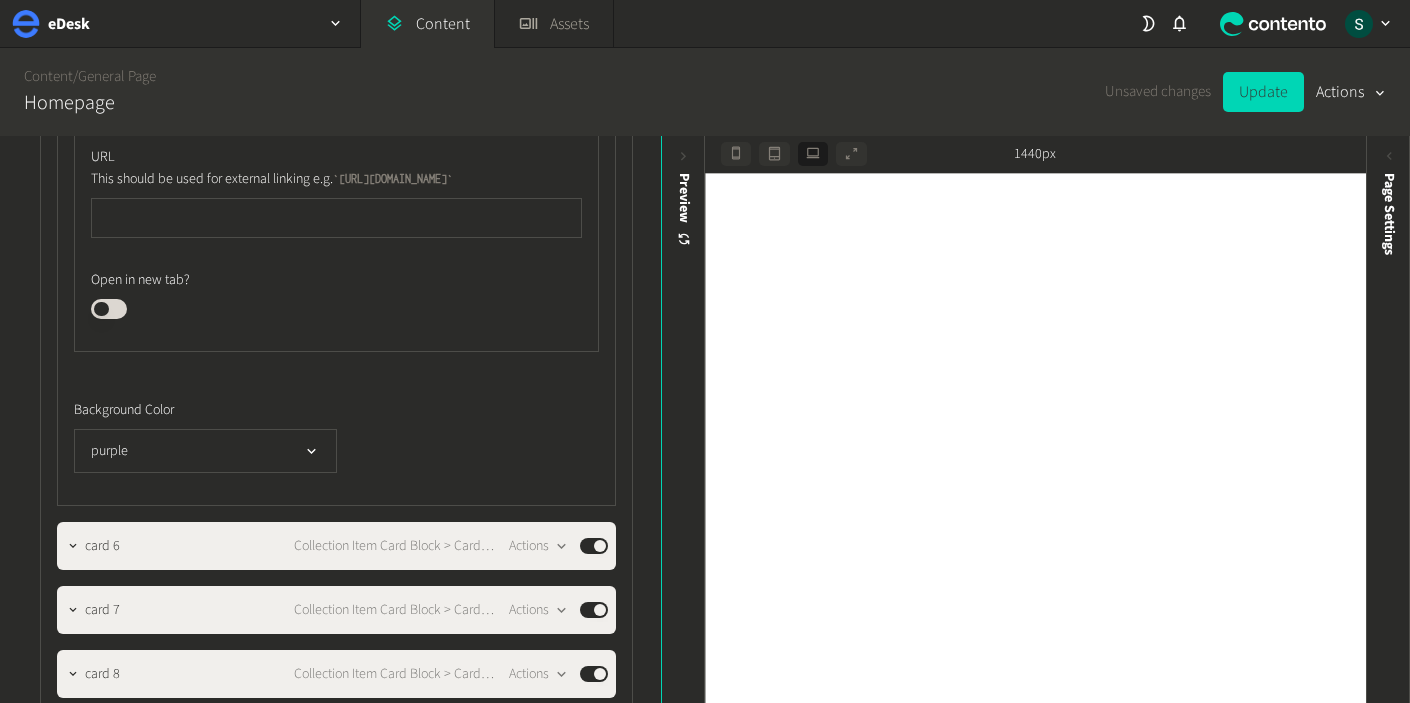 scroll, scrollTop: 21235, scrollLeft: 0, axis: vertical 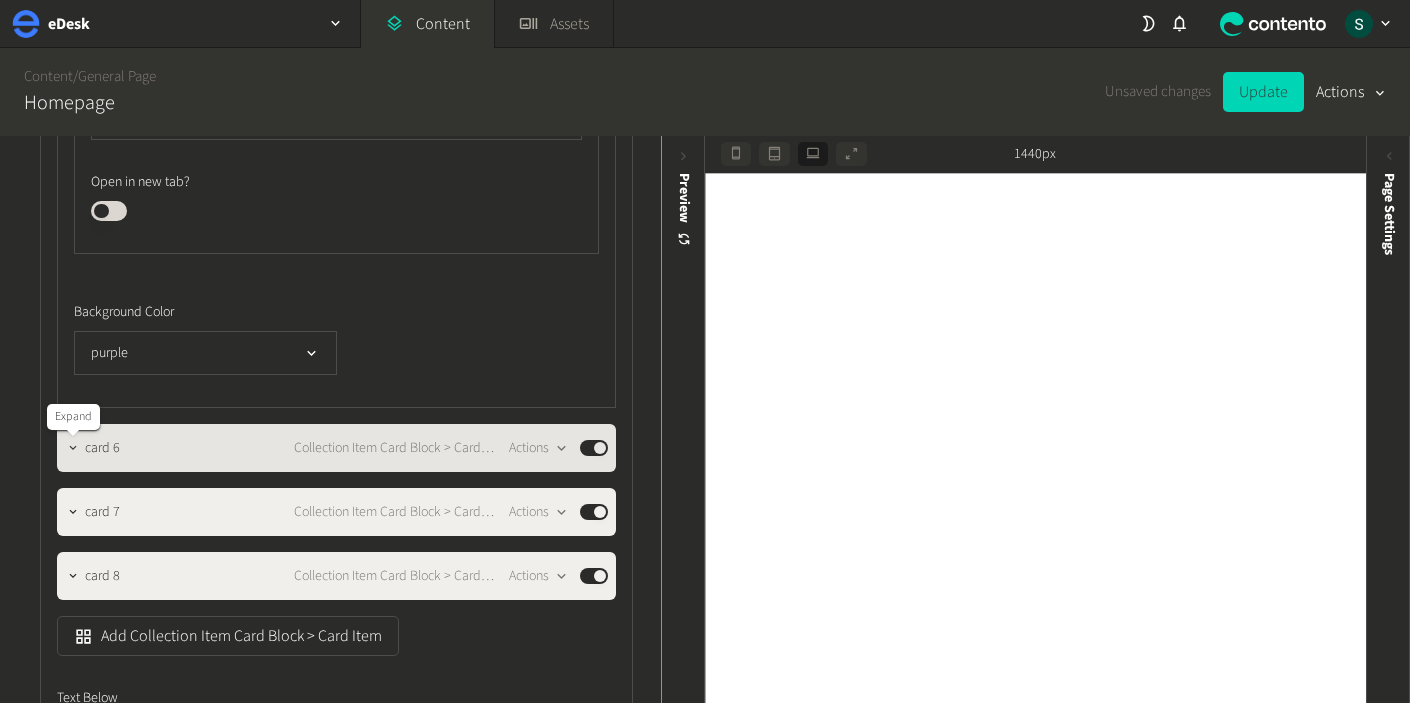 click 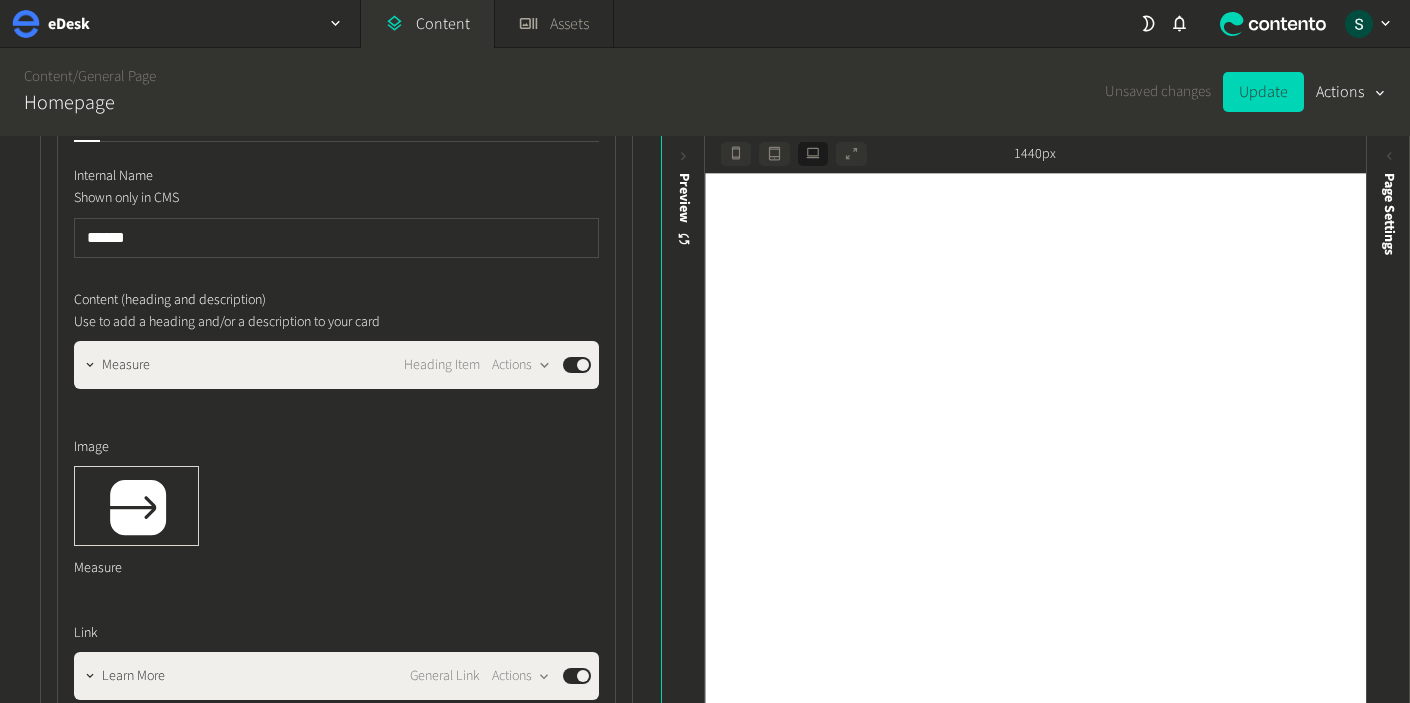 scroll, scrollTop: 21661, scrollLeft: 0, axis: vertical 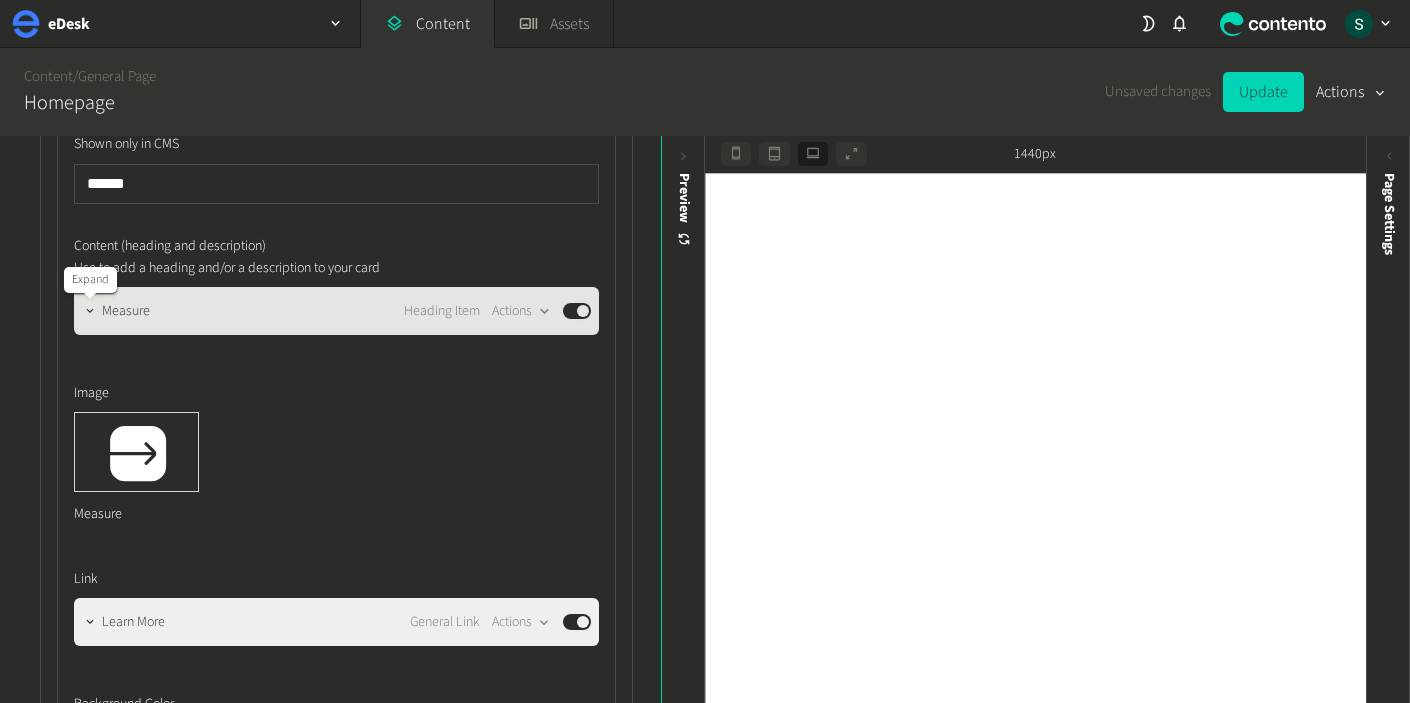 click 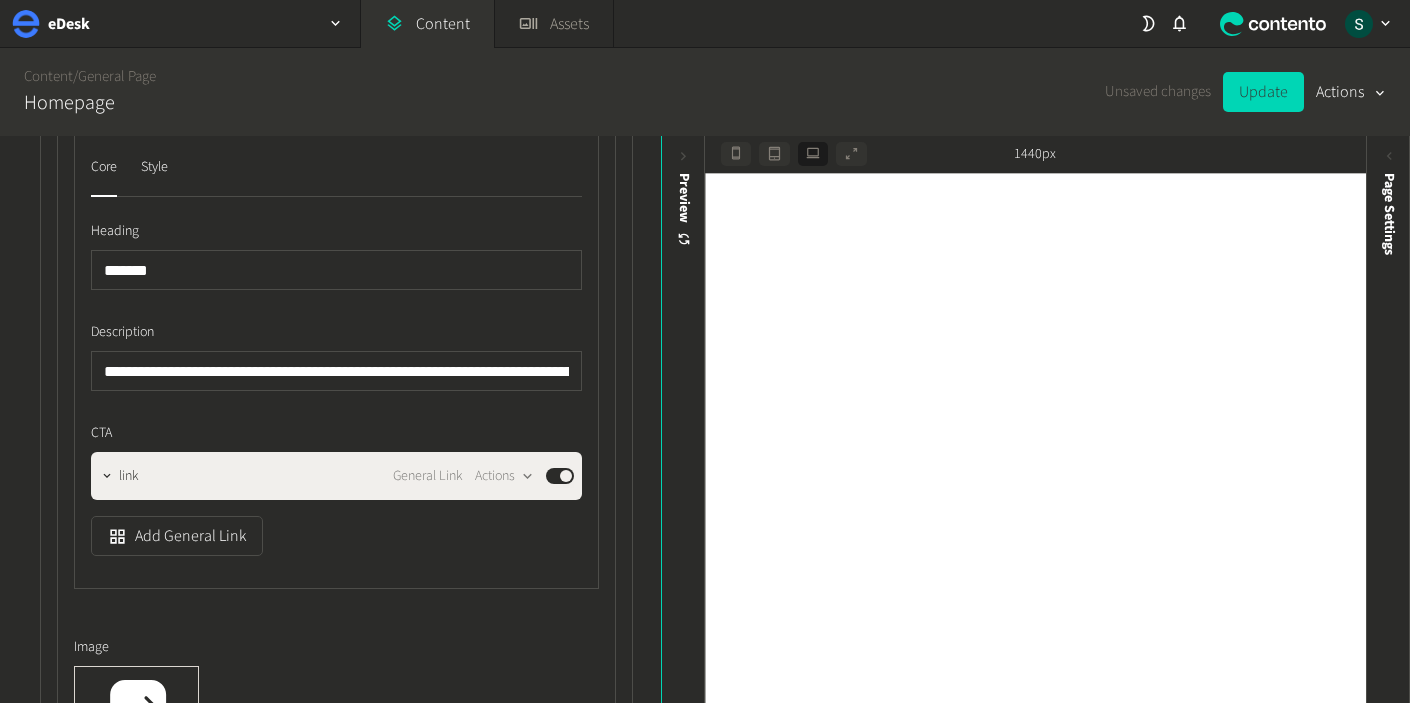 scroll, scrollTop: 21926, scrollLeft: 0, axis: vertical 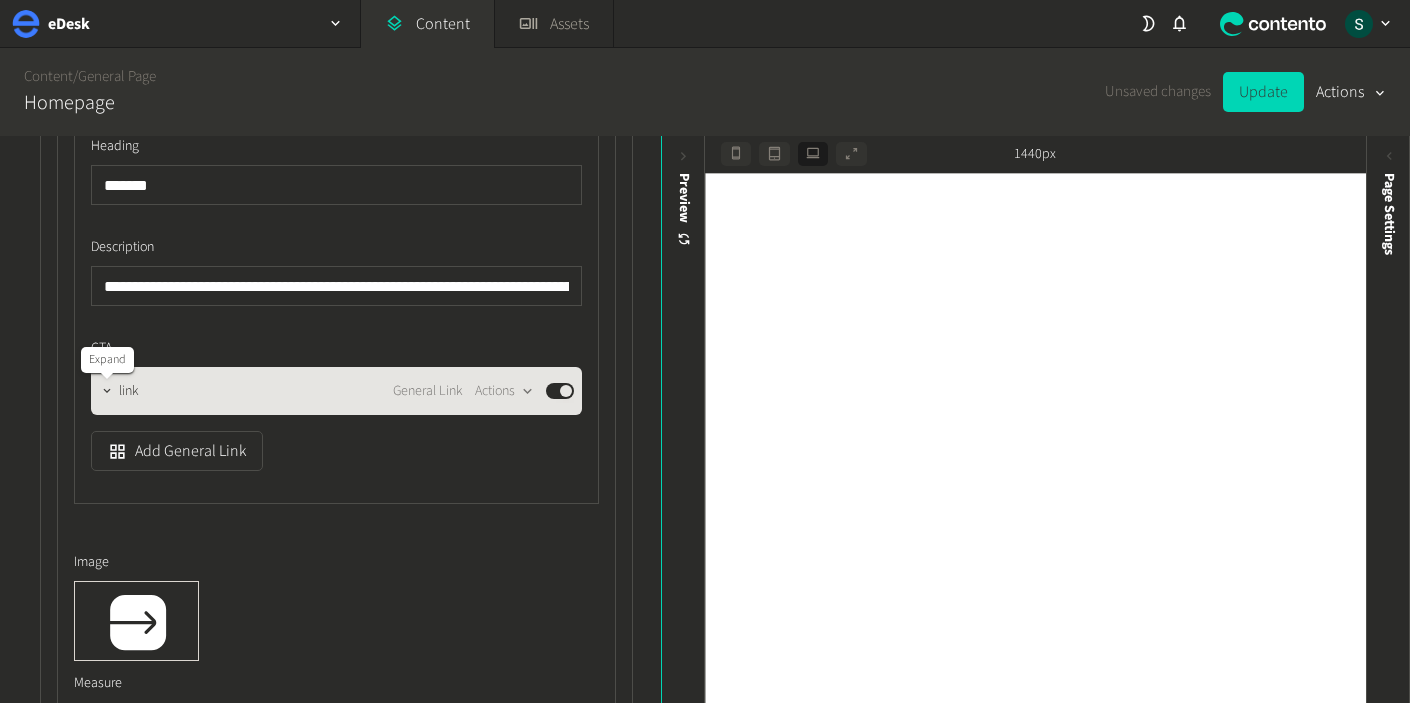 click 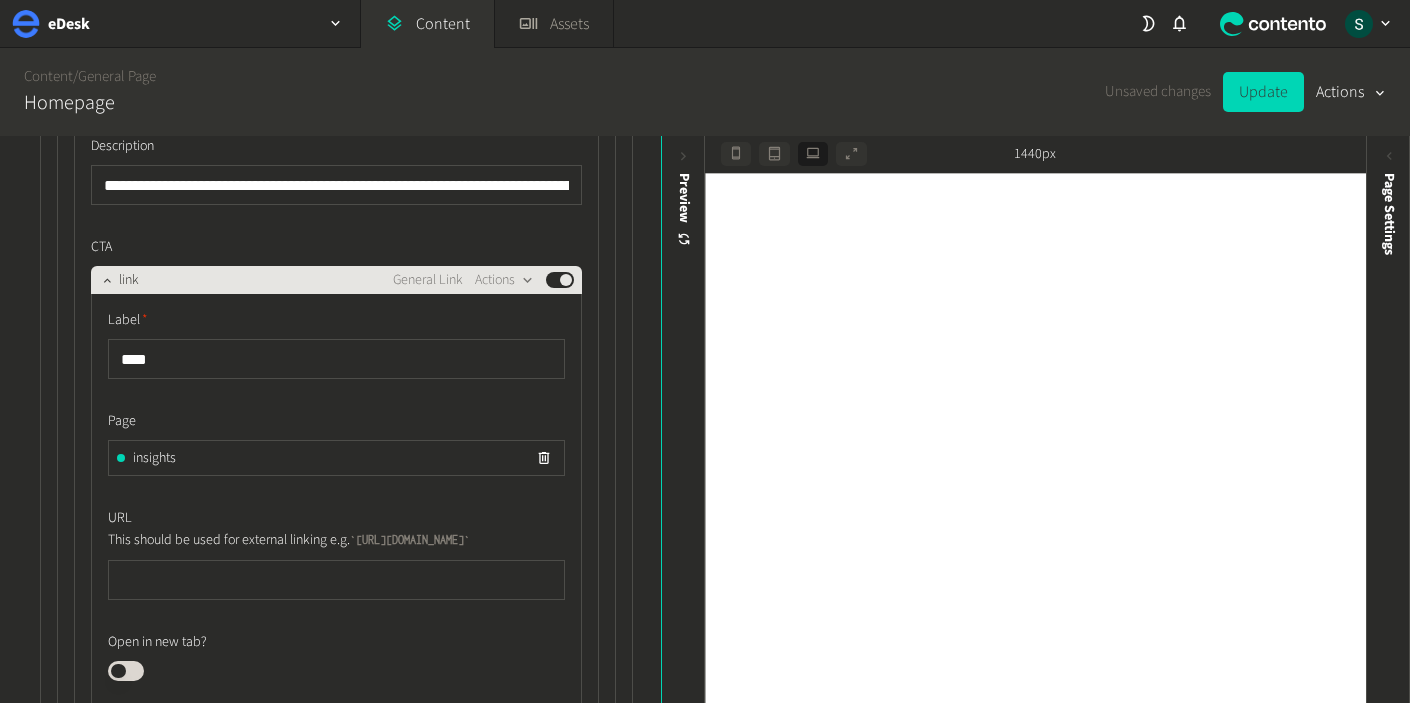 scroll, scrollTop: 22033, scrollLeft: 0, axis: vertical 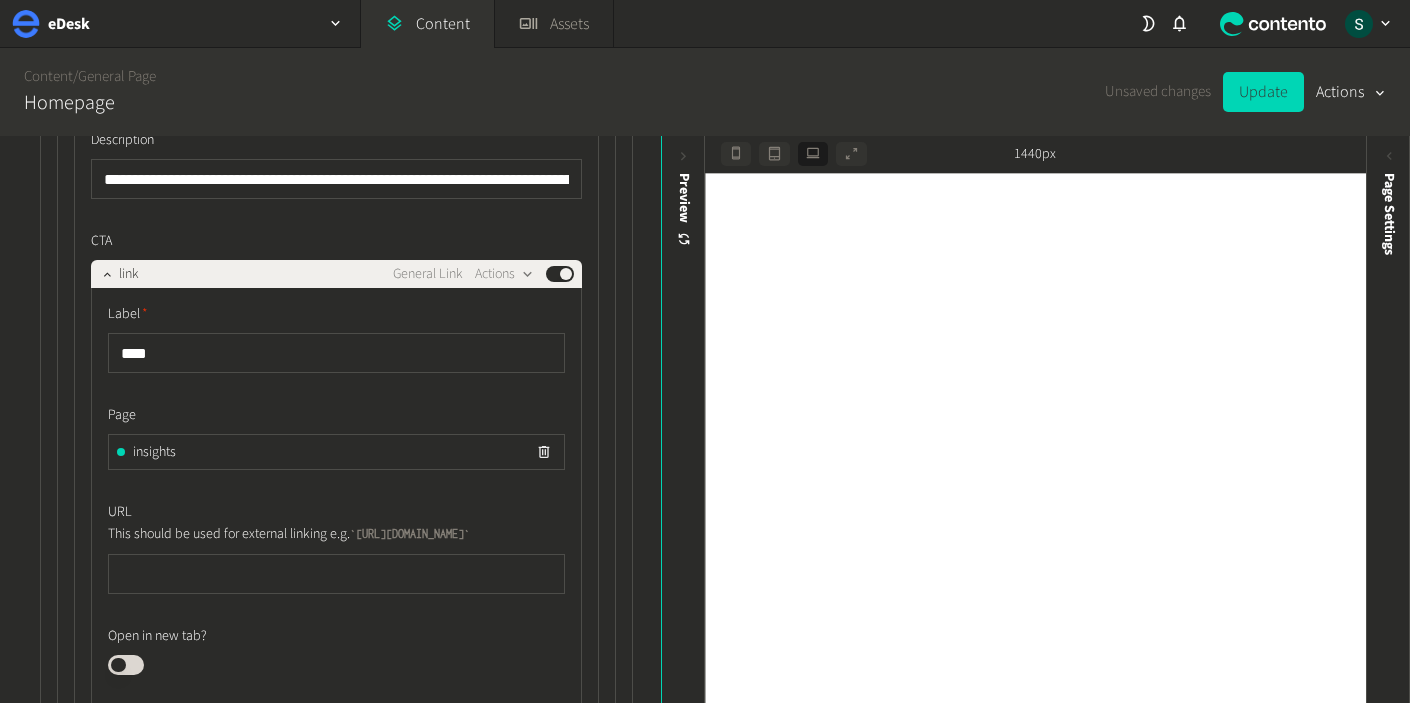 click 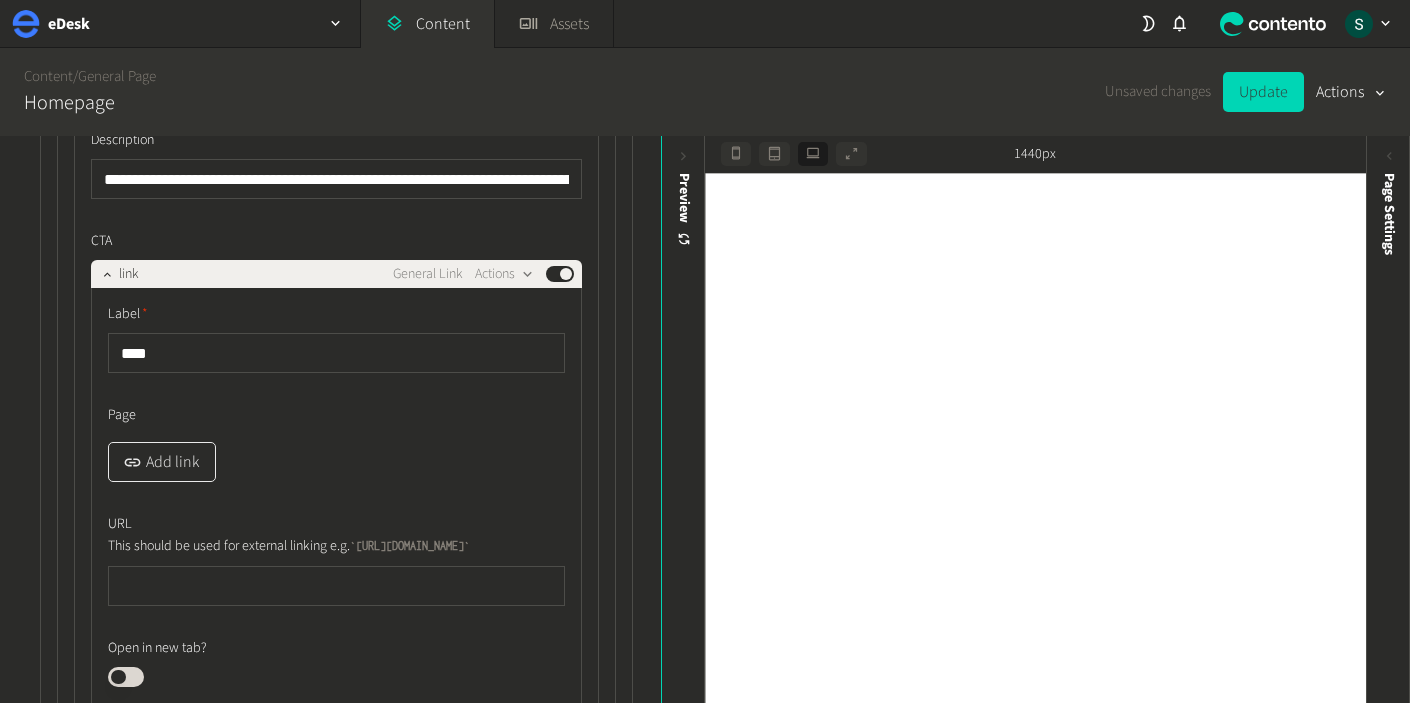 click on "Add link" 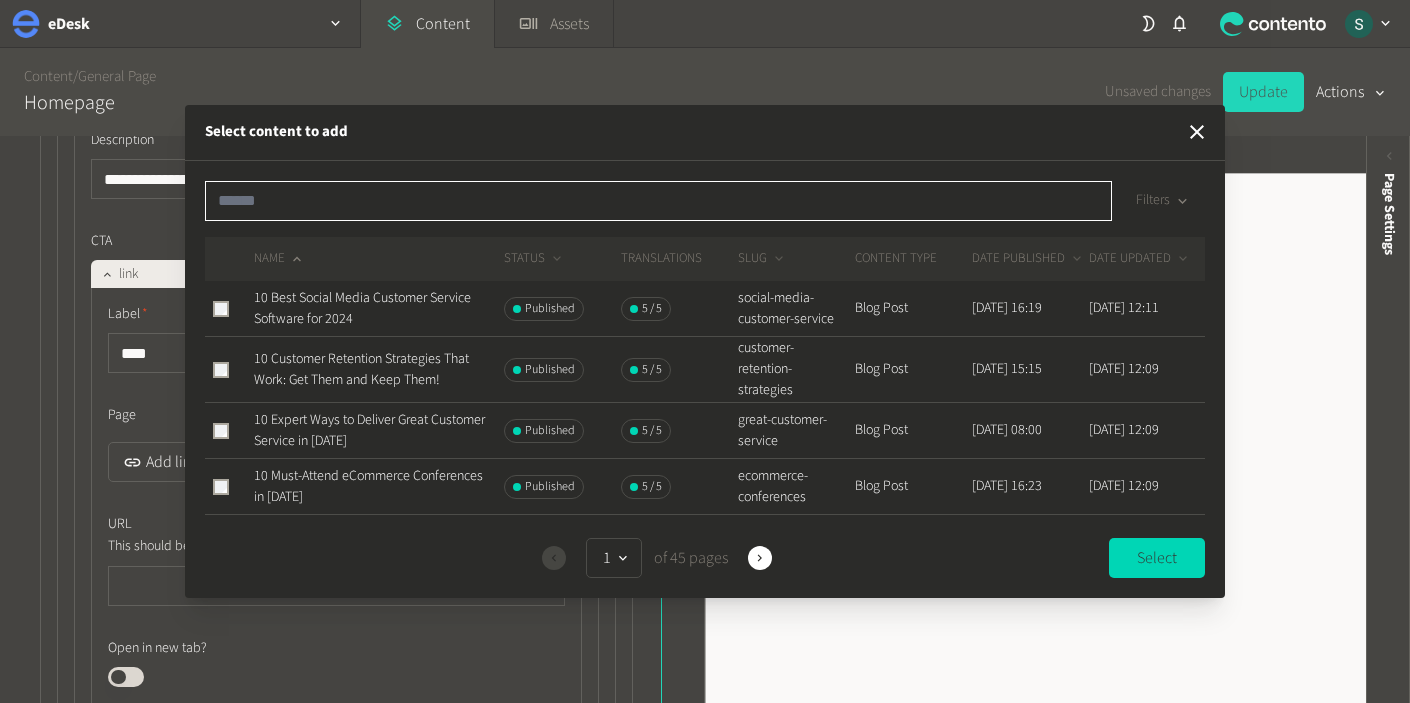 click at bounding box center (658, 201) 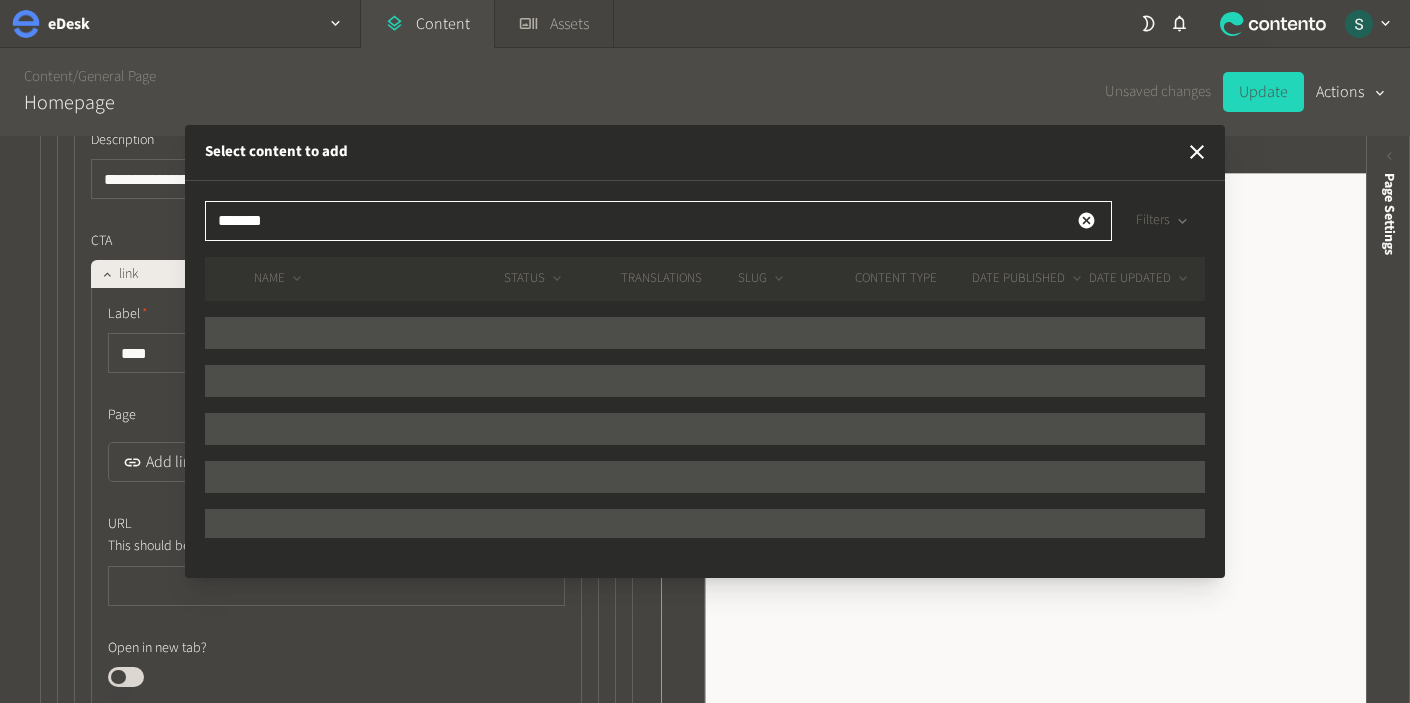 click 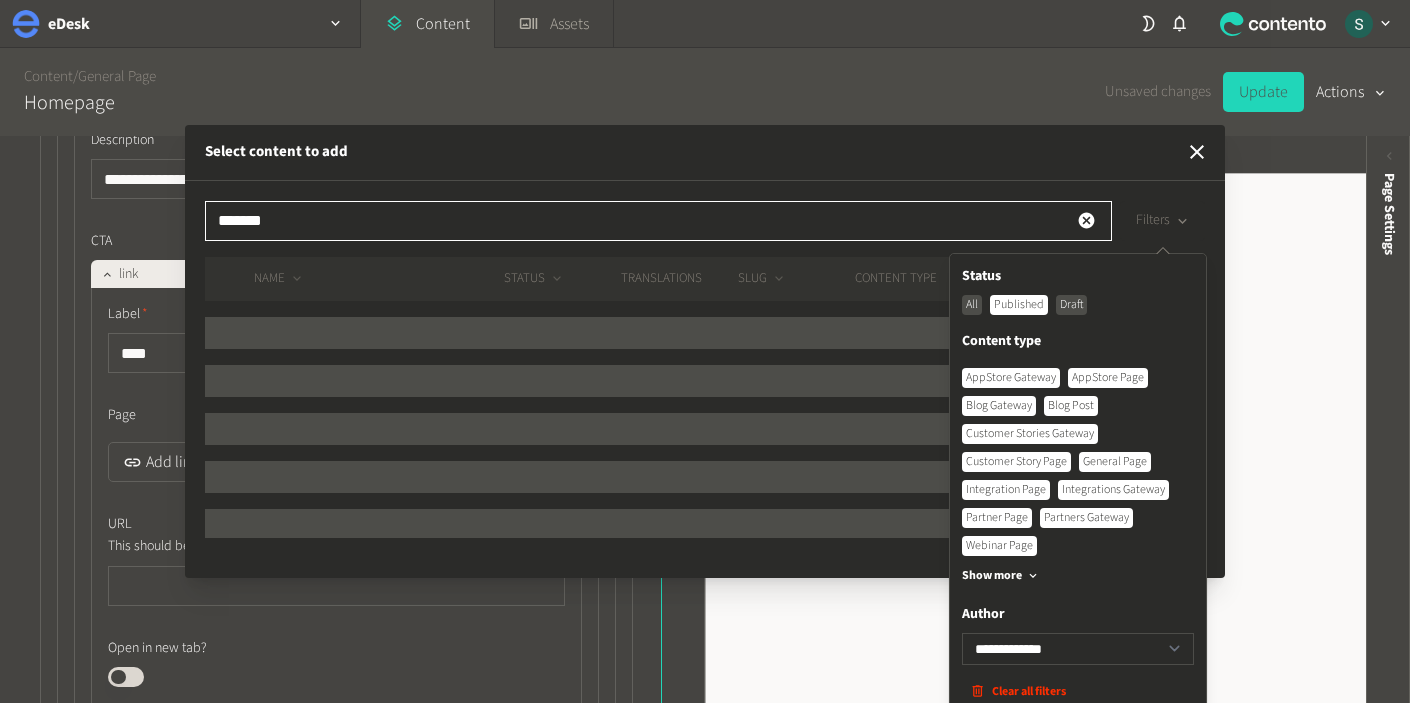 type on "*******" 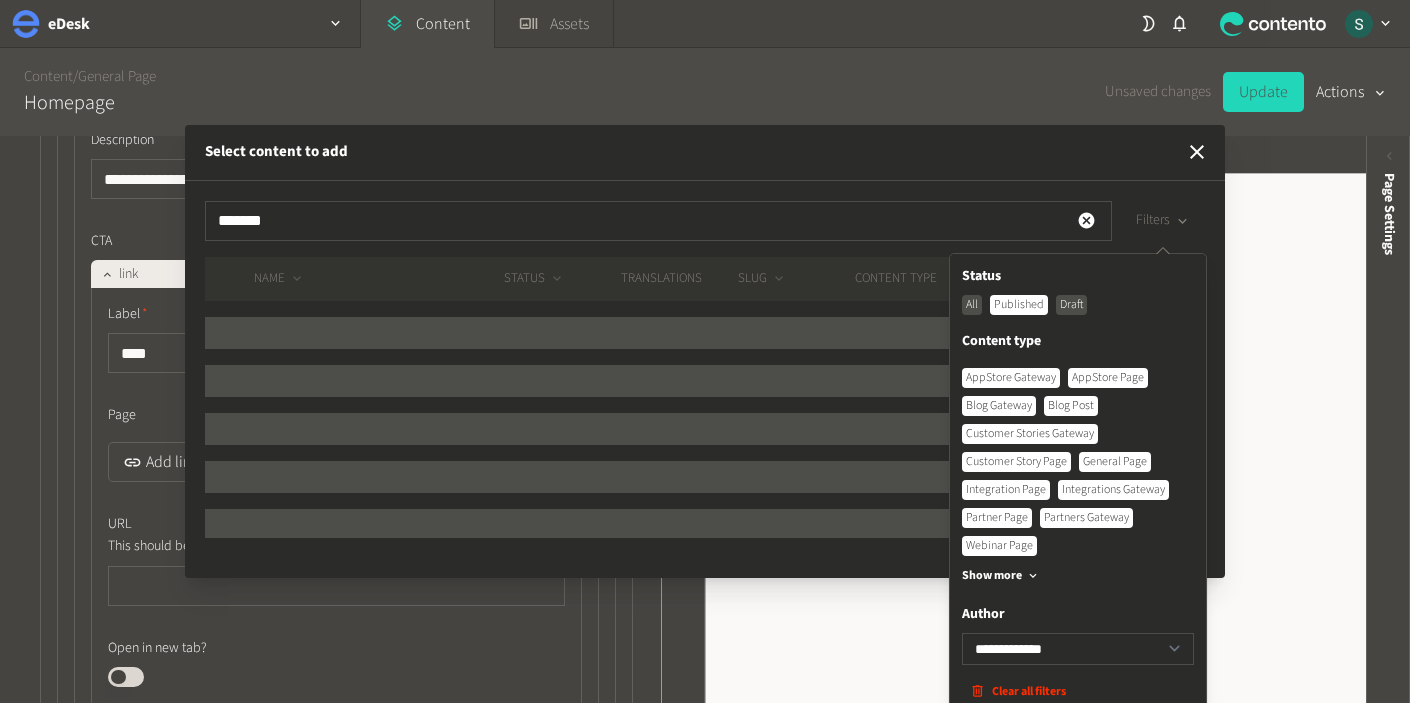 click on "Blog Post" at bounding box center [1071, 406] 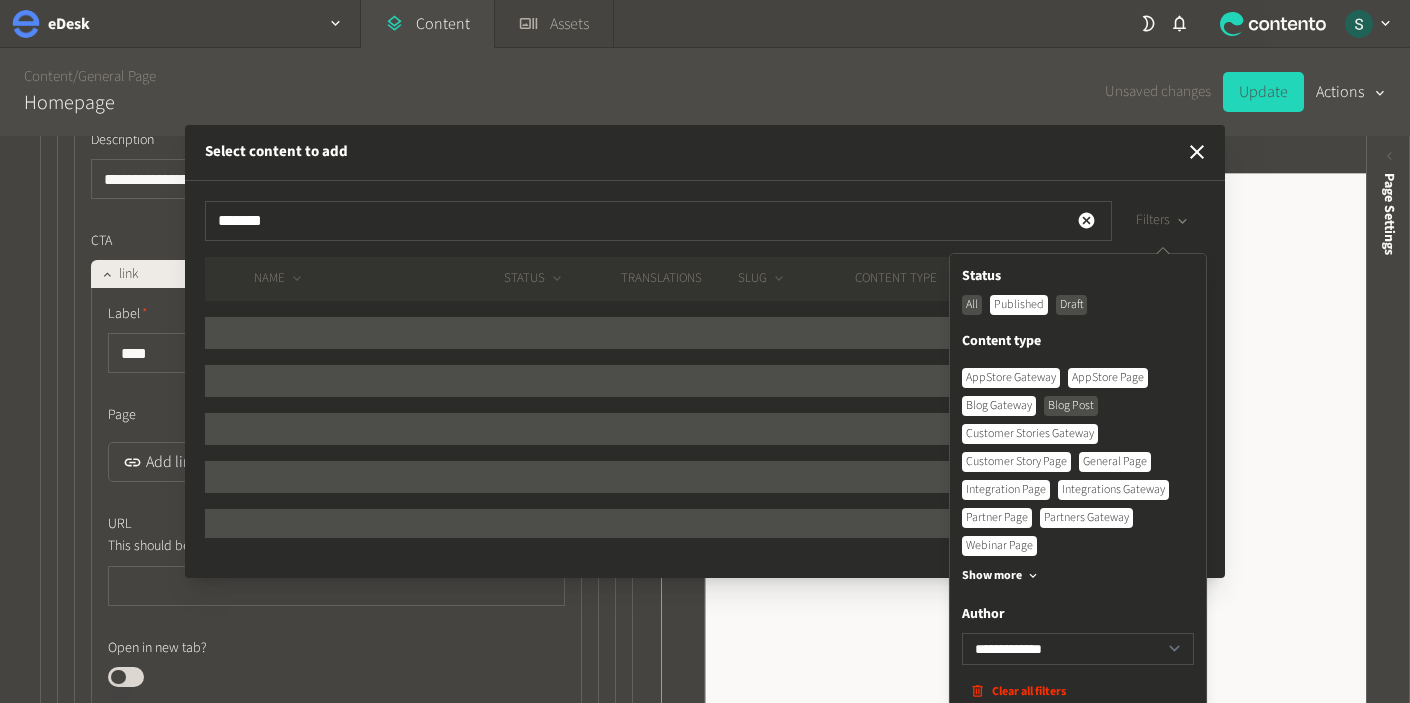 click on "Blog Gateway" at bounding box center [999, 406] 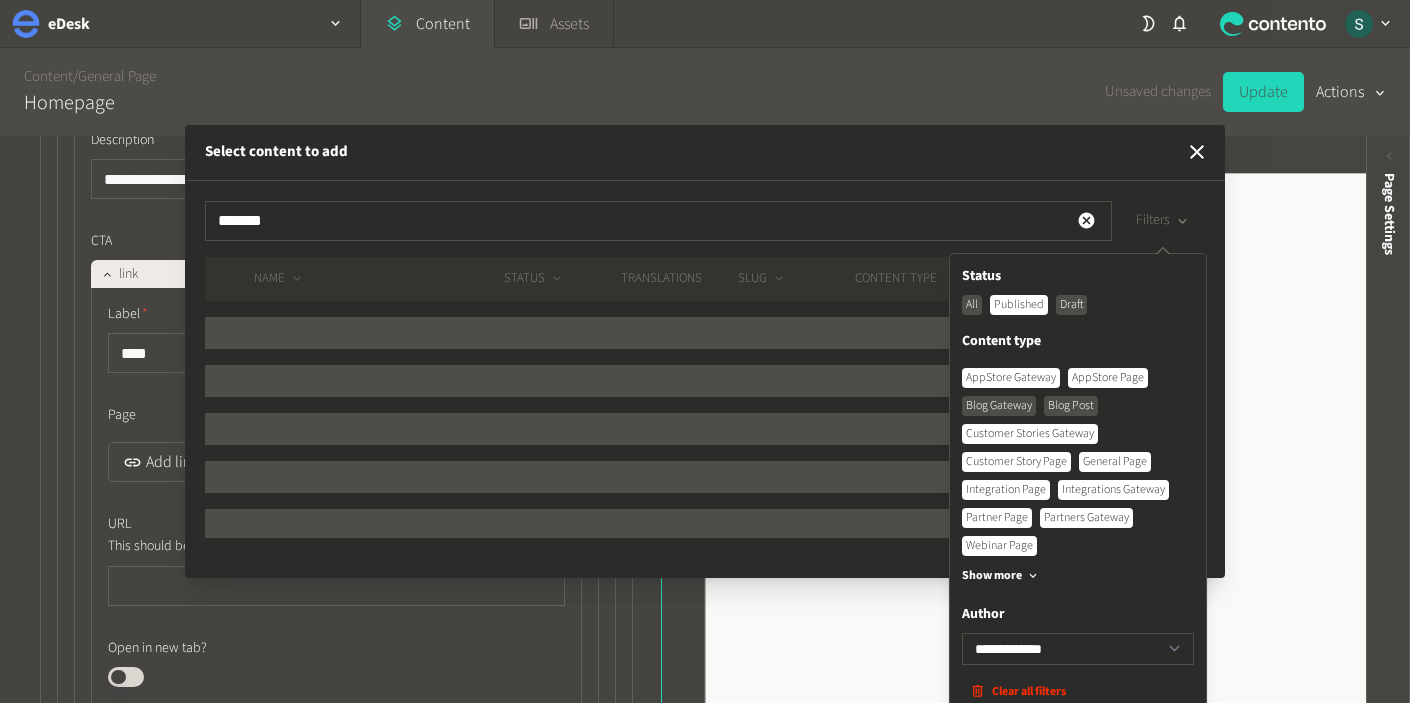click on "**********" at bounding box center [705, 379] 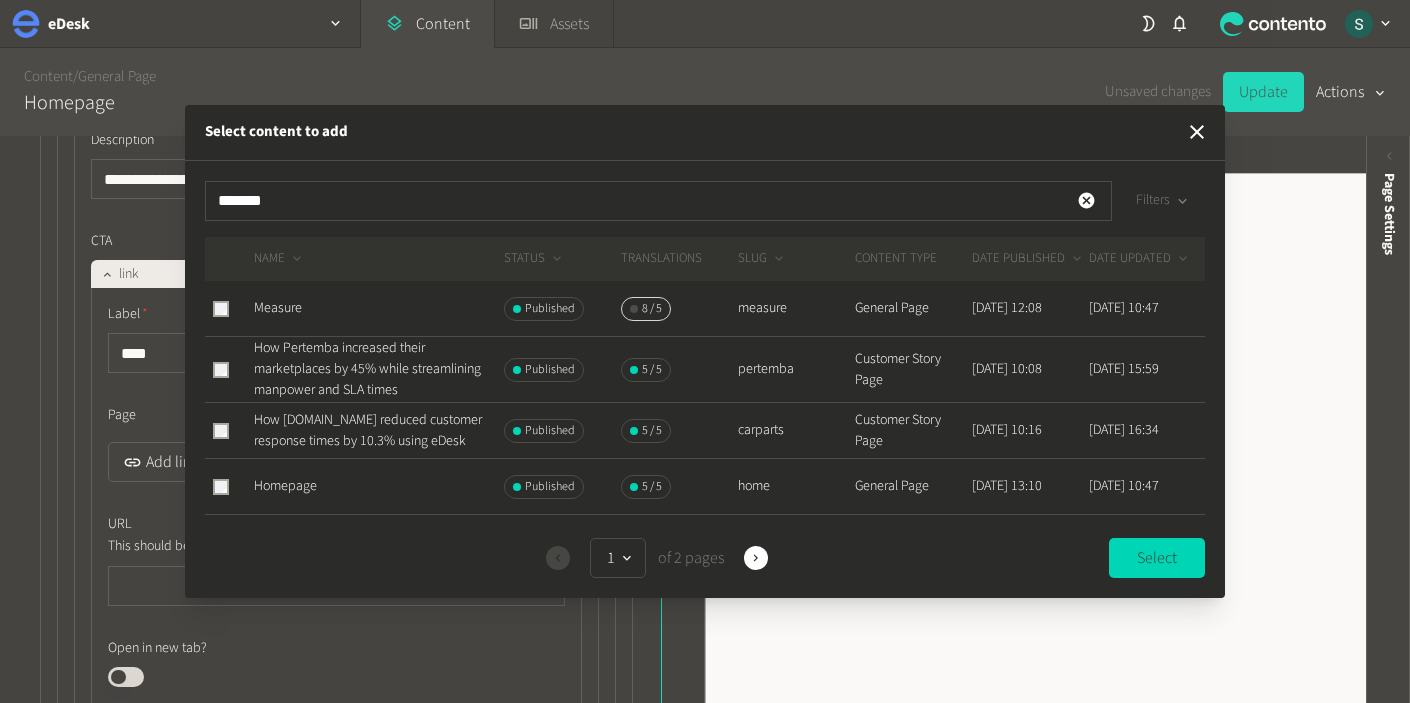click on "Measure" 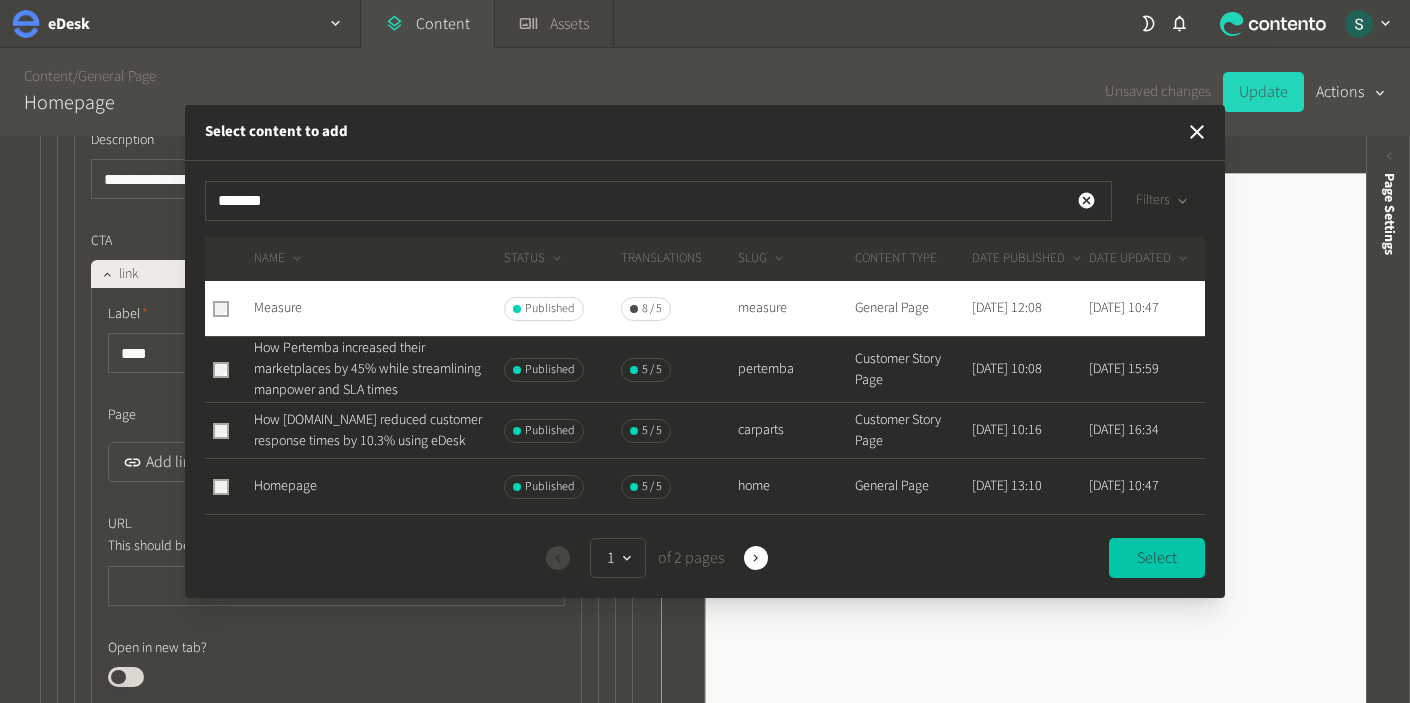 click on "Select" at bounding box center (1157, 558) 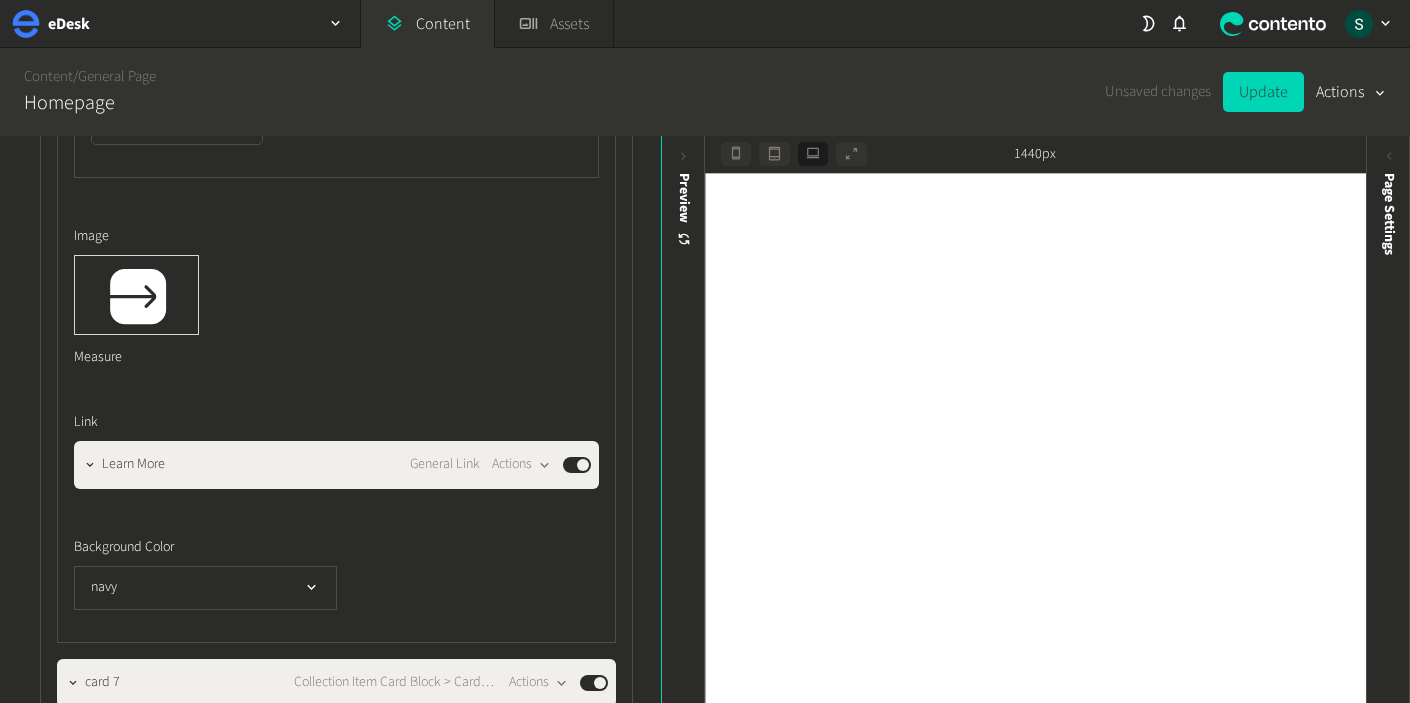 scroll, scrollTop: 22754, scrollLeft: 0, axis: vertical 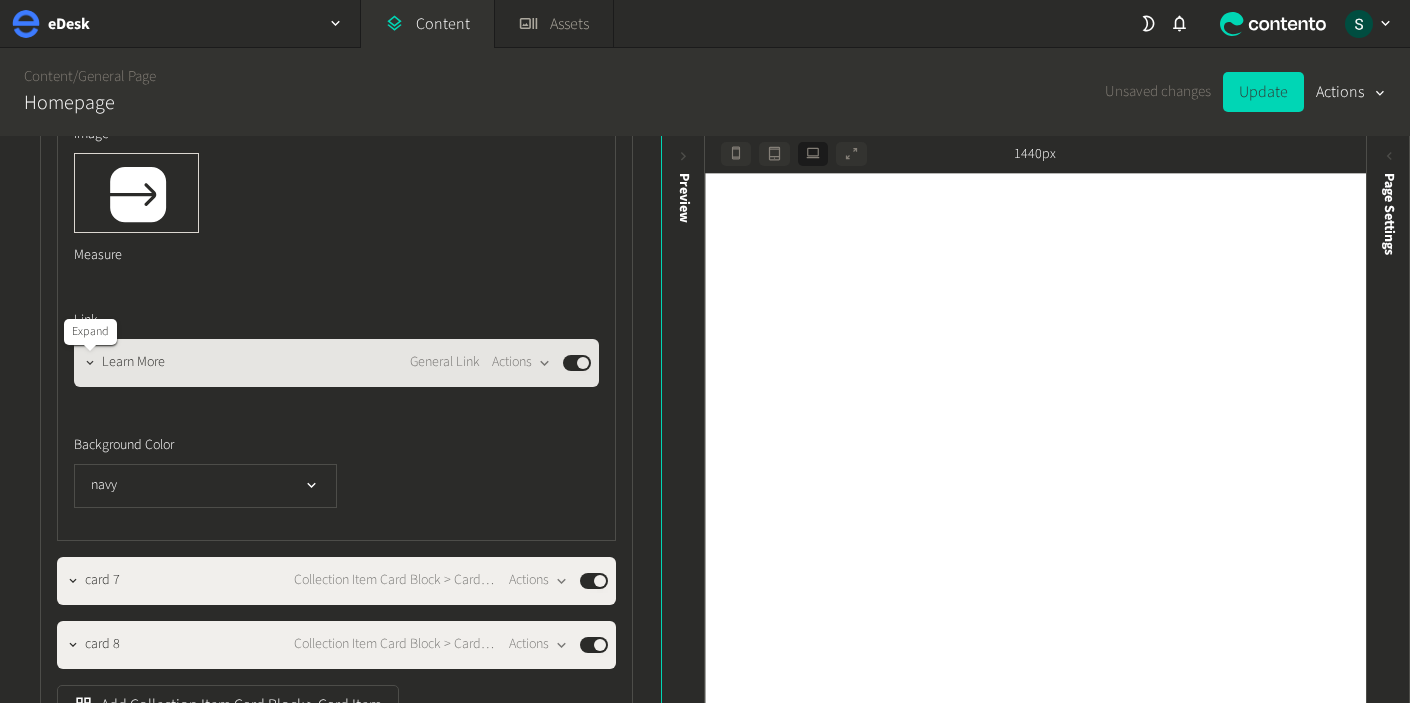 click 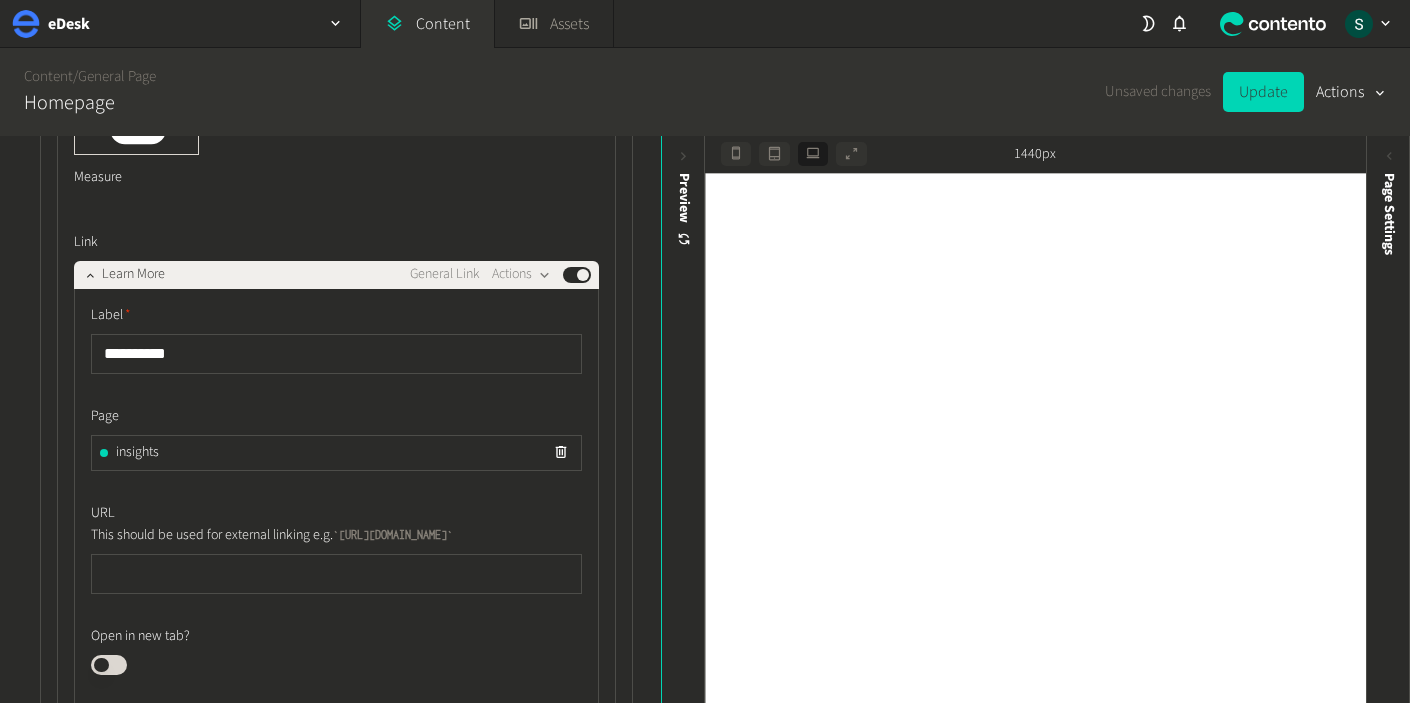 scroll, scrollTop: 22870, scrollLeft: 0, axis: vertical 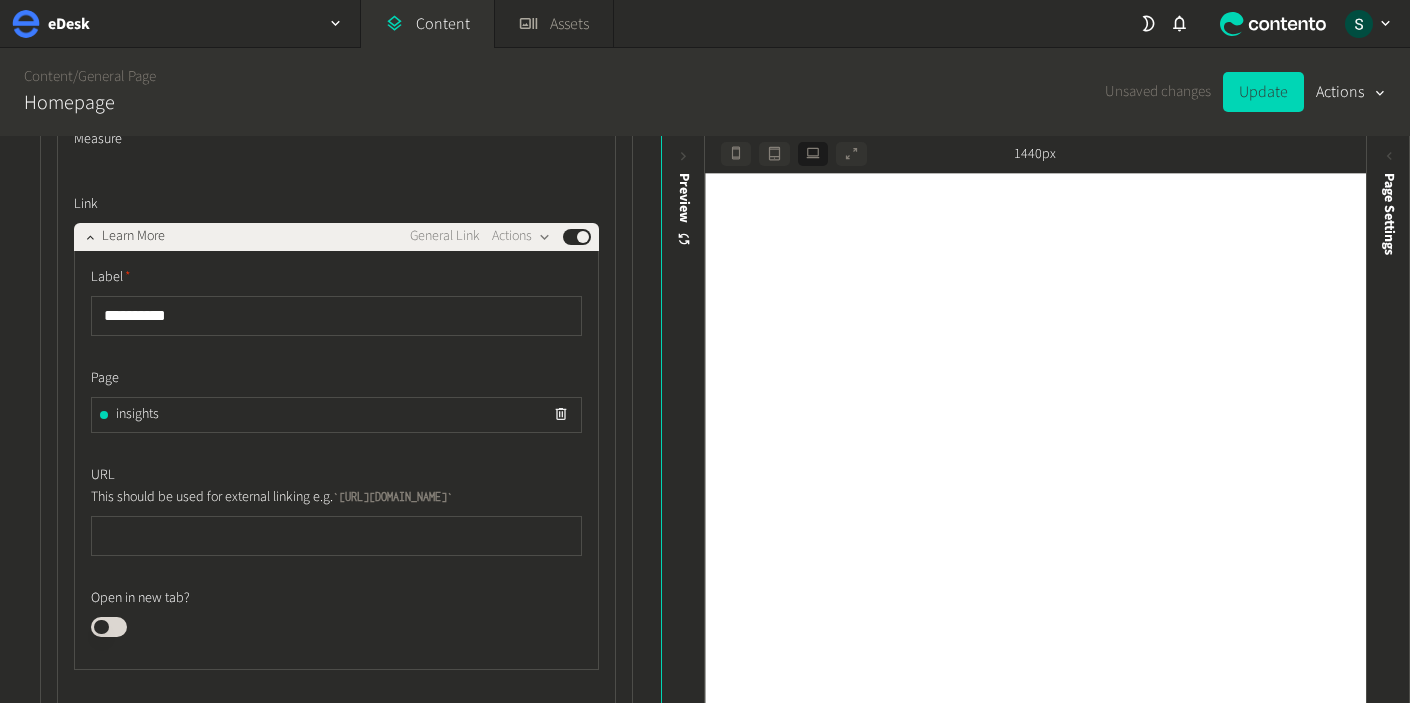 click 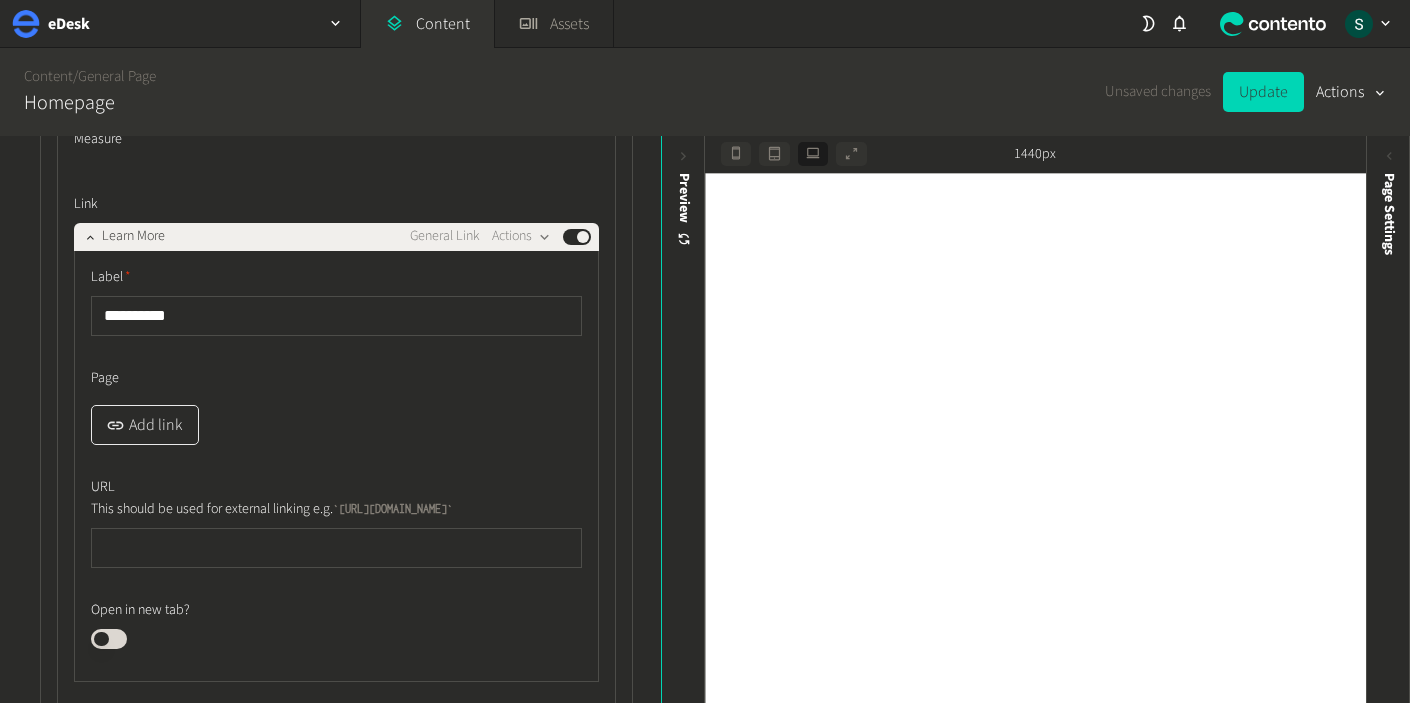 click on "Add link" 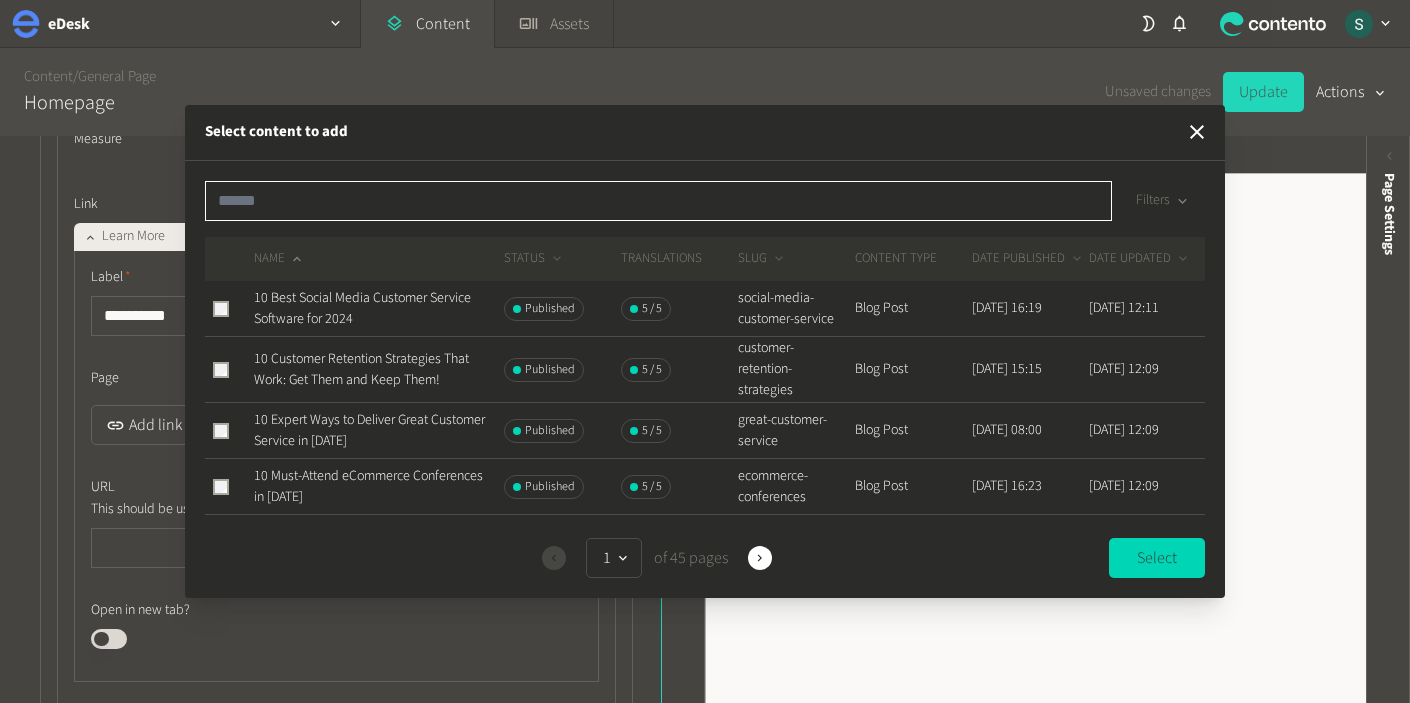 click at bounding box center [658, 201] 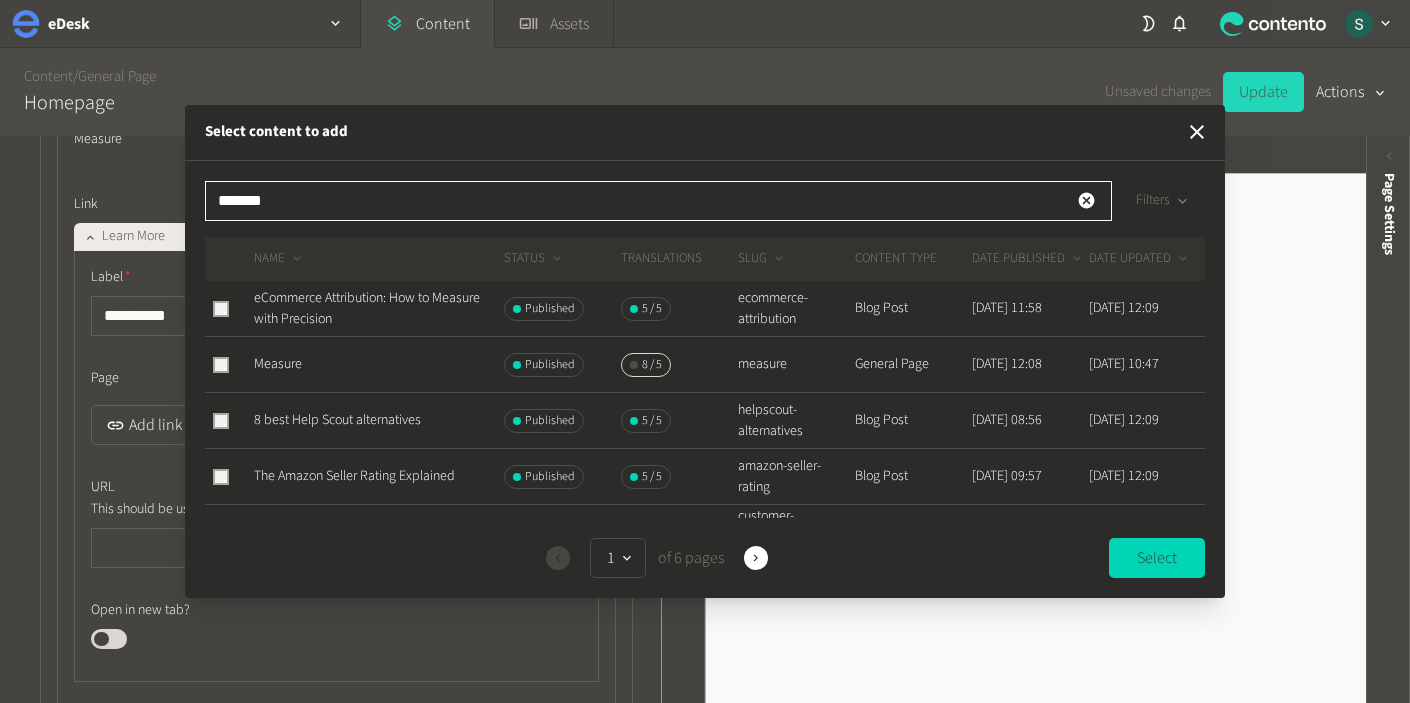 type on "*******" 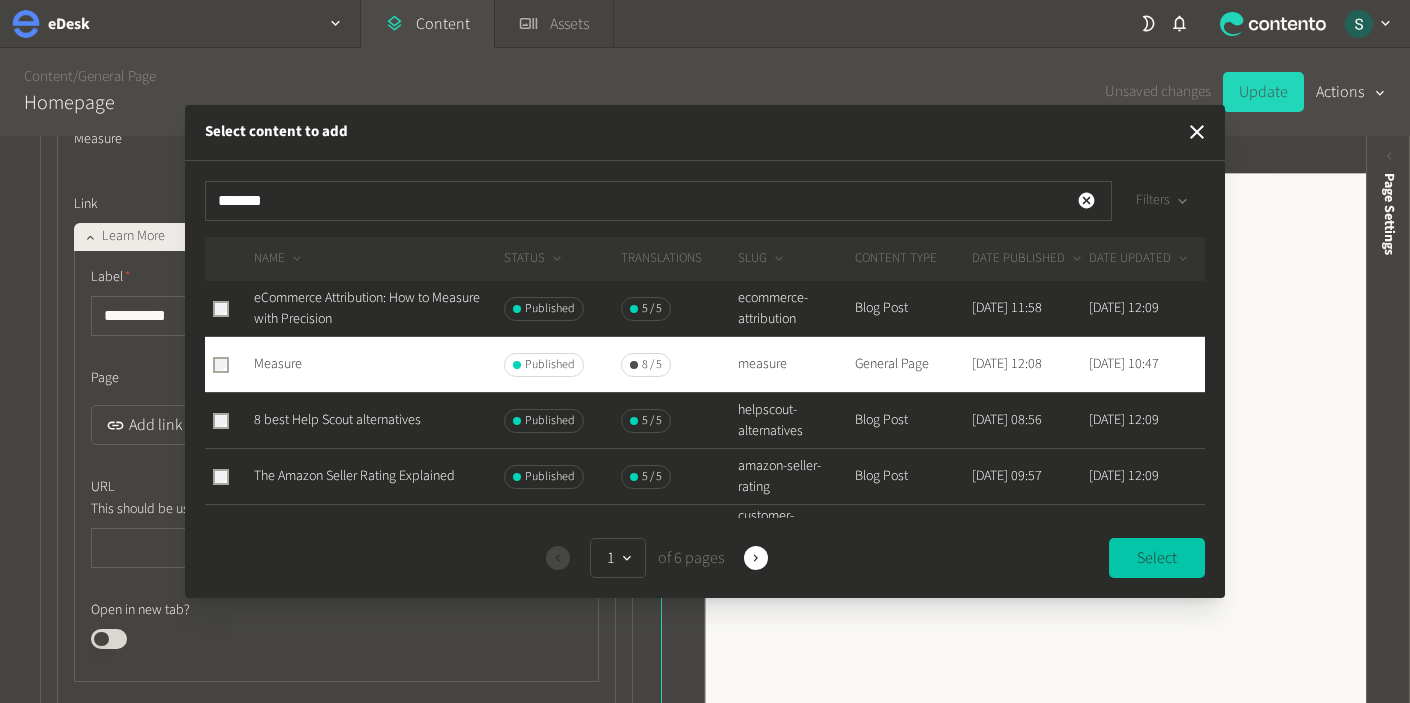 click on "Select" at bounding box center (1157, 558) 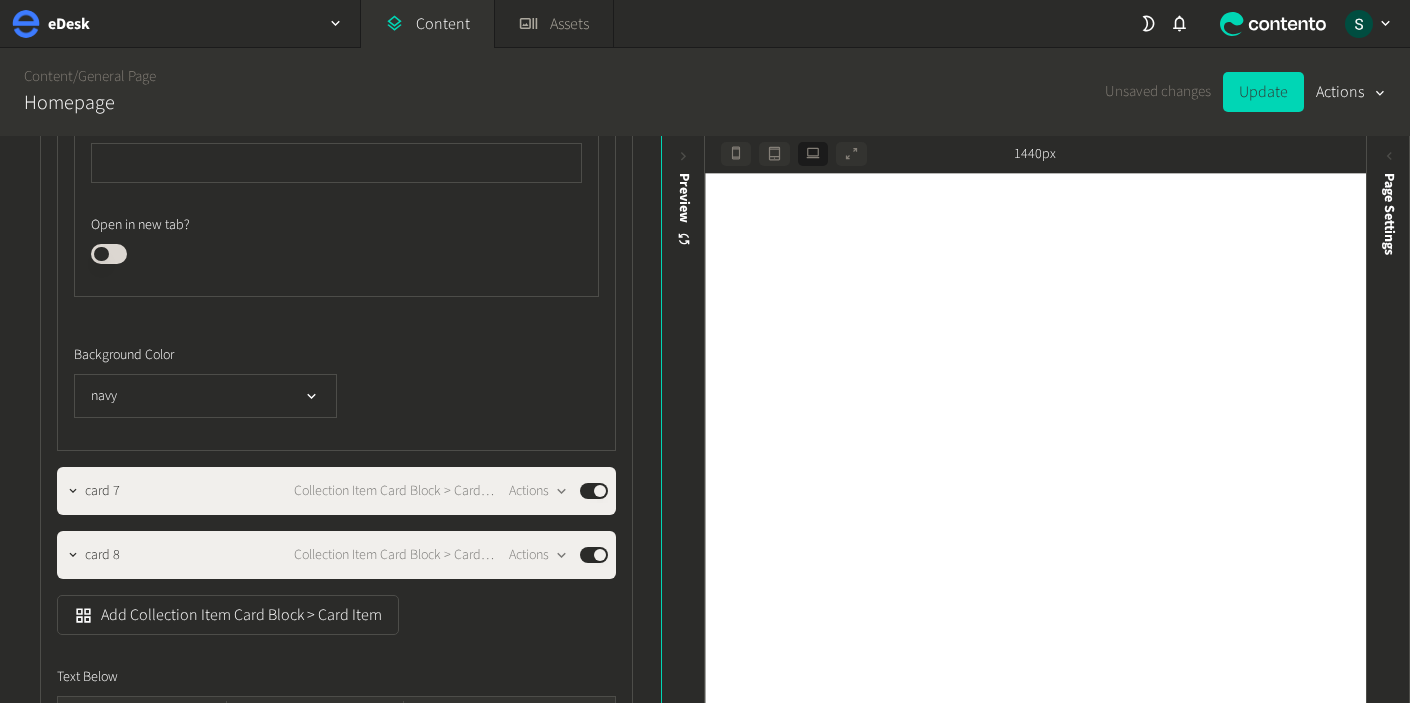 scroll, scrollTop: 23394, scrollLeft: 0, axis: vertical 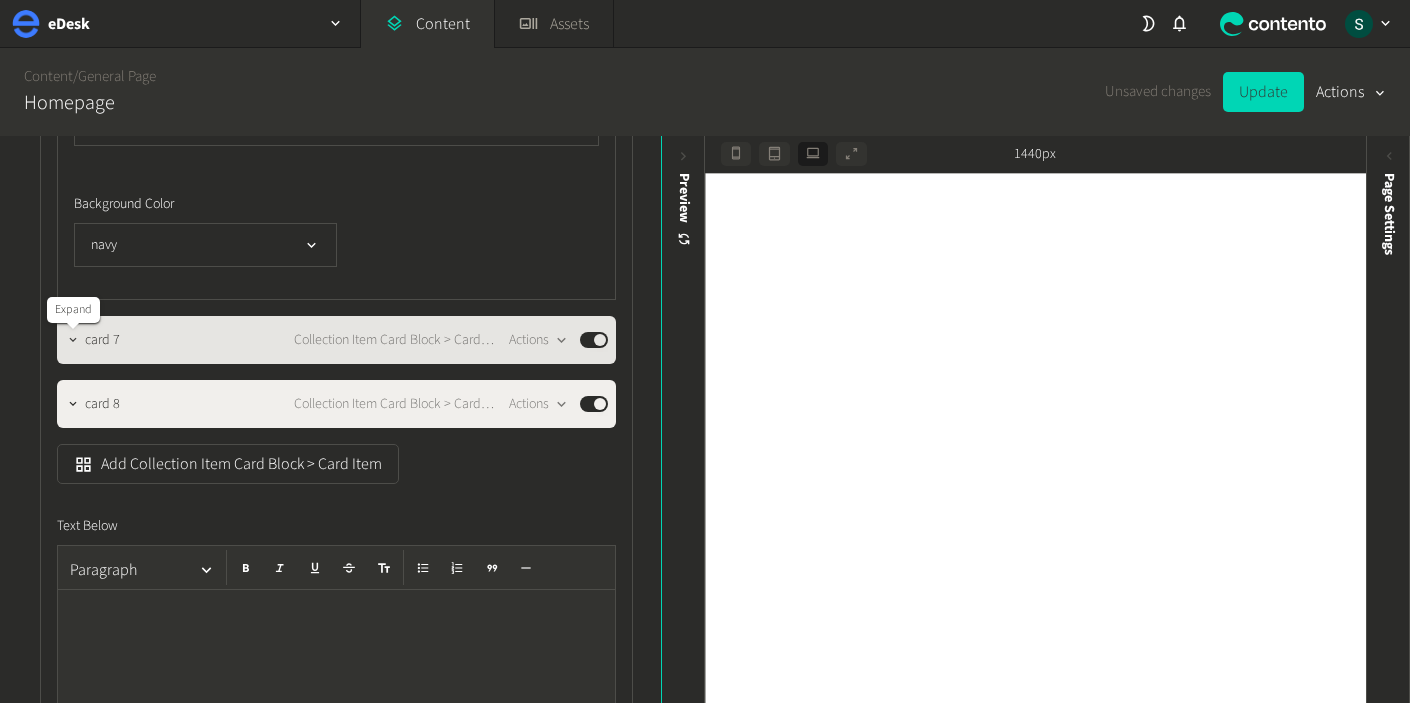 click 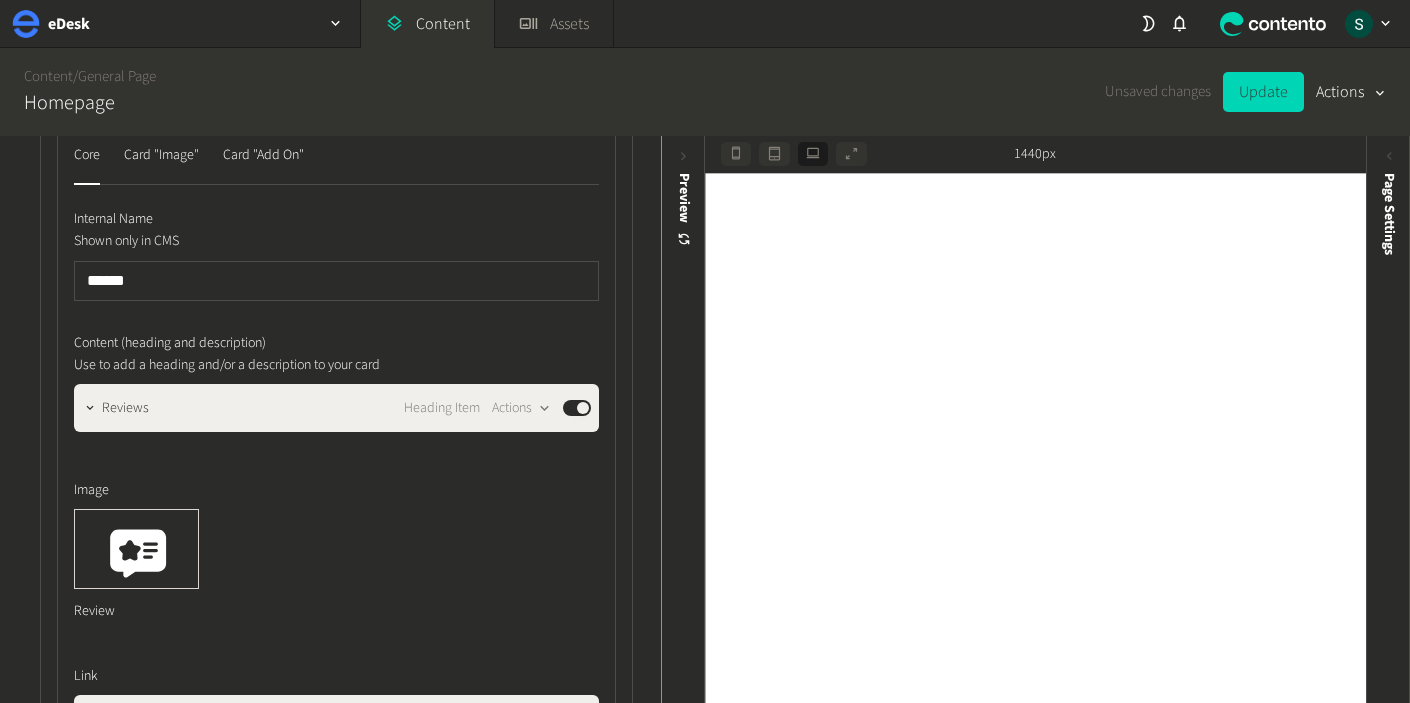 scroll, scrollTop: 23682, scrollLeft: 0, axis: vertical 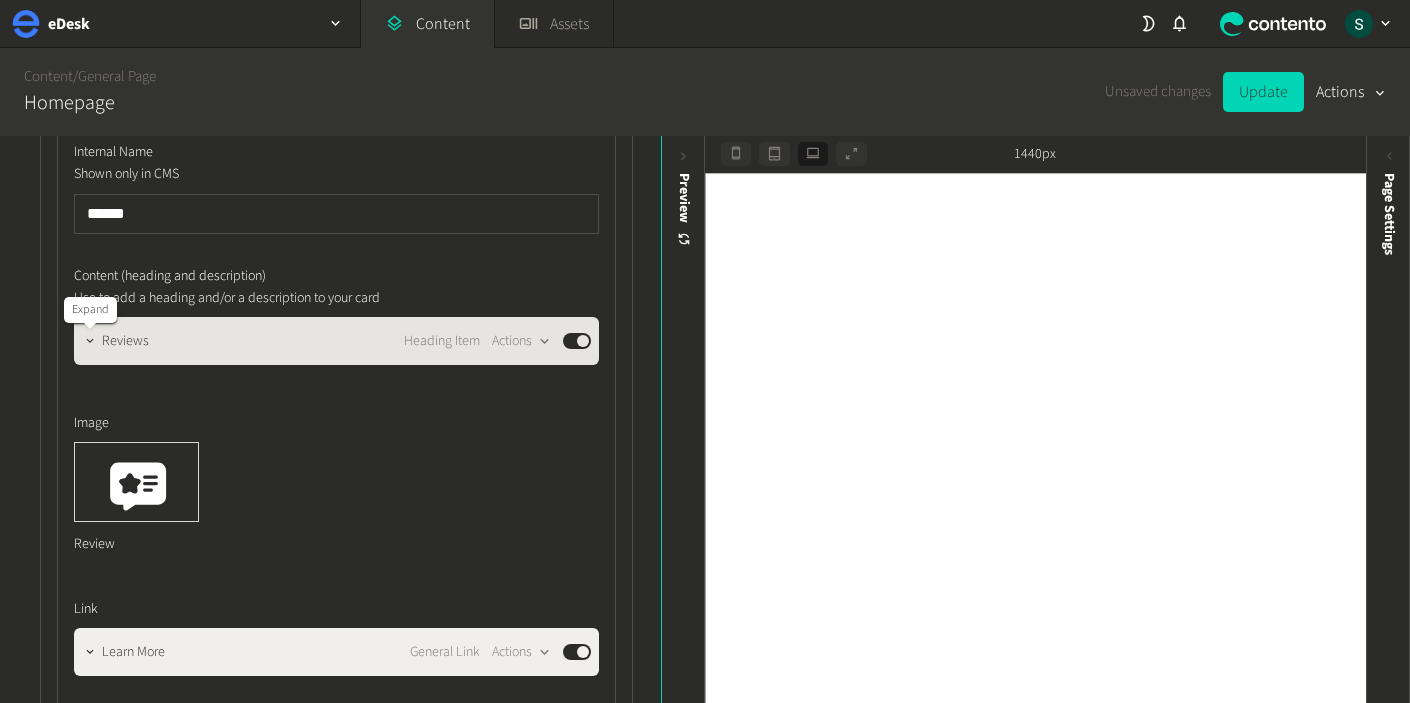 click 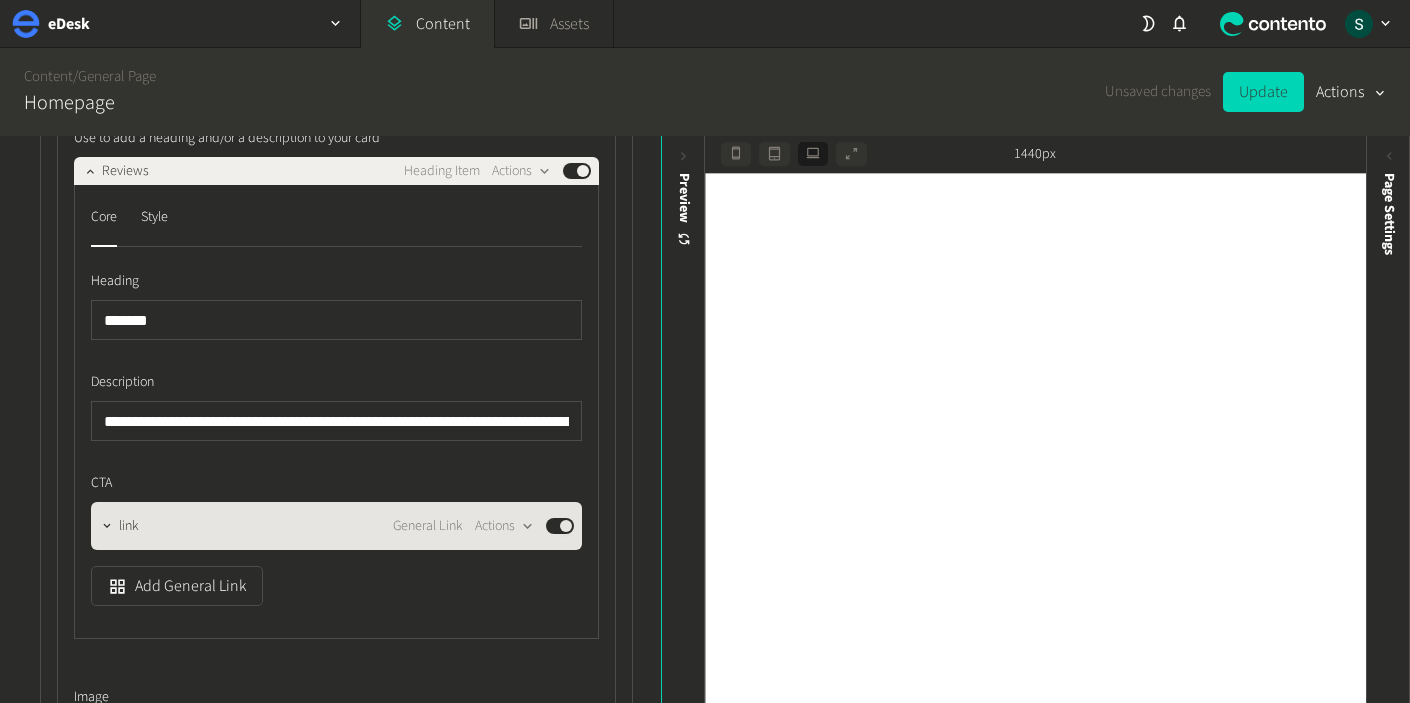 scroll, scrollTop: 24001, scrollLeft: 0, axis: vertical 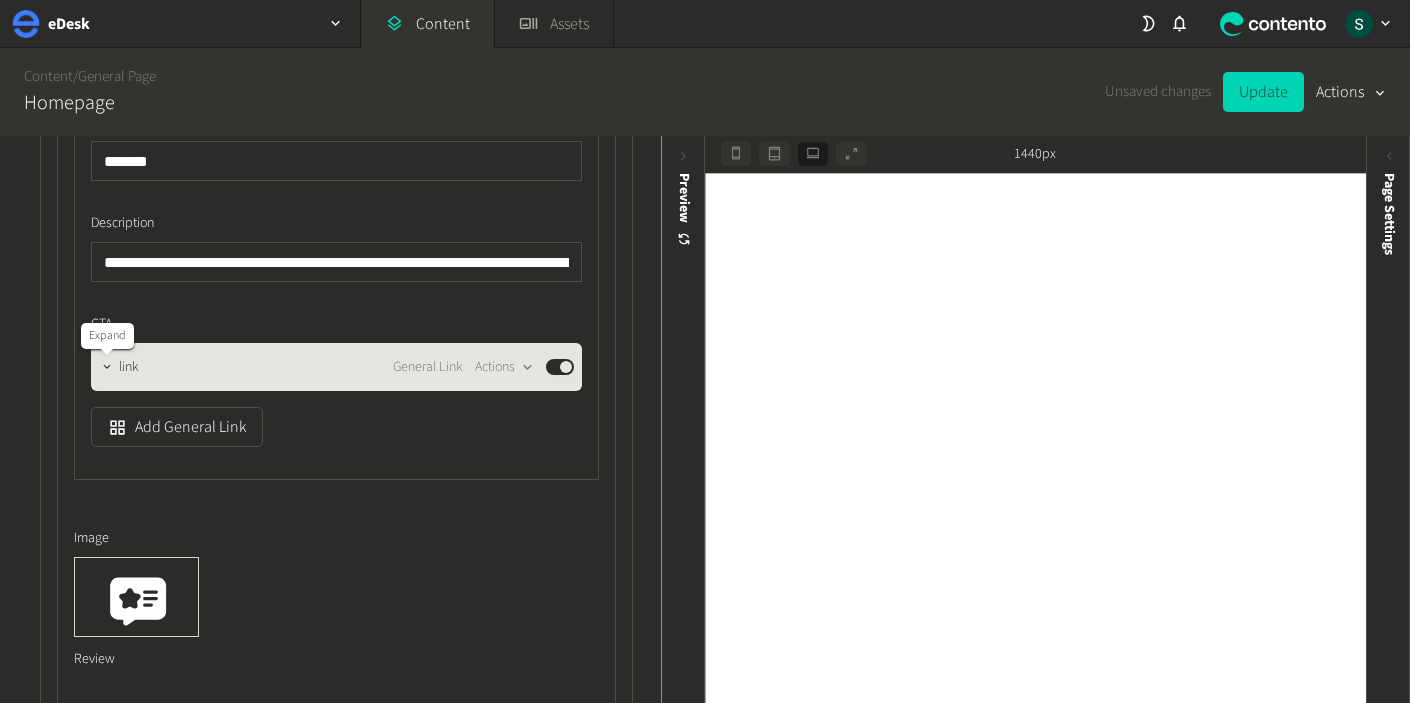 click 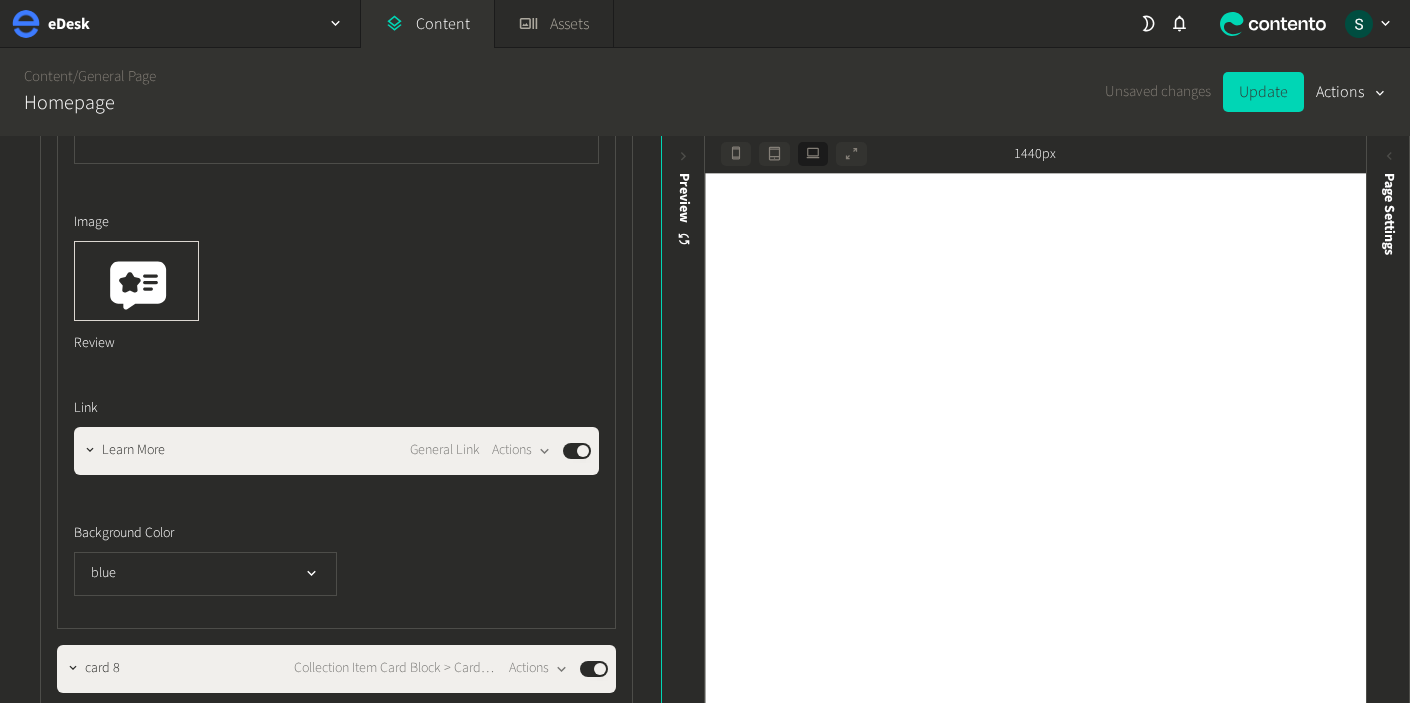 scroll, scrollTop: 24721, scrollLeft: 0, axis: vertical 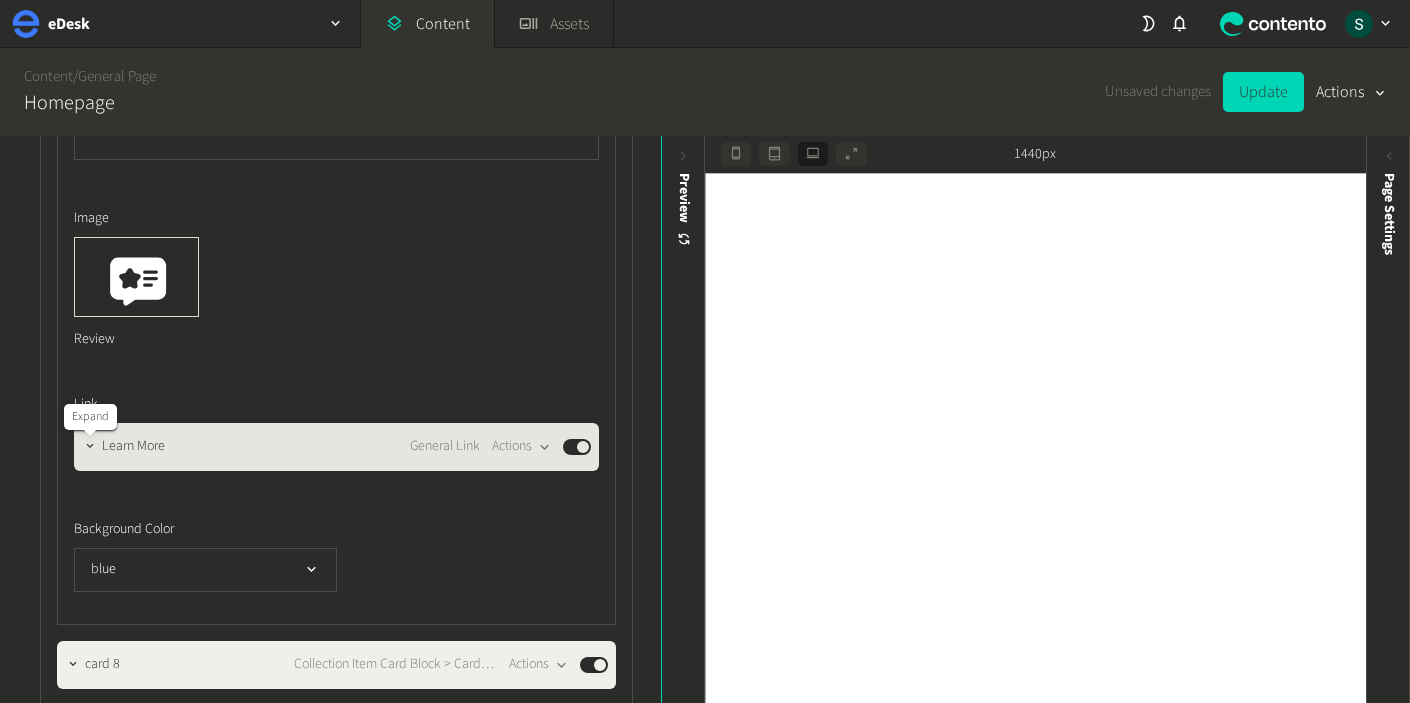 click 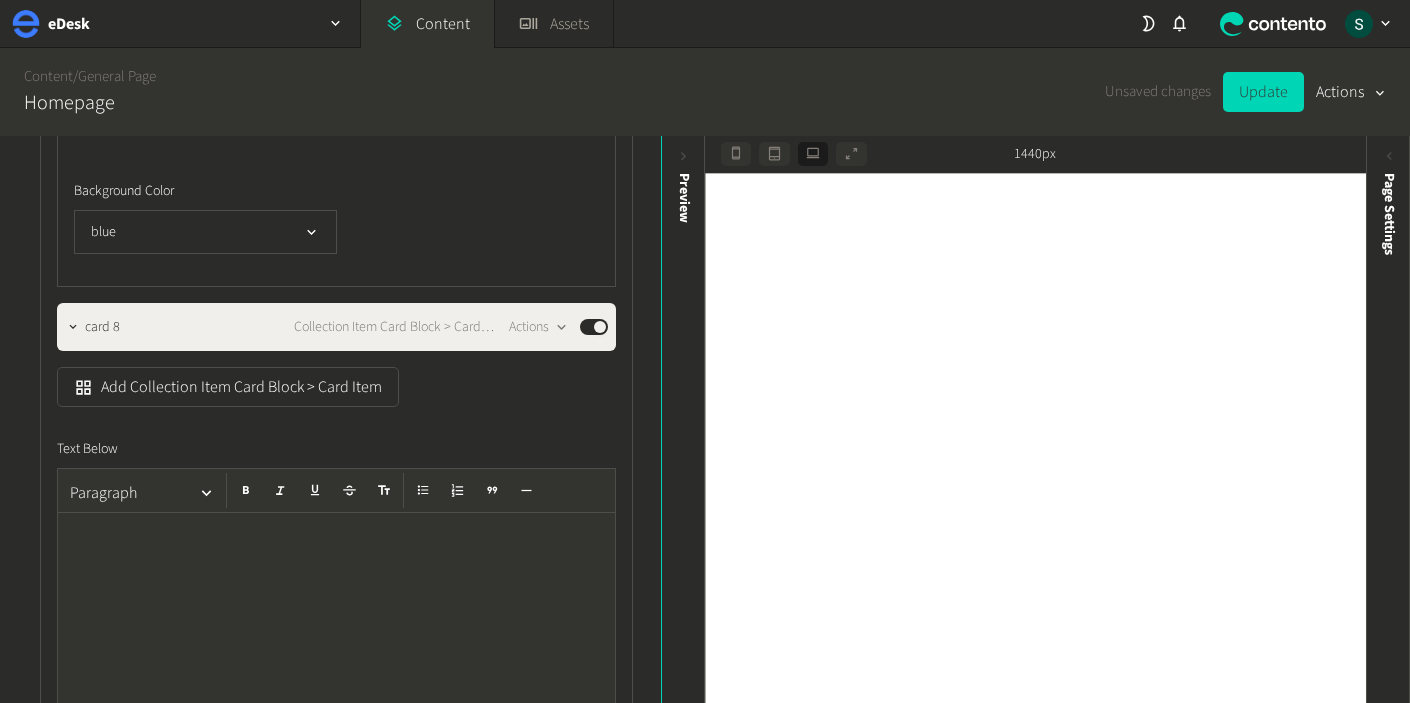 scroll, scrollTop: 25457, scrollLeft: 0, axis: vertical 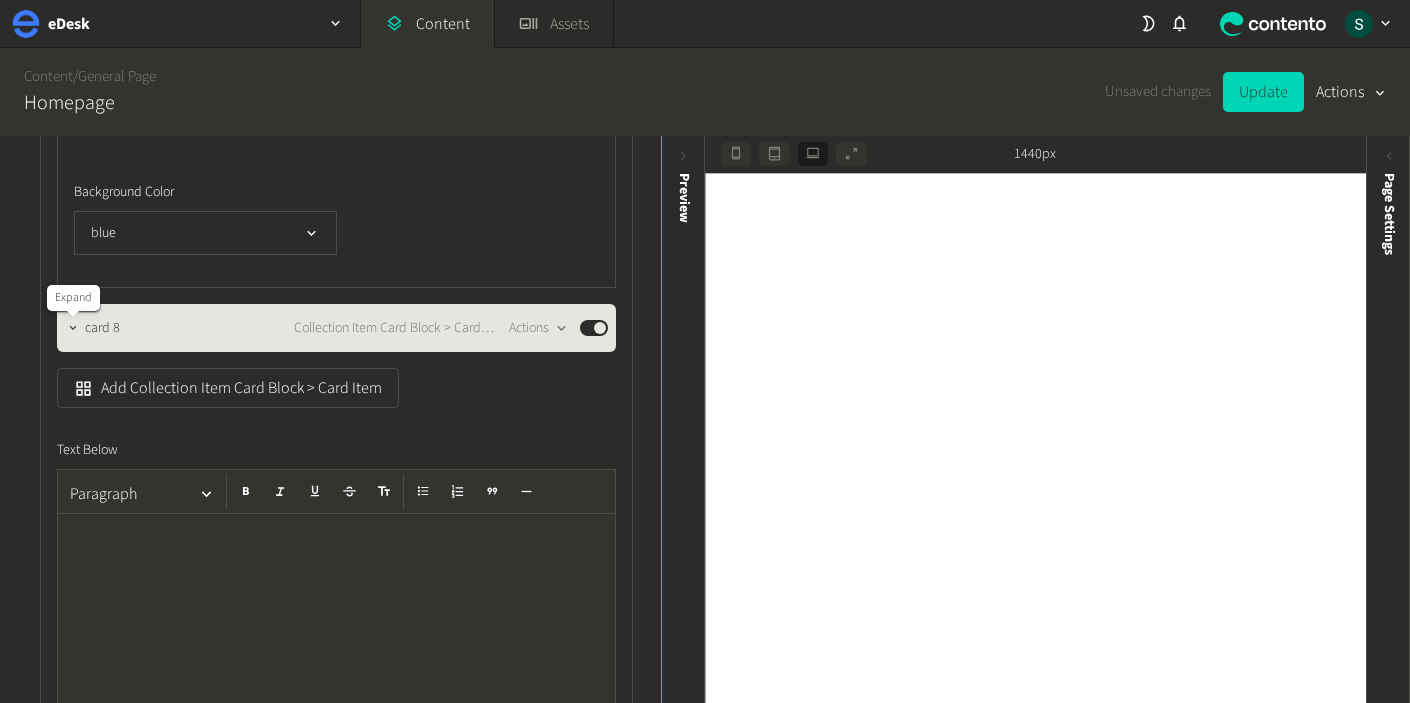 click 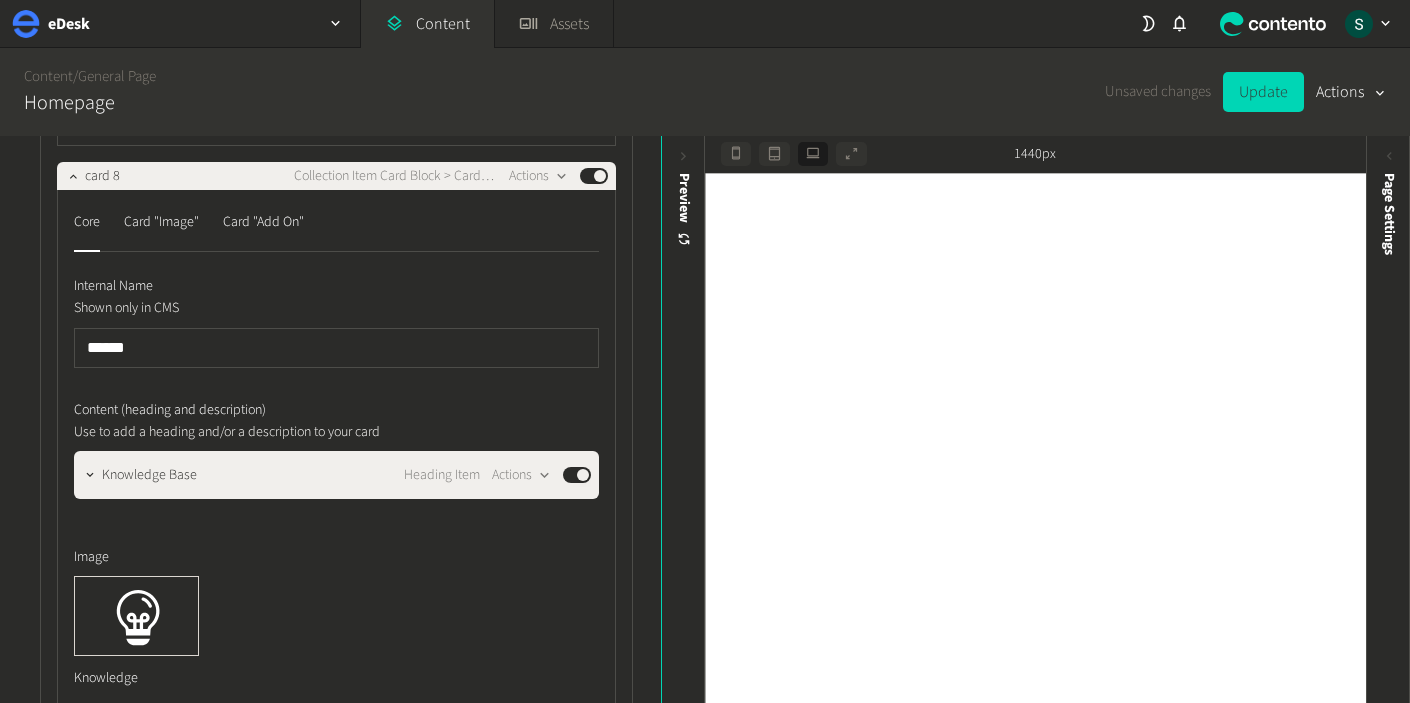 scroll, scrollTop: 25628, scrollLeft: 0, axis: vertical 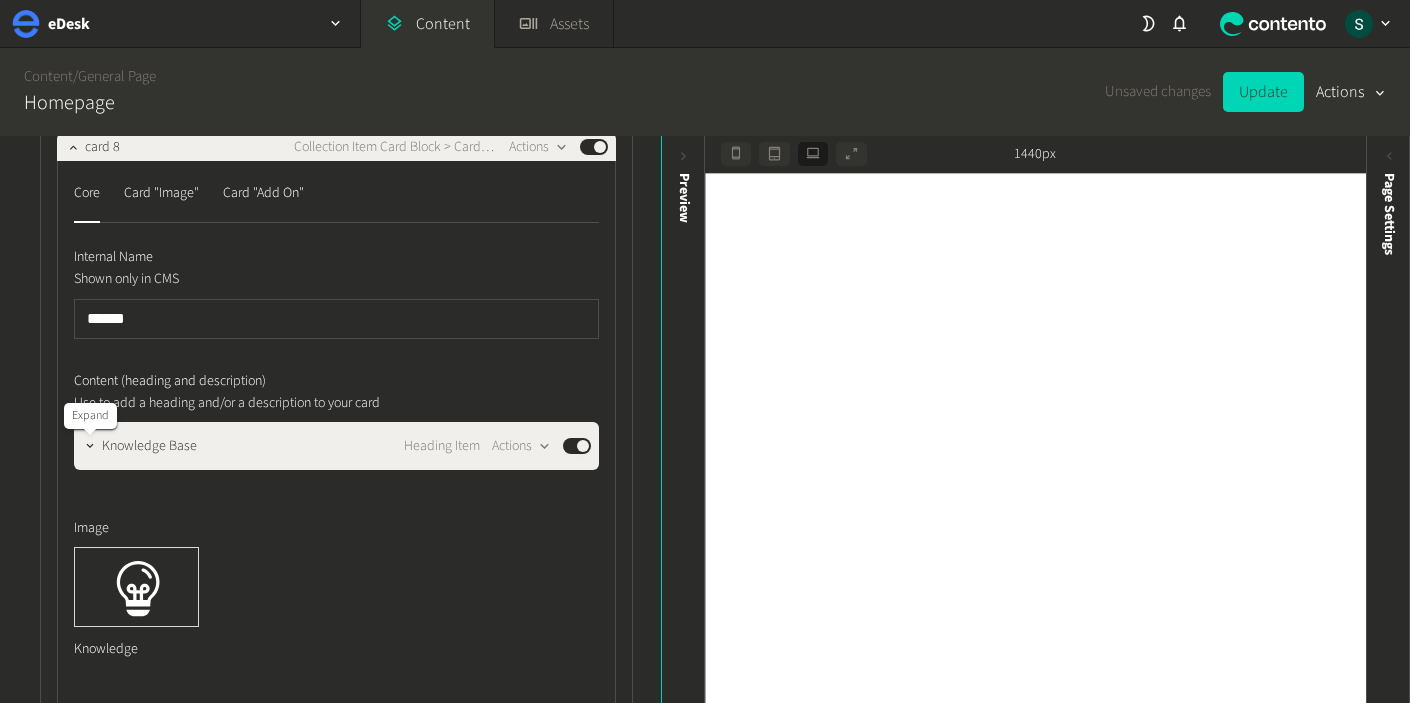 click 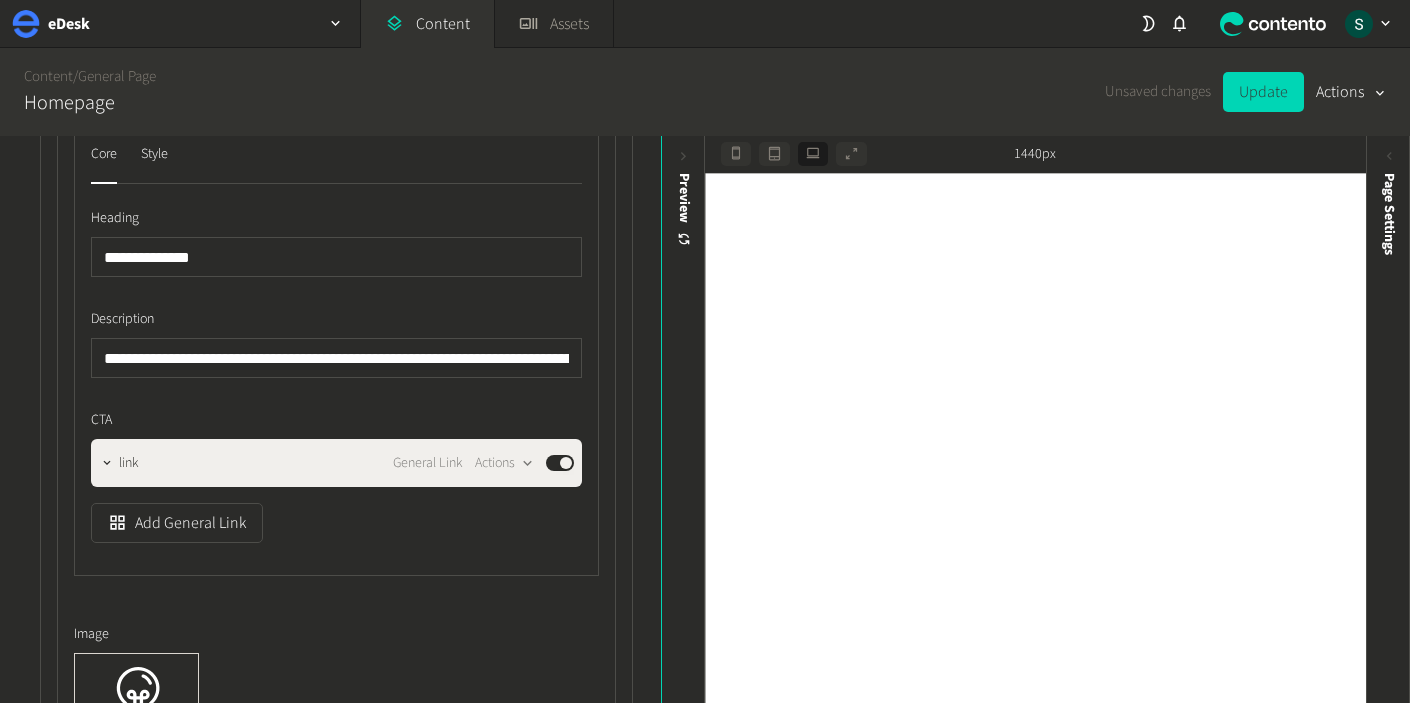 scroll, scrollTop: 25981, scrollLeft: 0, axis: vertical 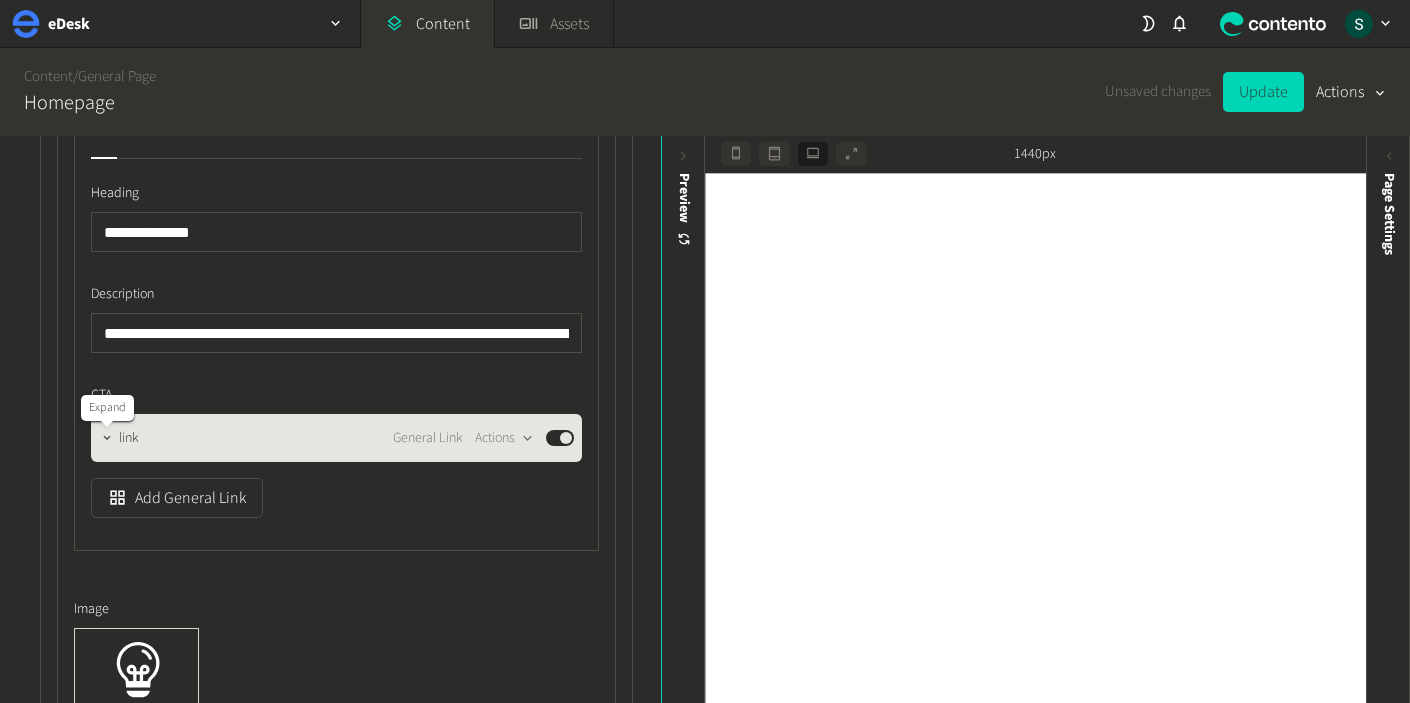 click 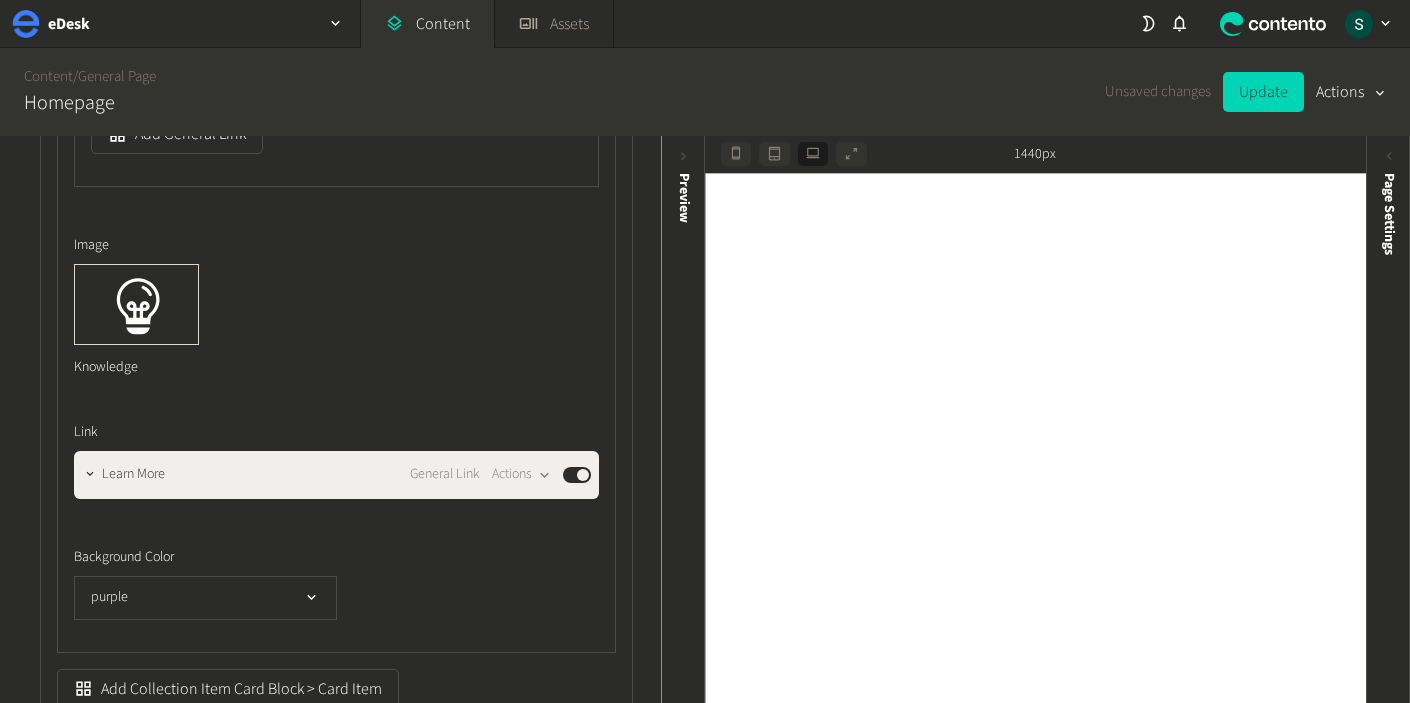 scroll, scrollTop: 26745, scrollLeft: 0, axis: vertical 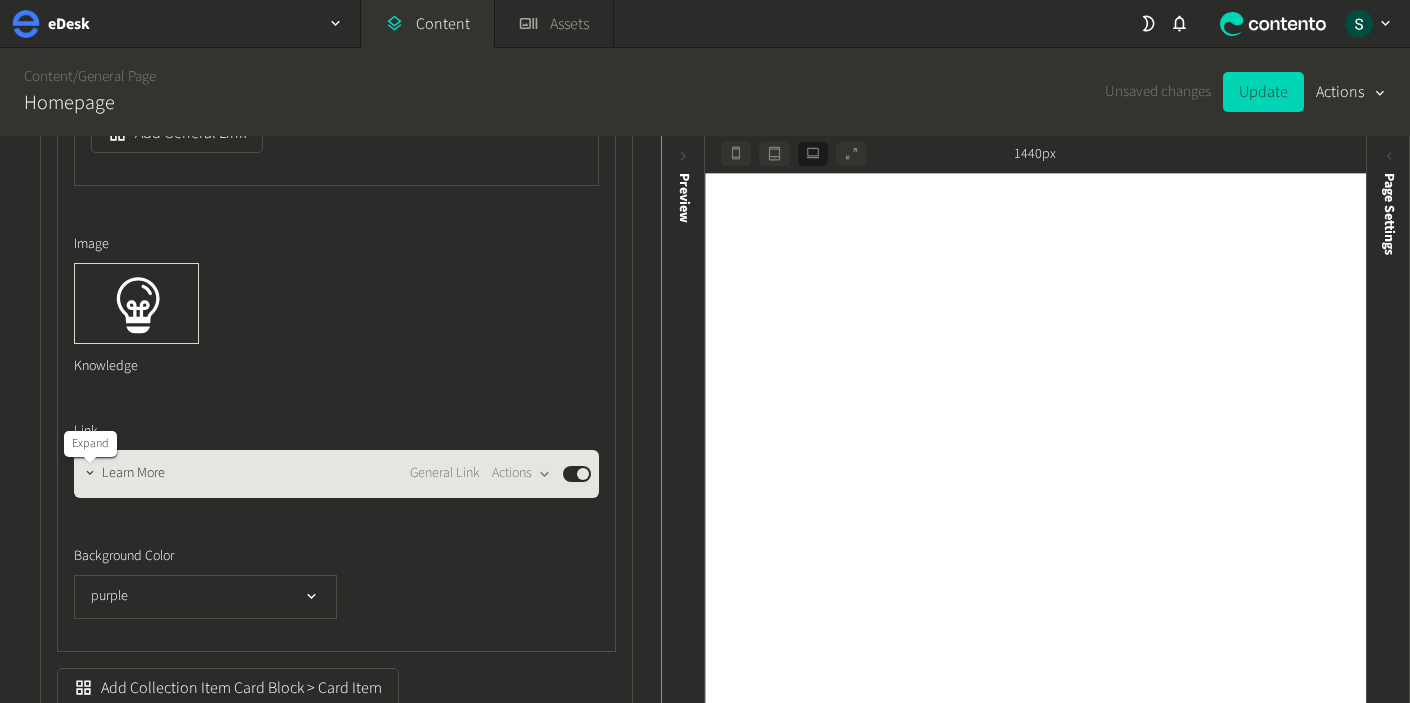 click 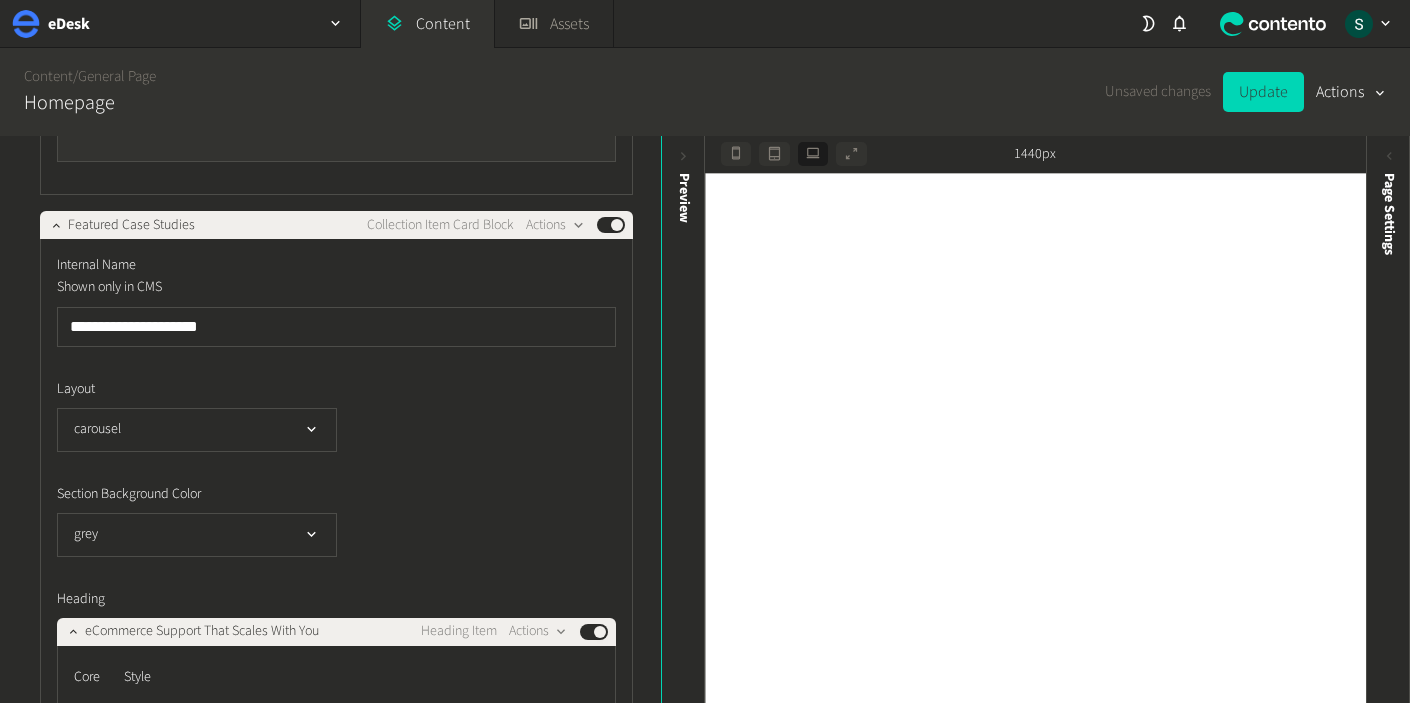 scroll, scrollTop: 28018, scrollLeft: 0, axis: vertical 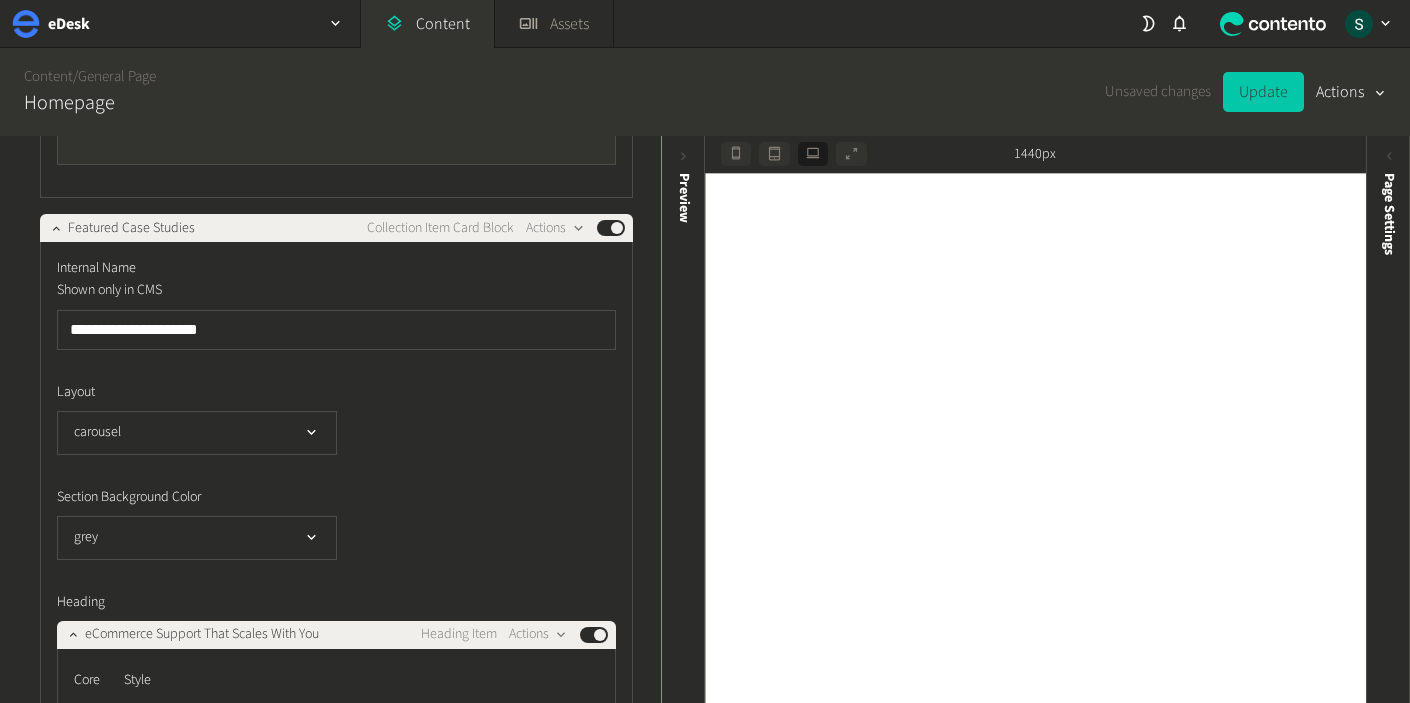 click on "Update" 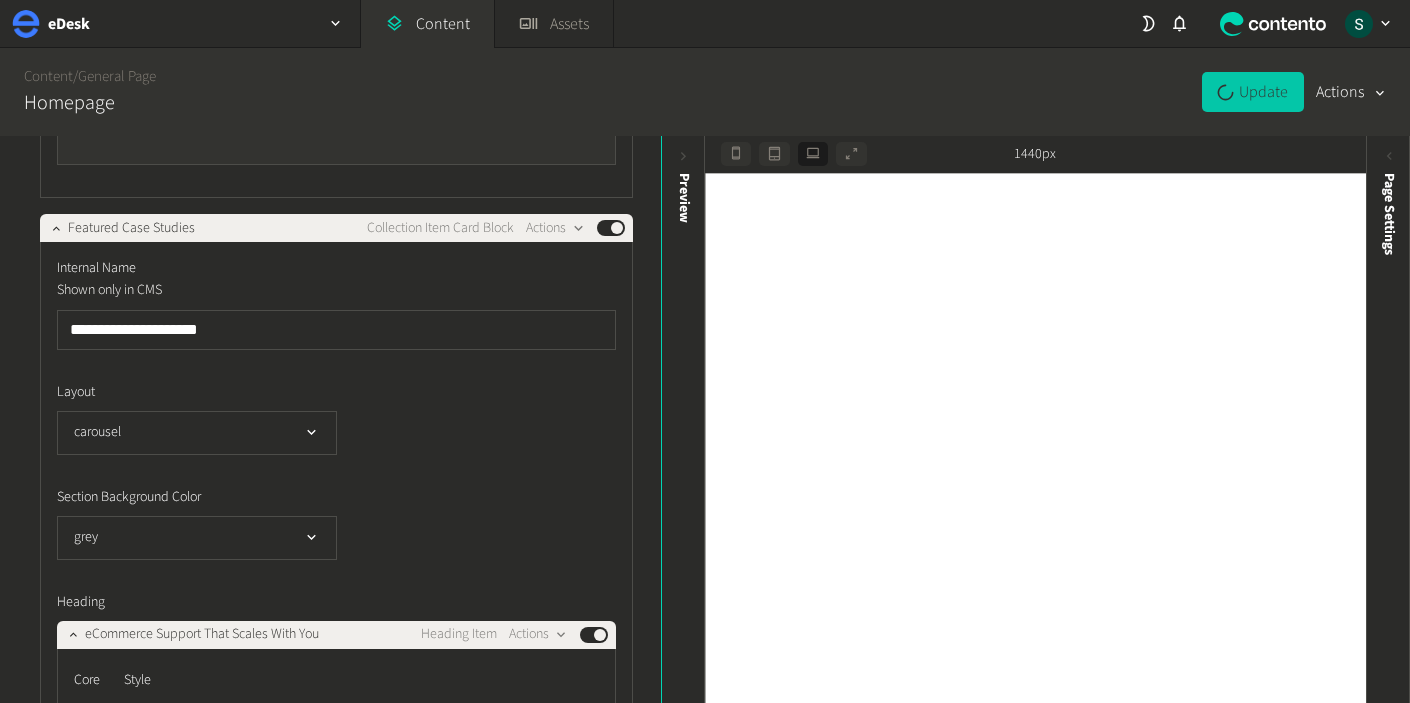 click on "Update" 